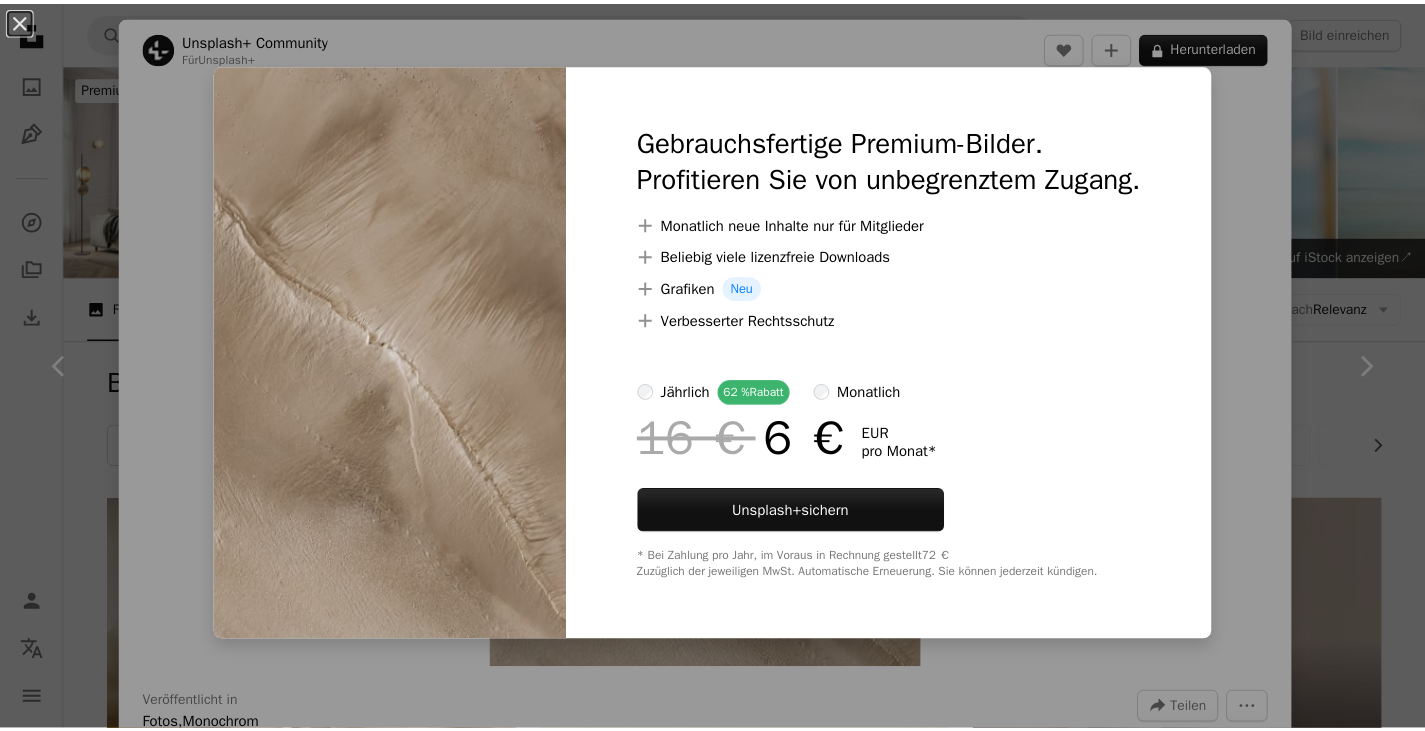 scroll, scrollTop: 5100, scrollLeft: 0, axis: vertical 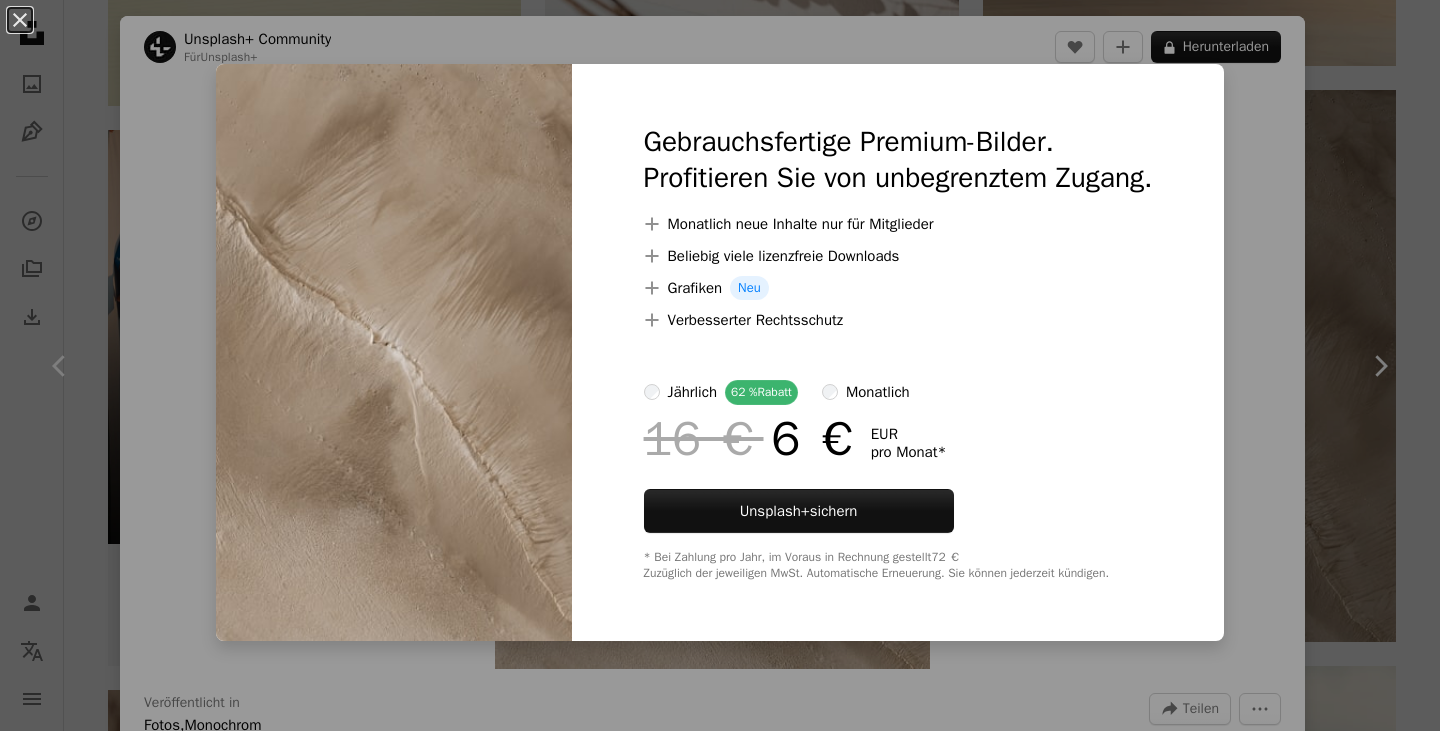 click on "An X shape Gebrauchsfertige Premium-Bilder. Profitieren Sie von unbegrenztem Zugang. A plus sign Monatlich neue Inhalte nur für Mitglieder A plus sign Beliebig viele lizenzfreie Downloads A plus sign Grafiken  Neu A plus sign Verbesserter Rechtsschutz jährlich 62 %  Rabatt monatlich 16 €   6 € EUR pro Monat * Unsplash+  sichern * Bei Zahlung pro Jahr, im Voraus in Rechnung gestellt  72 € Zuzüglich der jeweiligen MwSt. Automatische Erneuerung. Sie können jederzeit kündigen." at bounding box center [720, 365] 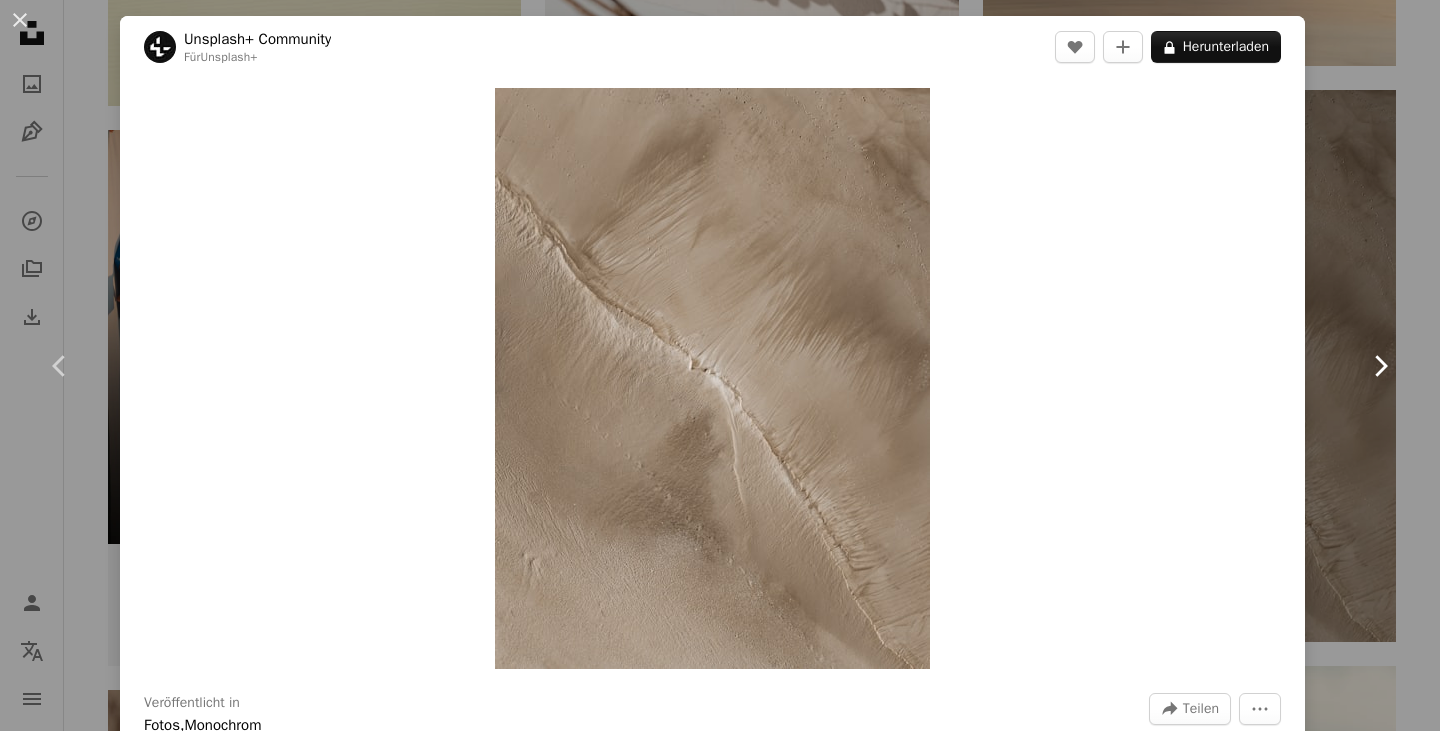 click on "Chevron right" at bounding box center [1380, 366] 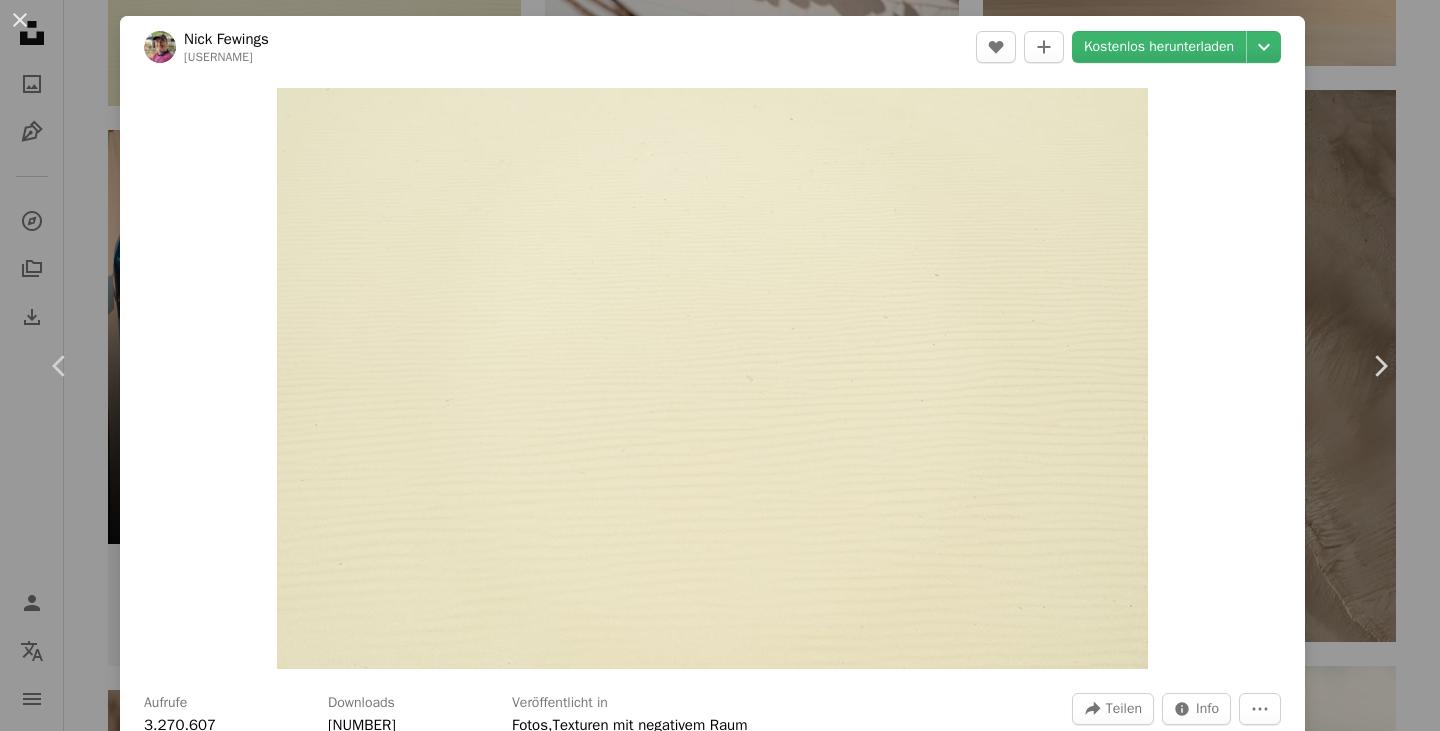 click on "An X shape Chevron left Chevron right [FIRST] [LAST] jannerboy62 A heart A plus sign Kostenlos herunterladen Chevron down Zoom in Aufrufe 3.270.607 Downloads 33.336 Veröffentlicht in Fotos ,  Texturen mit negativem Raum A forward-right arrow Teilen Info icon Info More Actions A map marker [CITY], [COUNTRY] Calendar outlined Veröffentlicht am  [DATE] Camera SONY, ILCE-7M3 Safety Kostenlos zu verwenden im Rahmen der  Unsplash Lizenz Tapete Hintergrund Strand Textur Raum Muster Sand gelb Gewebe Flatlay Sandstrand Sanddünen Negativer Raum Wellen Negativ fein hellgelb Kopierraum Leerstelle Raum für Text Hintergrundmotive Ähnliche Premium-Bilder auf iStock durchsuchen  |  20 % Rabatt mit Aktionscode UNSPLASH20 Mehr auf iStock anzeigen  ↗ Ähnliche Bilder A heart A plus sign [FIRST] [LAST] Arrow pointing down A heart A plus sign [FIRST] [LAST] Arrow pointing down Plus sign for Unsplash+ A heart A plus sign [FIRST] [LAST] Für  Unsplash+ A lock Herunterladen A heart A plus sign Kilimanjaro STUDIOz A heart Für" at bounding box center (720, 365) 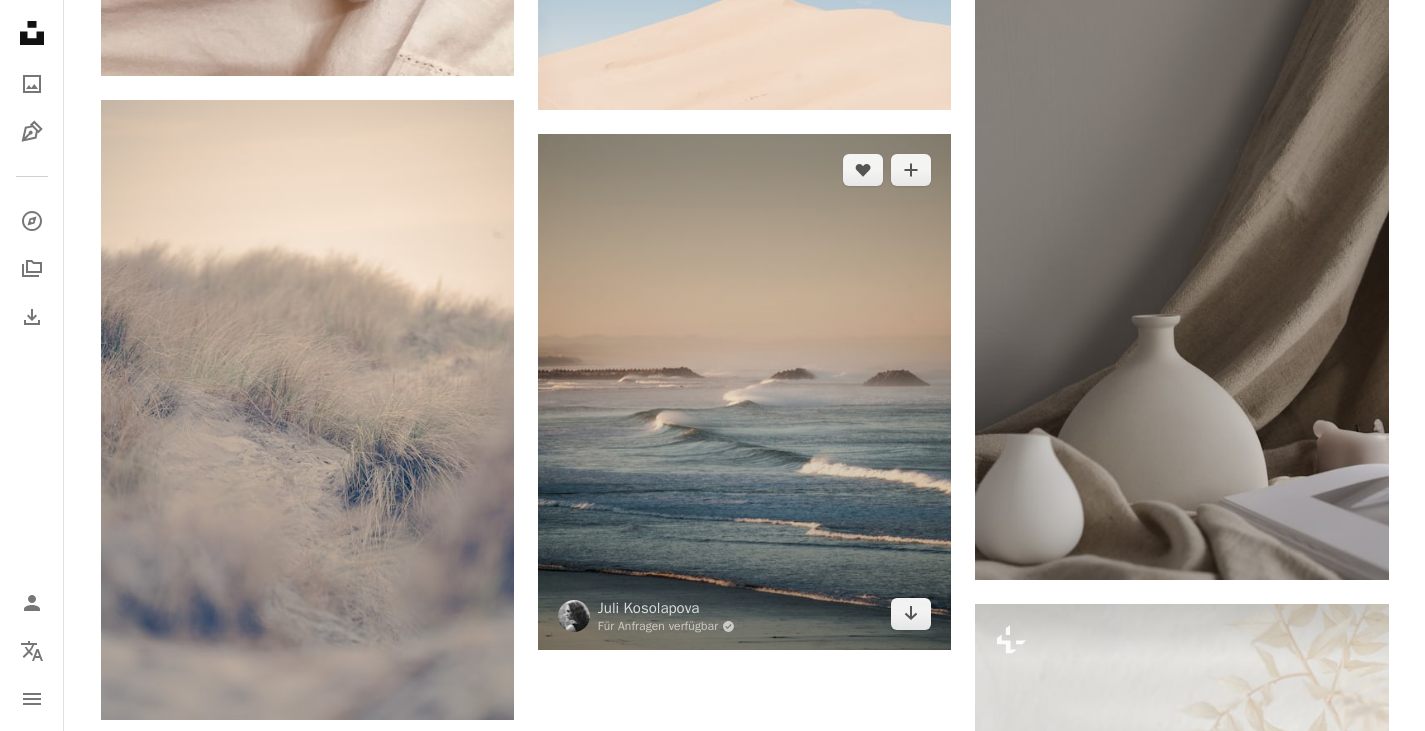 scroll, scrollTop: 6600, scrollLeft: 0, axis: vertical 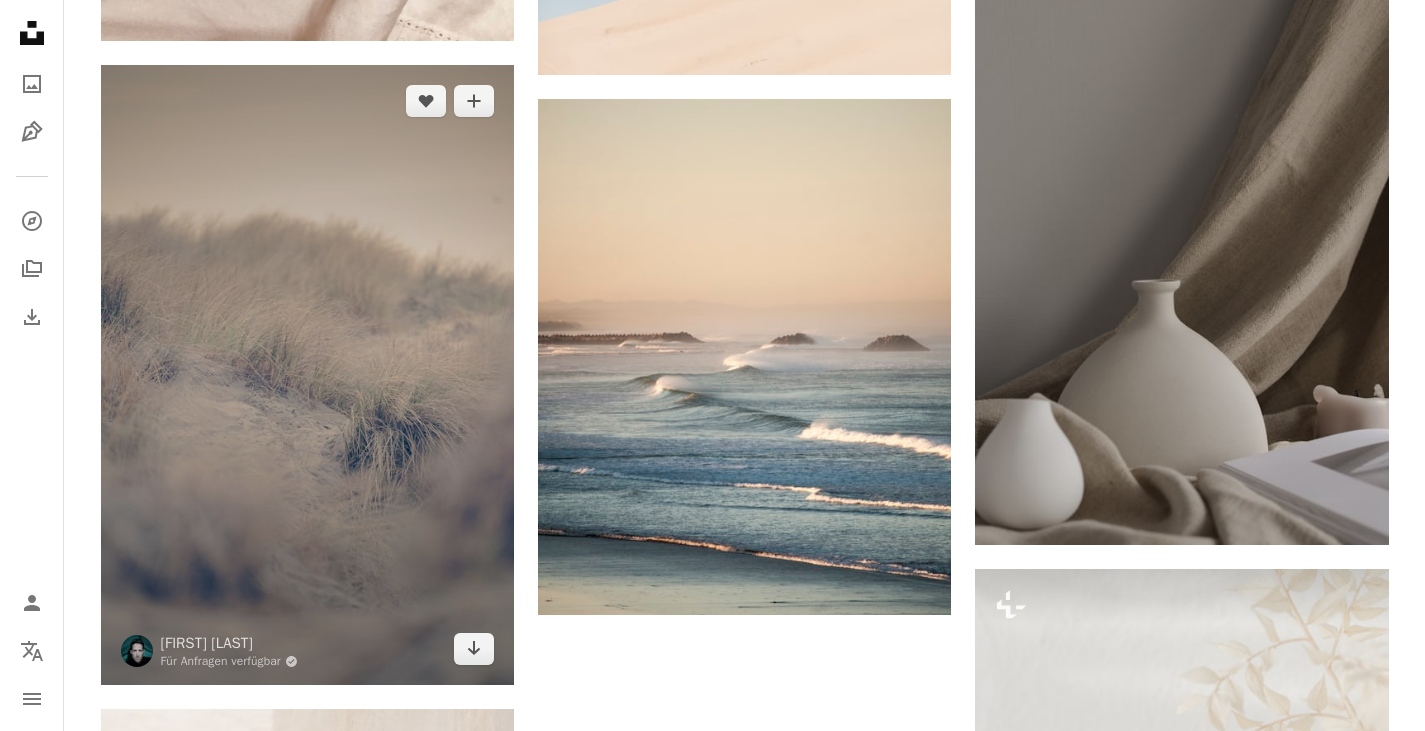 click at bounding box center [307, 375] 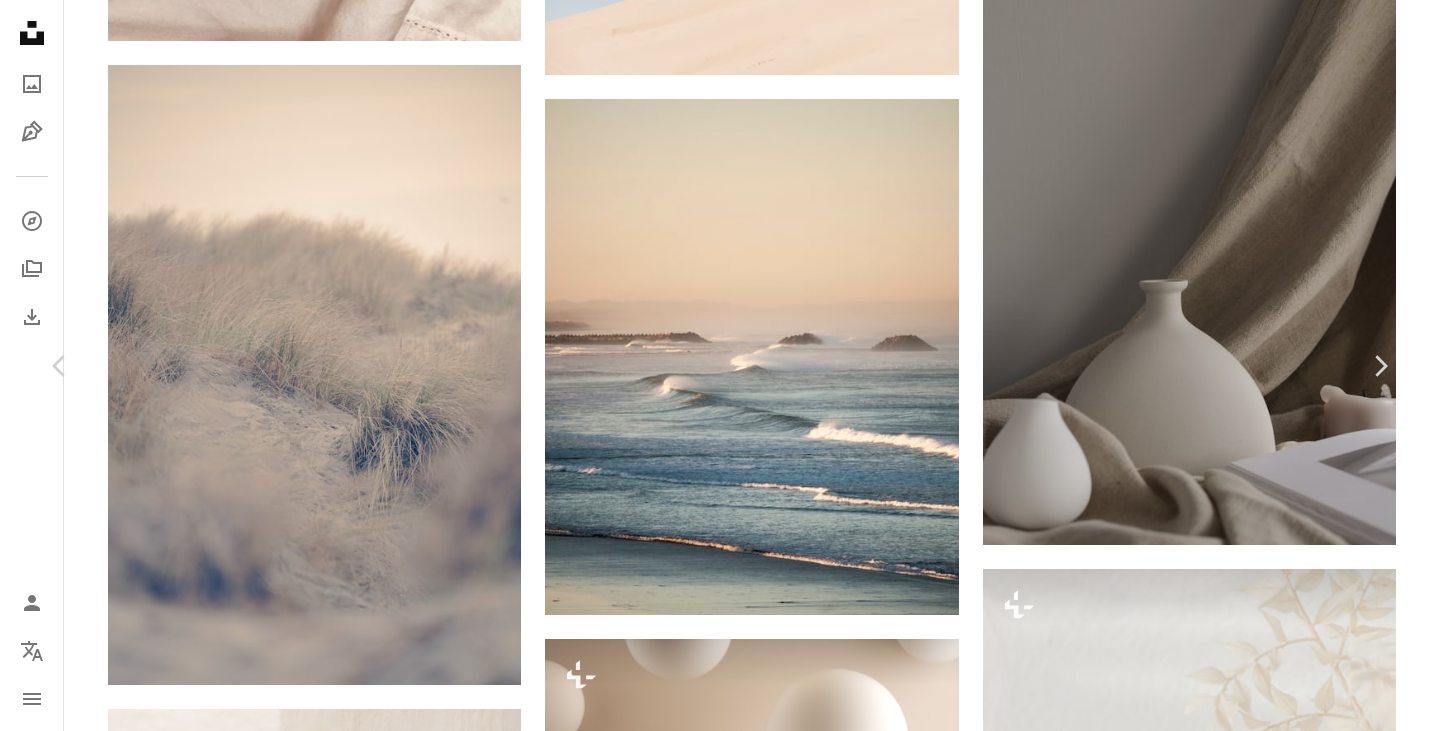 click 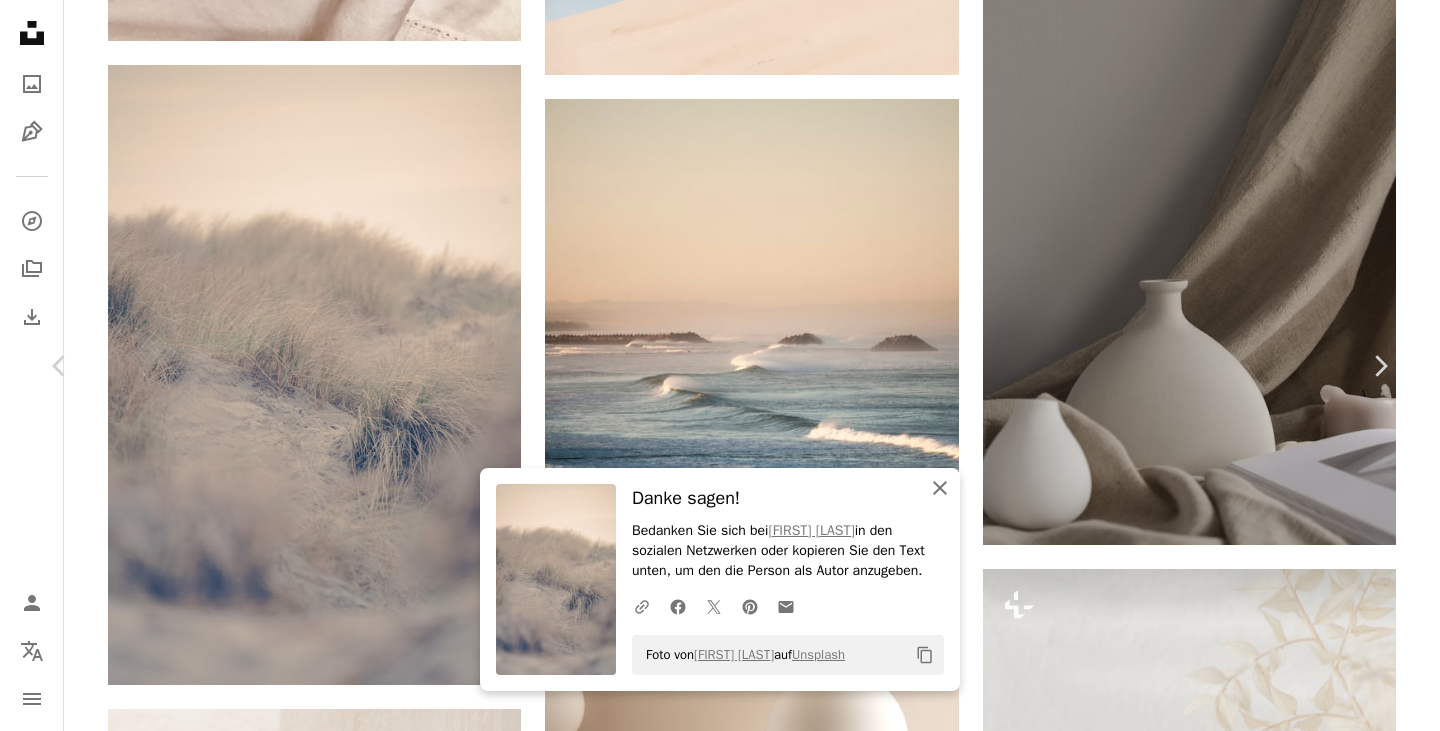 click on "An X shape" 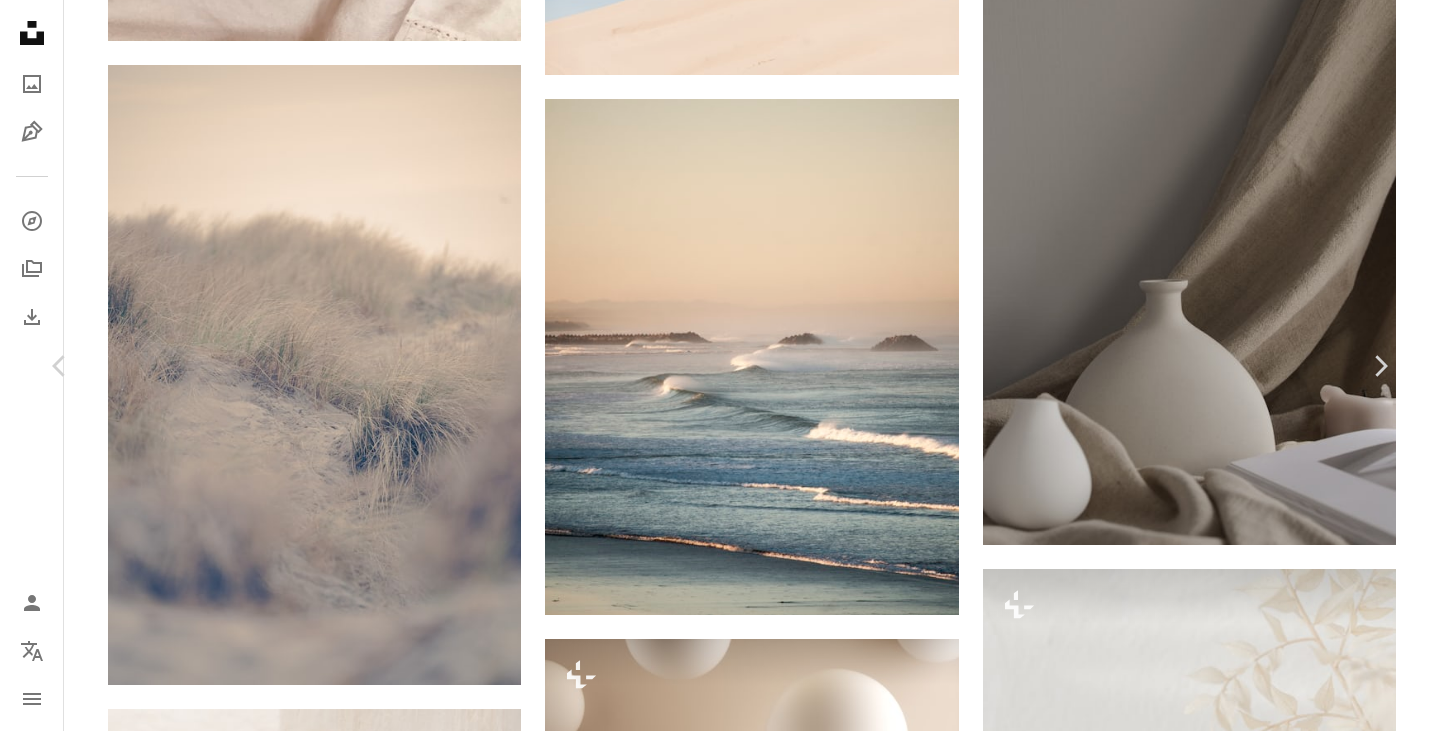 click on "An X shape Chevron left Chevron right [FIRST] [LAST] Für Anfragen verfügbar A checkmark inside of a circle A heart A plus sign Kostenlos herunterladen Chevron down Zoom in Aufrufe 903.106 Downloads 12.478 A forward-right arrow Teilen Info icon Info More Actions A map marker [COUNTRY] Calendar outlined Veröffentlicht am  20. Februar 2021 Camera SONY, ILCE-7M3 Safety Kostenlos zu verwenden im Rahmen der  Unsplash Lizenz iPhone-Hintergrundbild abstrakt Sonnenuntergang Himmelshintergrund Hintergrund zum Strand Strand bei Sonnenuntergang Sandtextur Düne Sanddünen Schnee Wetter Eis Nebel beige draußen [COUNTRY] Creative Commons-Bilder Ähnliche Premium-Bilder auf iStock durchsuchen  |  20 % Rabatt mit Aktionscode UNSPLASH20 Mehr auf iStock anzeigen  ↗ Ähnliche Bilder A heart A plus sign [FIRST] [LAST] Für  Unsplash+ A checkmark inside of a circle Arrow pointing down Plus sign for Unsplash+ A heart A plus sign [FIRST] [LAST] Für  Unsplash+ A lock Herunterladen A heart A plus sign [FIRST] [LAST] A heart" at bounding box center [720, 6074] 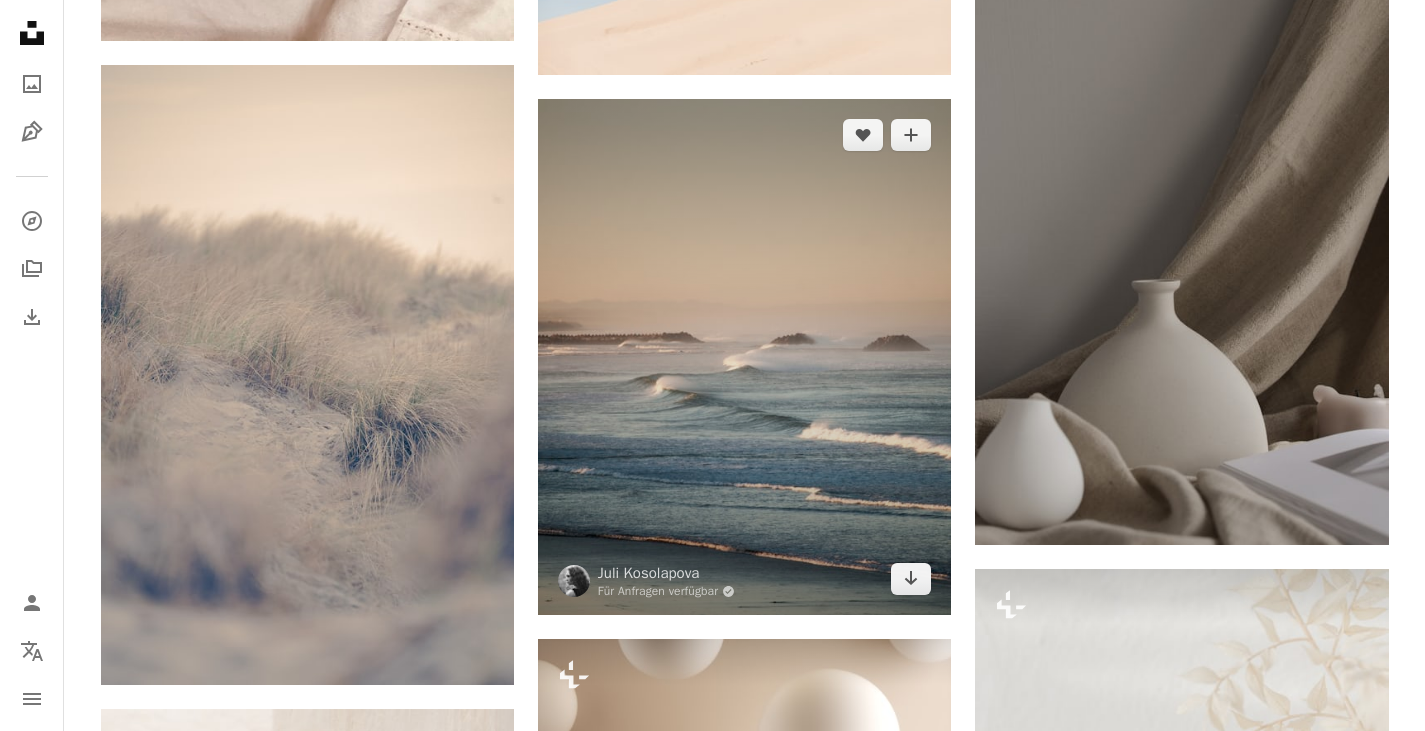 click at bounding box center [744, 357] 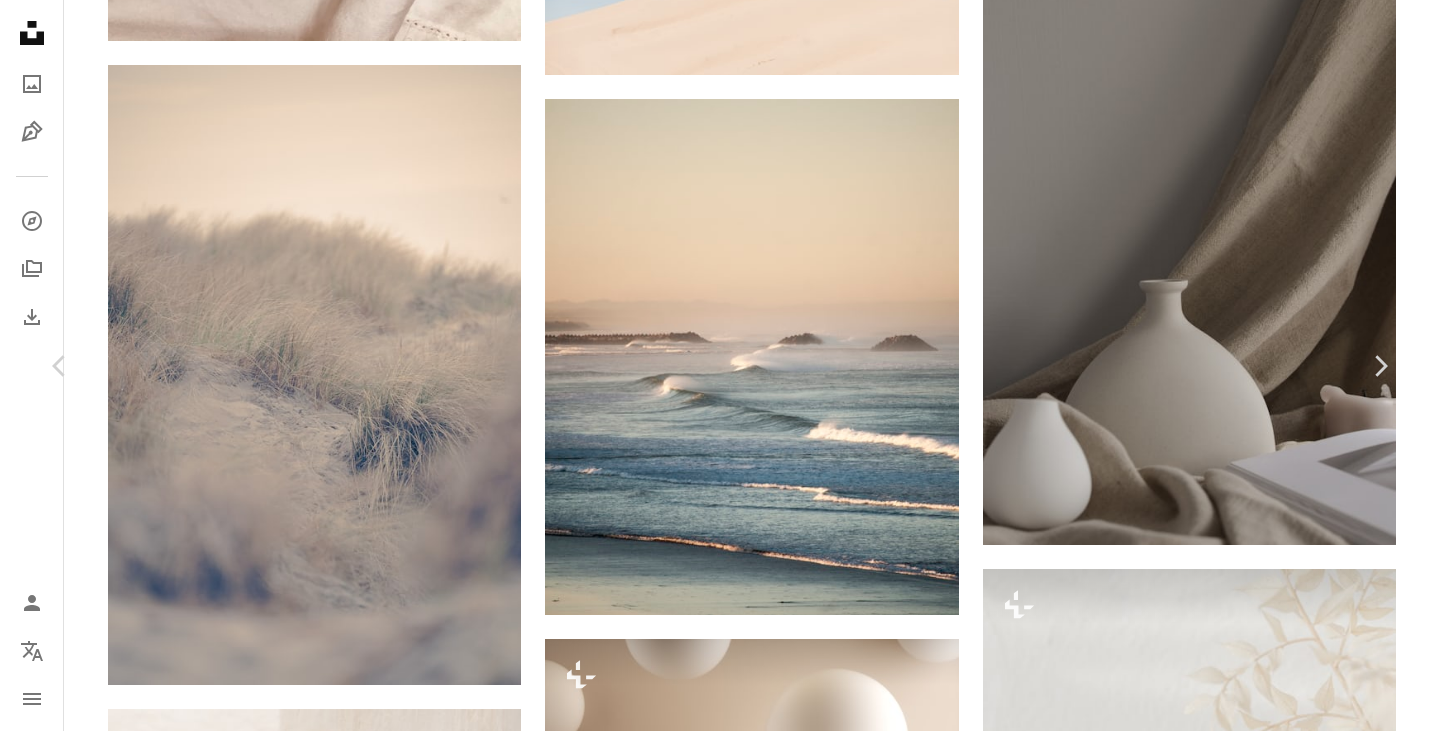 click on "Zoom in" at bounding box center [712, 6087] 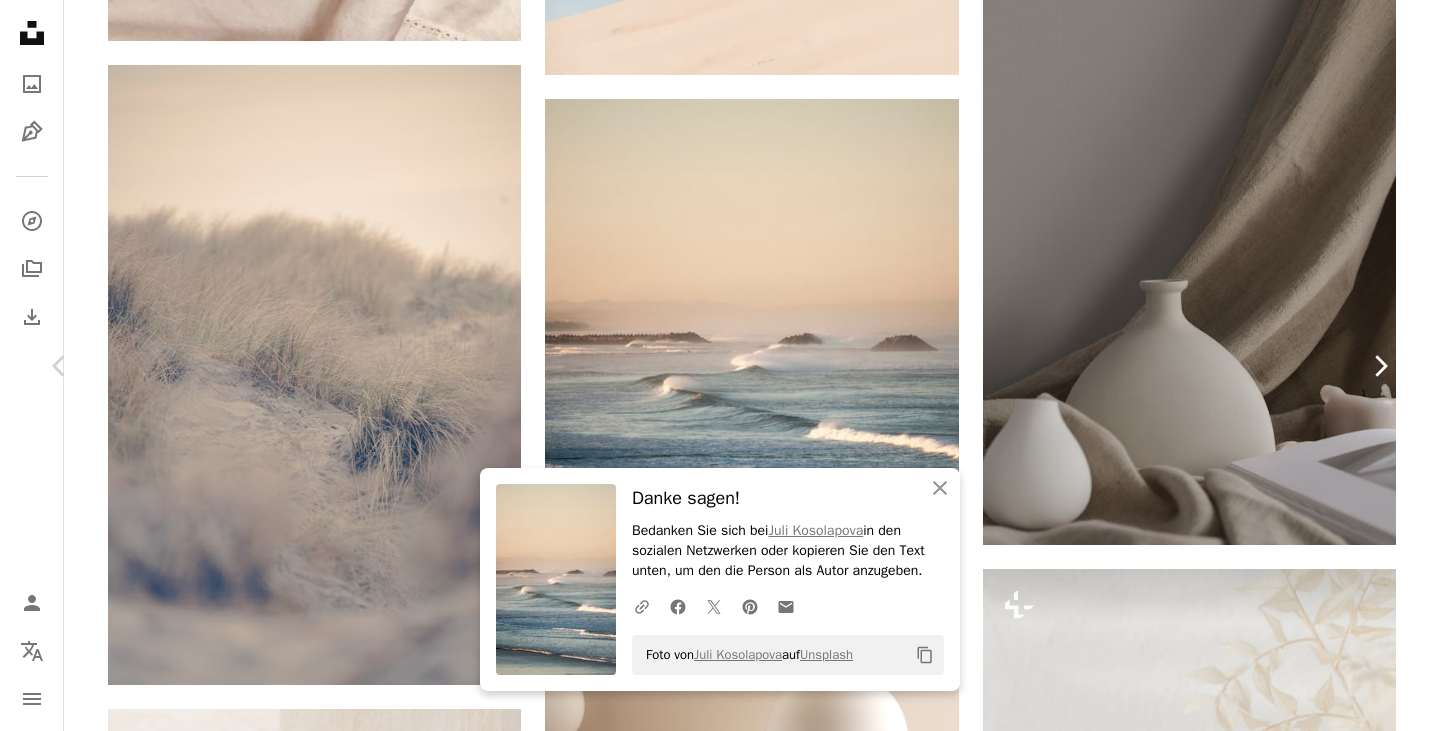 click on "Chevron right" at bounding box center [1380, 366] 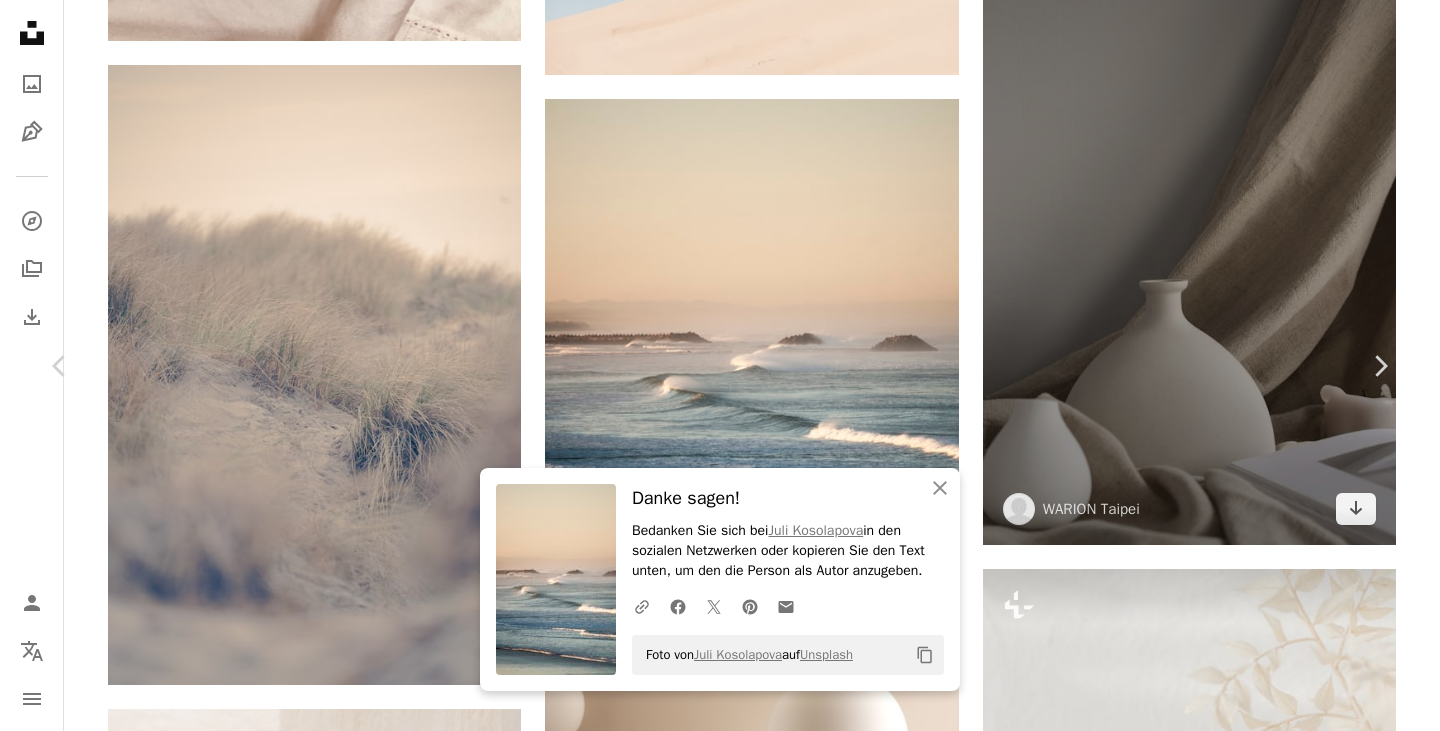 click on "An X shape Chevron left Chevron right An X shape Schließen Danke sagen! Bedanken Sie sich bei [FIRST] [LAST] in den sozialen Netzwerken oder kopieren Sie den Text unten, um den die Person als Autor anzugeben. A URL sharing icon (chains) Facebook icon X (formerly Twitter) icon Pinterest icon An envelope Foto von [FIRST] [LAST] auf Unsplash
Copy content [FIRST] [LAST] Für Anfragen verfügbar A checkmark inside of a circle A heart A plus sign Kostenlos herunterladen Chevron down Zoom in Aufrufe [NUMBER] Downloads [NUMBER] Veröffentlicht in Fotos , Gewebe , Hintergrundbilder A forward-right arrow Teilen Info icon Info More Actions Calendar outlined Veröffentlicht am [DATE] Safety Kostenlos zu verwenden im Rahmen der Unsplash Lizenz Textur Ästhetisch Muster weißer Hintergrund Griechenland Fenster Minimalist Tapeten weiße Wand Hintergründe weiße Ästhetik neutral Einfacher Hintergrund neutraler Hintergrund Griechische Architektur Minimale Architektur neutrale Töne neutrale Farben  |" at bounding box center (720, 6074) 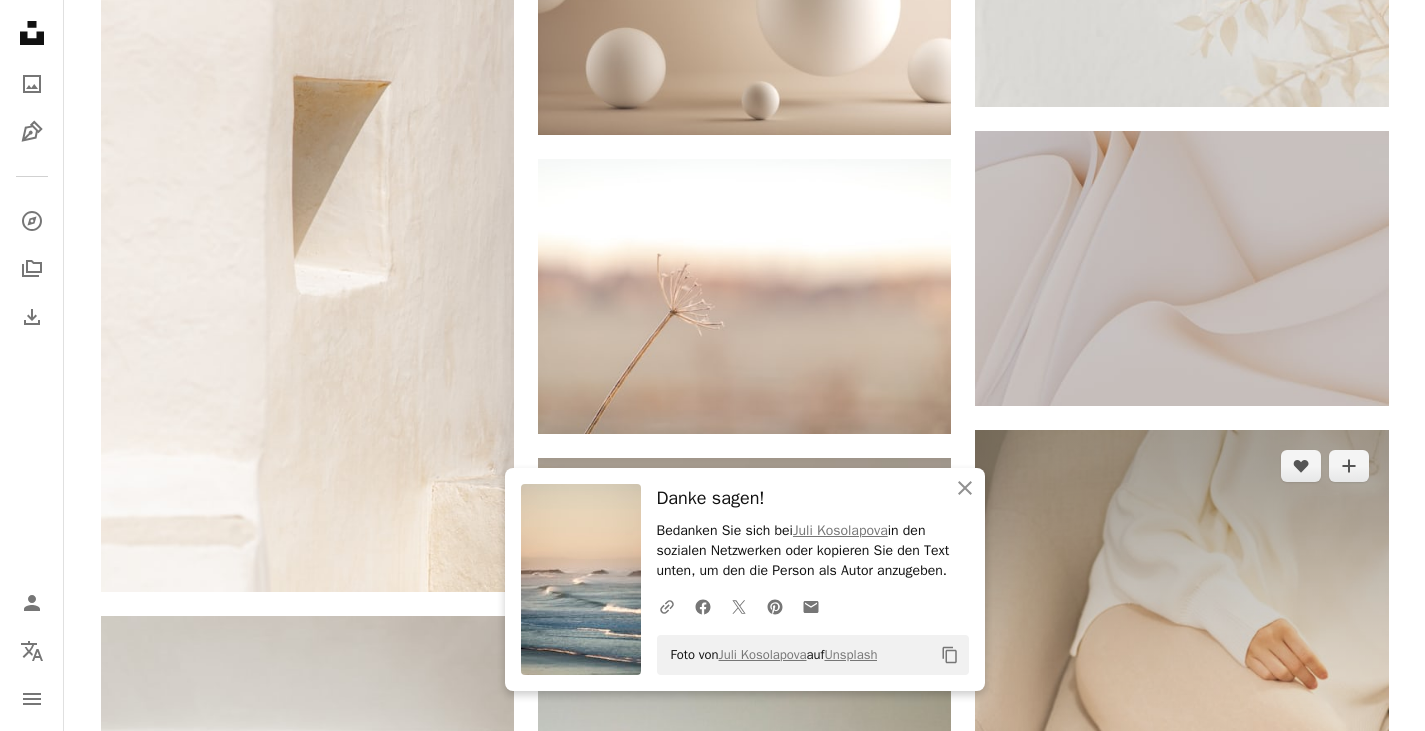 scroll, scrollTop: 7300, scrollLeft: 0, axis: vertical 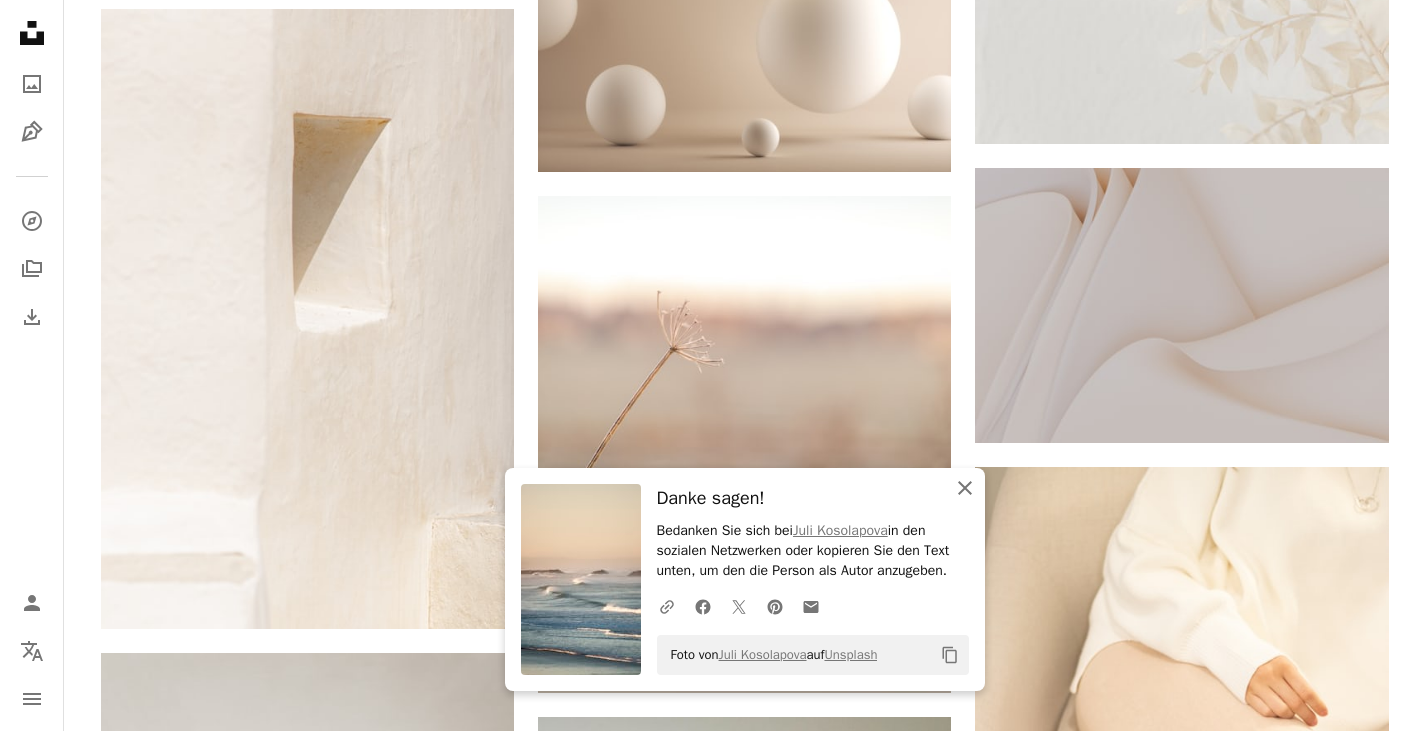 click 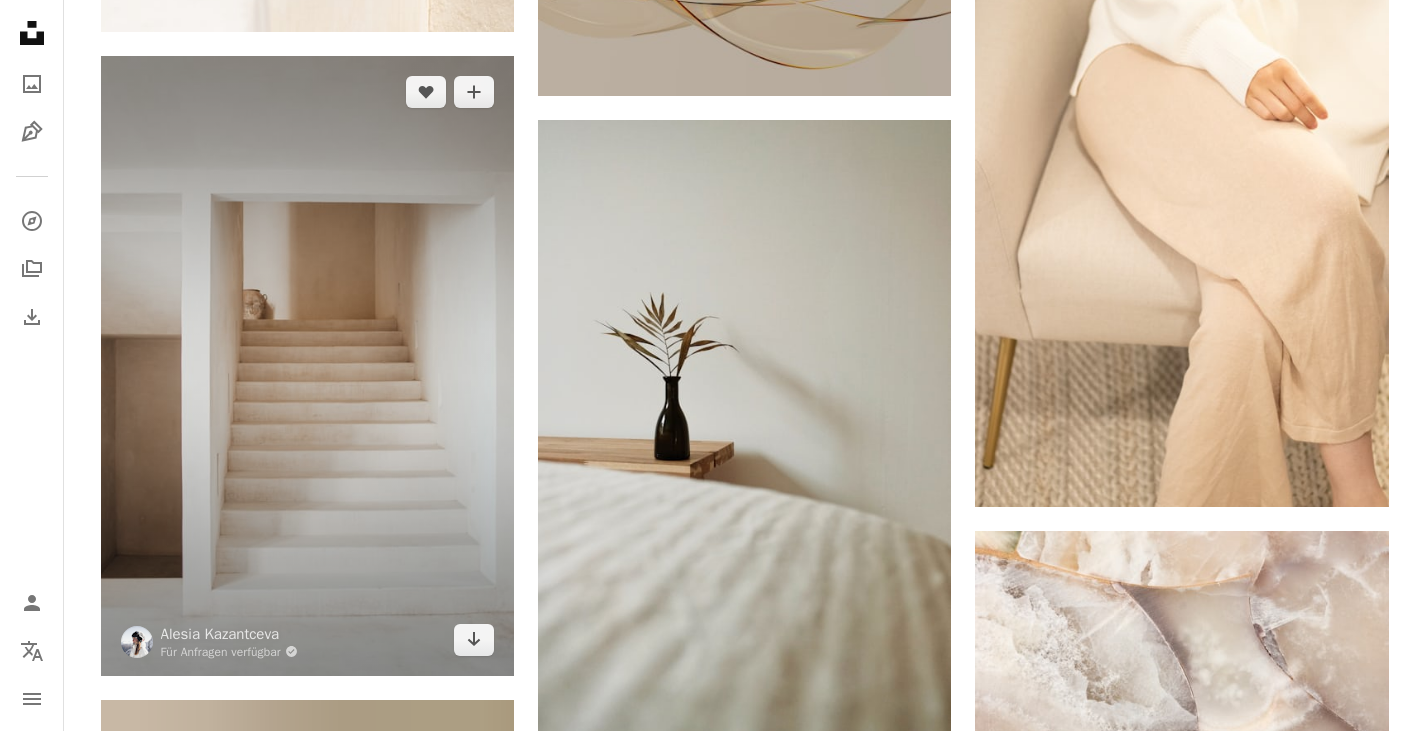 scroll, scrollTop: 7900, scrollLeft: 0, axis: vertical 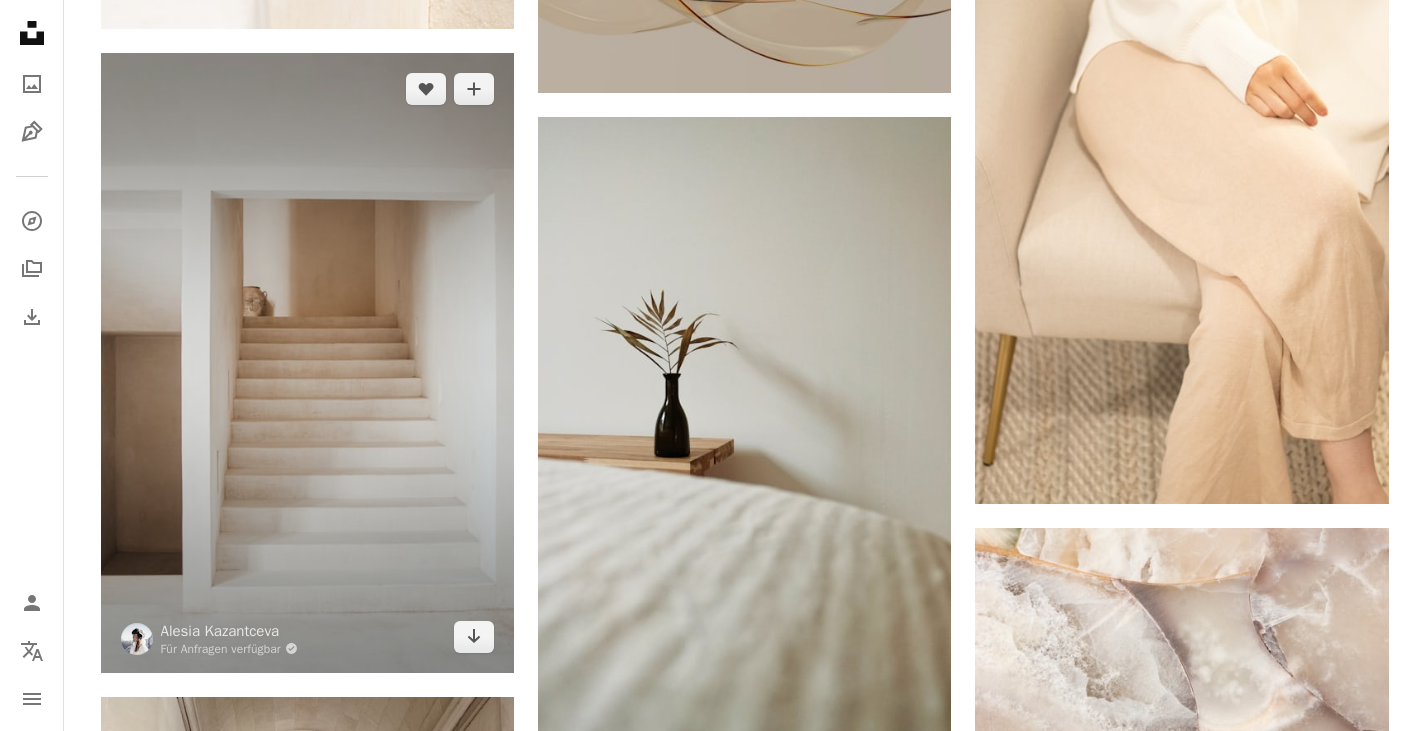 click at bounding box center [307, 363] 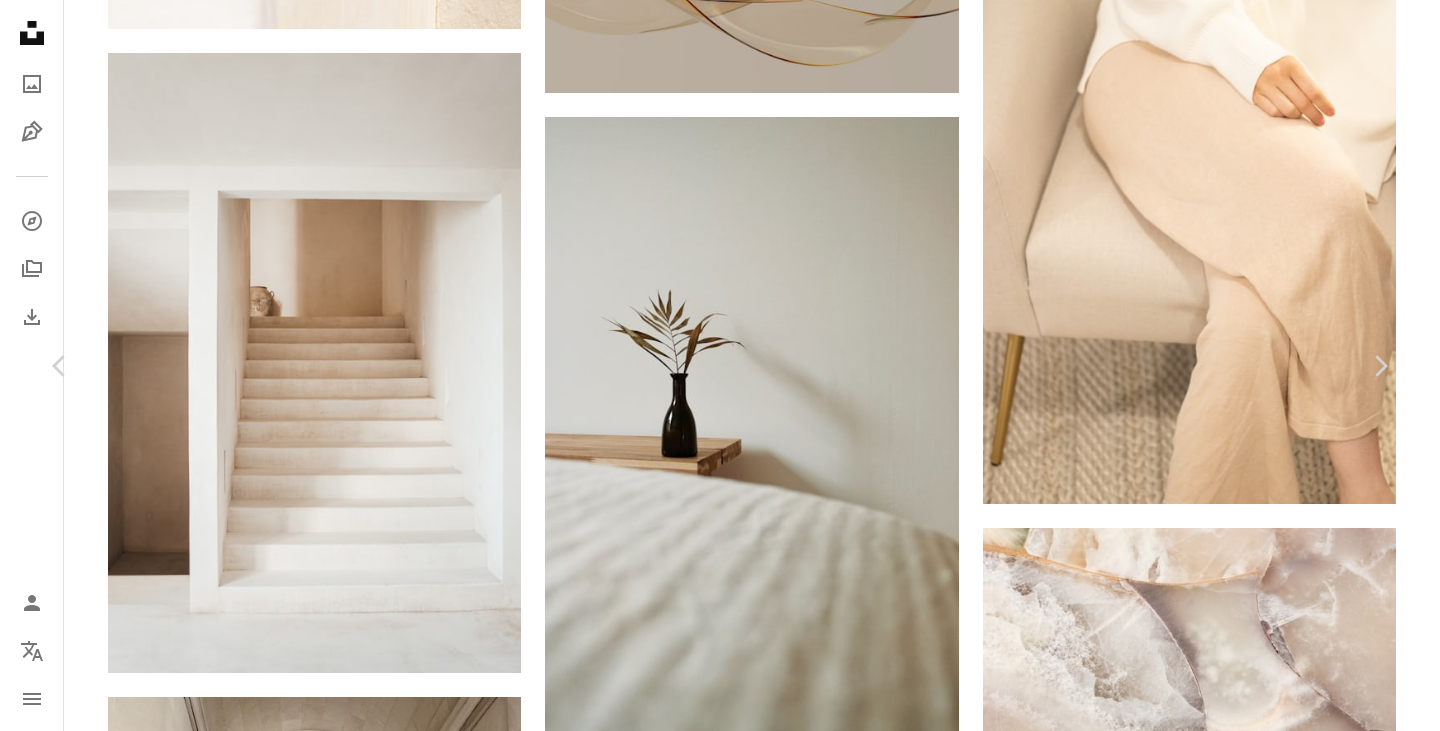 click on "Chevron down" 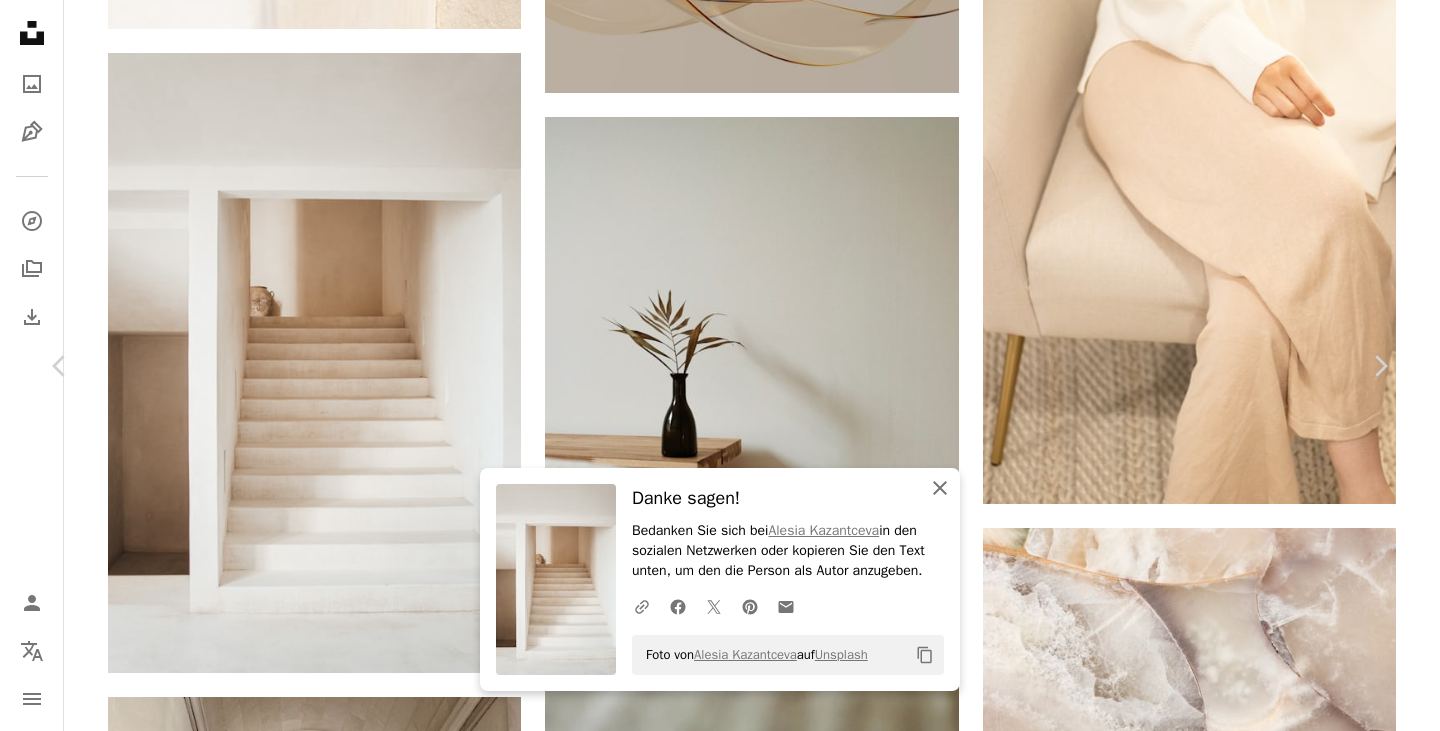 click on "An X shape" 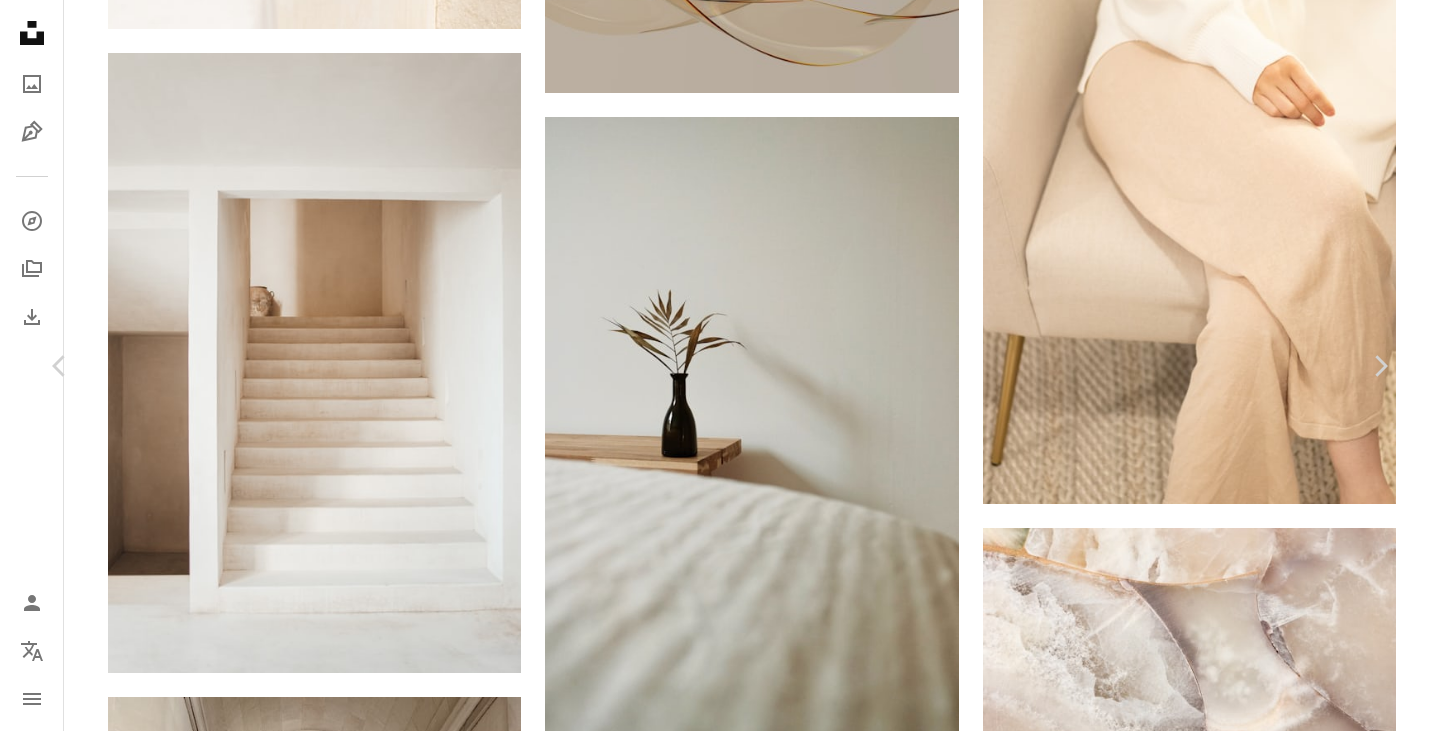 click on "An X shape Chevron left Chevron right [FIRST] [LAST] Für Anfragen verfügbar A checkmark inside of a circle A heart A plus sign Kostenlos herunterladen Chevron down Zoom in Aufrufe [NUMBER] Downloads [NUMBER] Veröffentlicht in Fotos , Spiritualität , Innenräume A forward-right arrow Teilen Info icon Info More Actions A map marker [CITY], [STATE], [COUNTRY] Calendar outlined Veröffentlicht am [DATE] Camera Canon, EOS 6D Safety Kostenlos zu verwenden im Rahmen der Unsplash Lizenz reise Ästhetisch Architektur Entwurf minimal Minimalistische Tapete Mexiko Minimalismus Einfach Treppe Spiritualität Einfacher Hintergrund Treppe minimalistisch drinnen minimalistischer Hintergrund LIGH Hintergrund Textur Raum Kostenlose Bilder Ähnliche Premium-Bilder auf iStock durchsuchen | 20 % Rabatt mit Aktionscode UNSPLASH20 Mehr auf iStock anzeigen ↗ Ähnliche Bilder A heart A plus sign Annie Spratt Arrow pointing down Plus sign for Unsplash+ A heart A plus sign Andrej Lišakov Für Unsplash+ r t" at bounding box center (720, 4773) 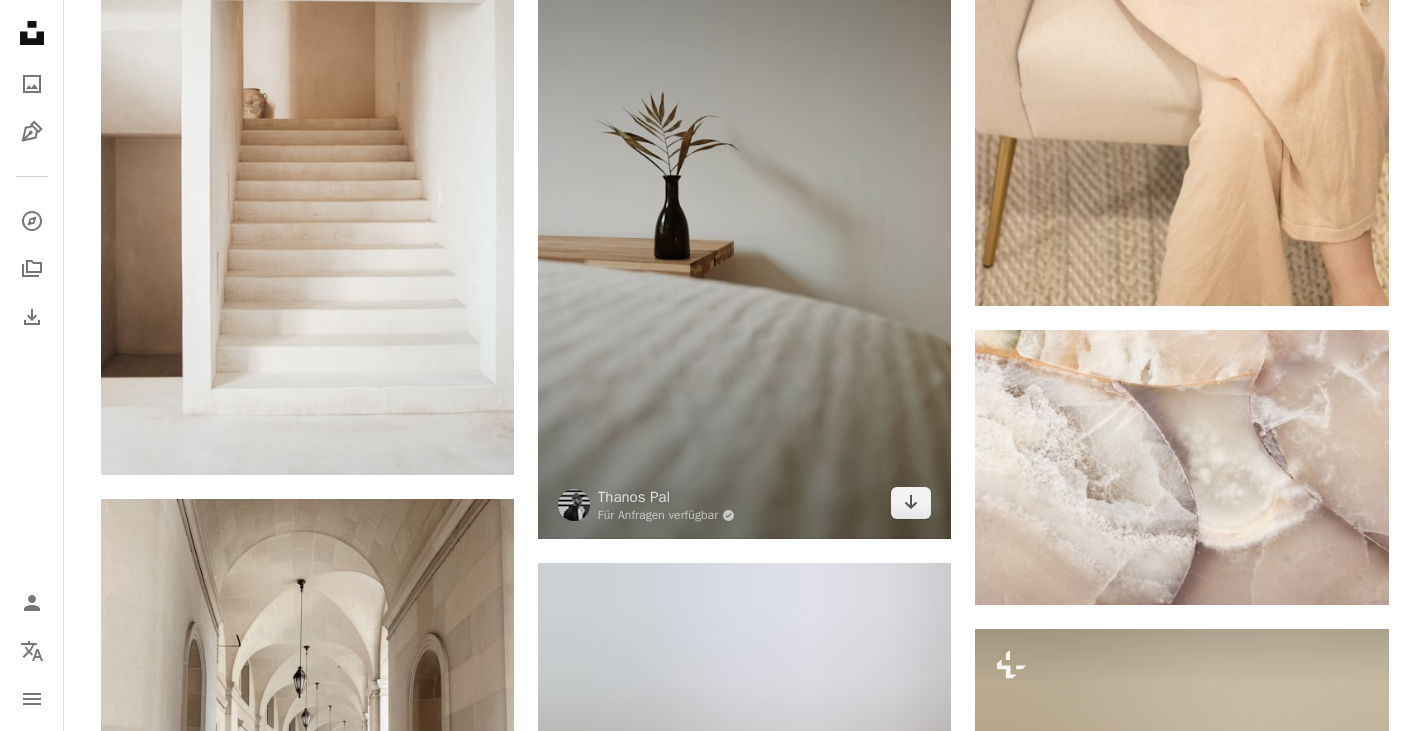 scroll, scrollTop: 8100, scrollLeft: 0, axis: vertical 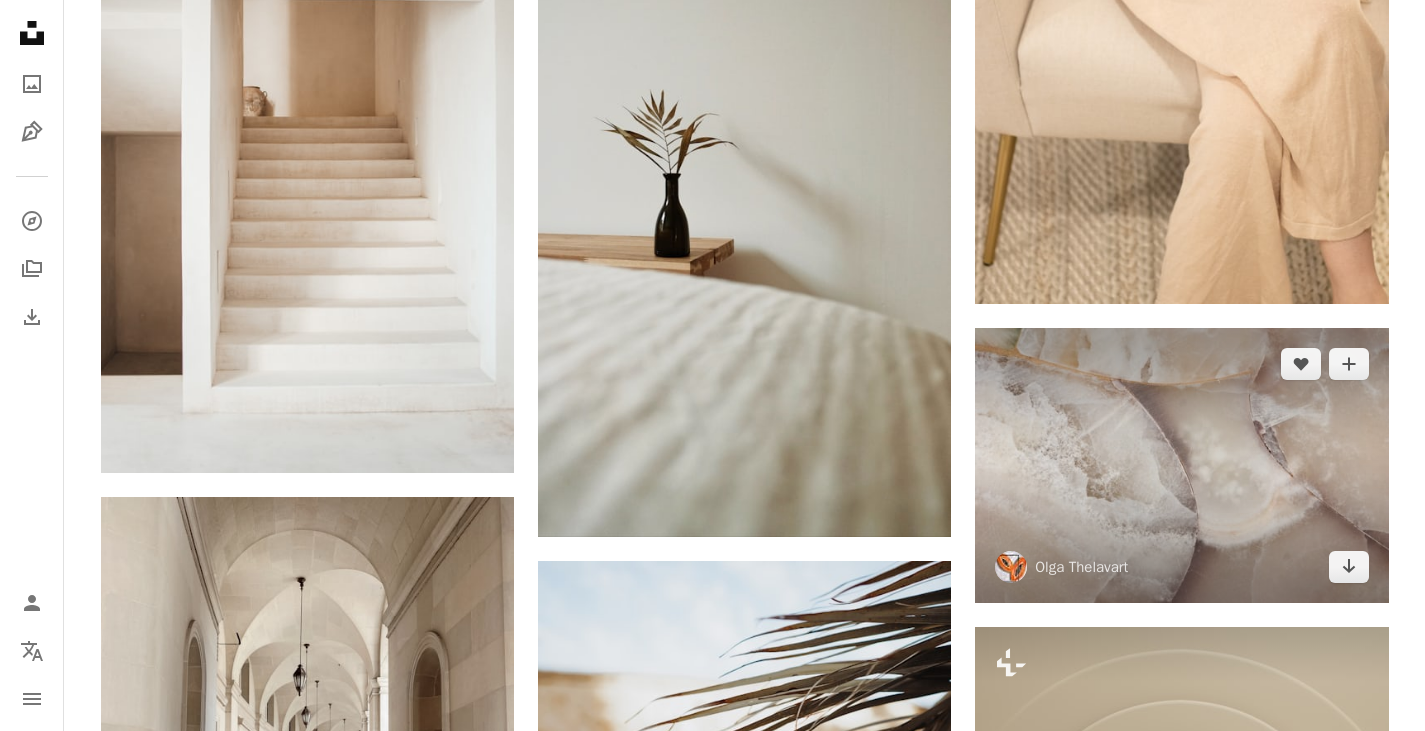 click at bounding box center (1181, 465) 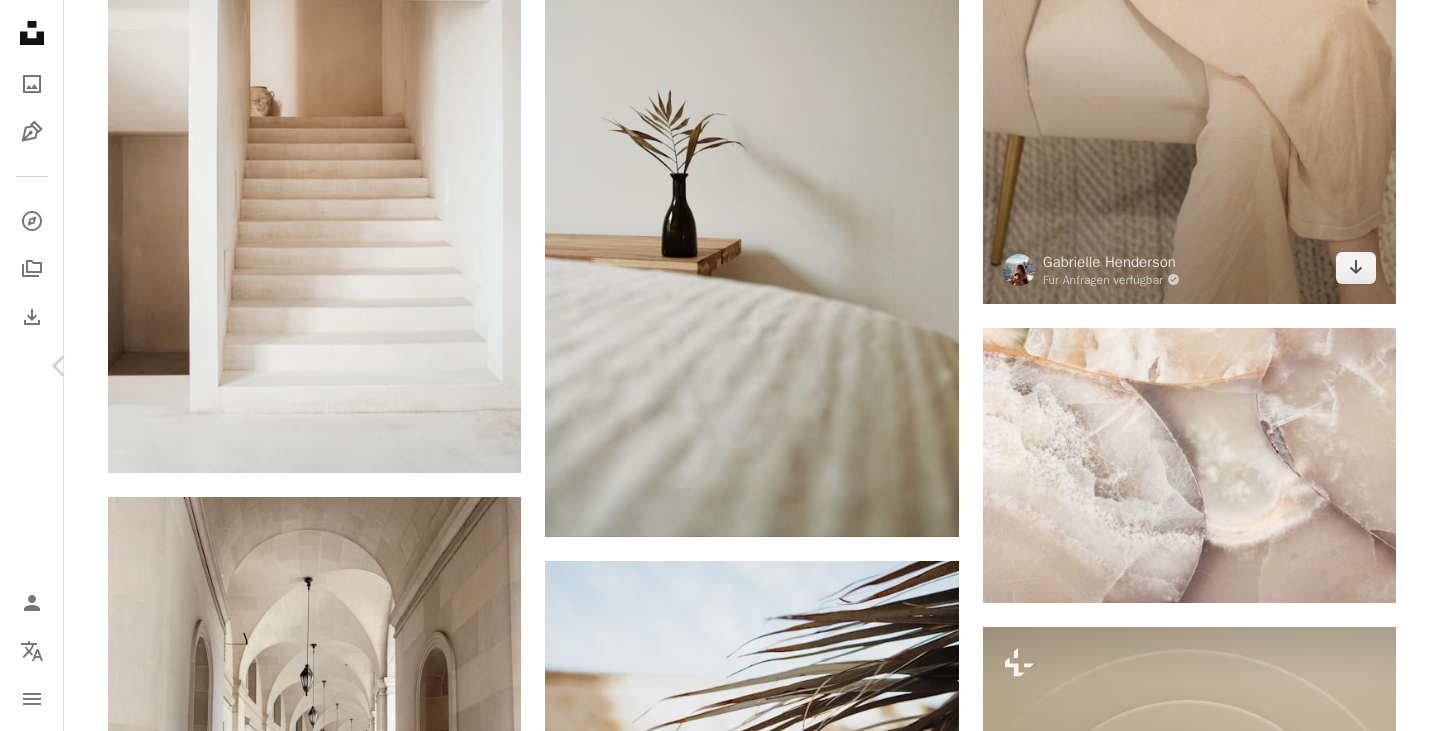 click on "An X shape Chevron left Chevron right [FIRST] [LAST] [FIRST] [LAST] A heart A plus sign Kostenlos herunterladen Chevron down Zoom in Aufrufe 27.795.788 Downloads 291.818 Veröffentlicht in Fotos ,  Hintergrundbilder ,  Gewebe A forward-right arrow Teilen Info icon Info More Actions Calendar outlined Veröffentlicht am  24. Juli 2018 Camera SONY, SLT-A77 Safety Kostenlos zu verwenden im Rahmen der  Unsplash Lizenz abstrakt Textur Muster Tisch Texturhintergrund Marmor Stein Tapeten Hintergründe aufschließen Marmortapete Marmorhintergrund Mineral Oberfläche Strukturierte Tapete Edelstein Steintapete Quarz Tapete Hintergrund Kostenlose Bilder Ähnliche Premium-Bilder auf iStock durchsuchen  |  20 % Rabatt mit Aktionscode UNSPLASH20 Mehr auf iStock anzeigen  ↗ Ähnliche Bilder A heart A plus sign [FIRST] [LAST] Arrow pointing down Plus sign for Unsplash+ A heart A plus sign [FIRST] [LAST] Für  Unsplash+ A lock Herunterladen A heart A plus sign [FIRST] [LAST] Arrow pointing down A heart A heart" at bounding box center [720, 4573] 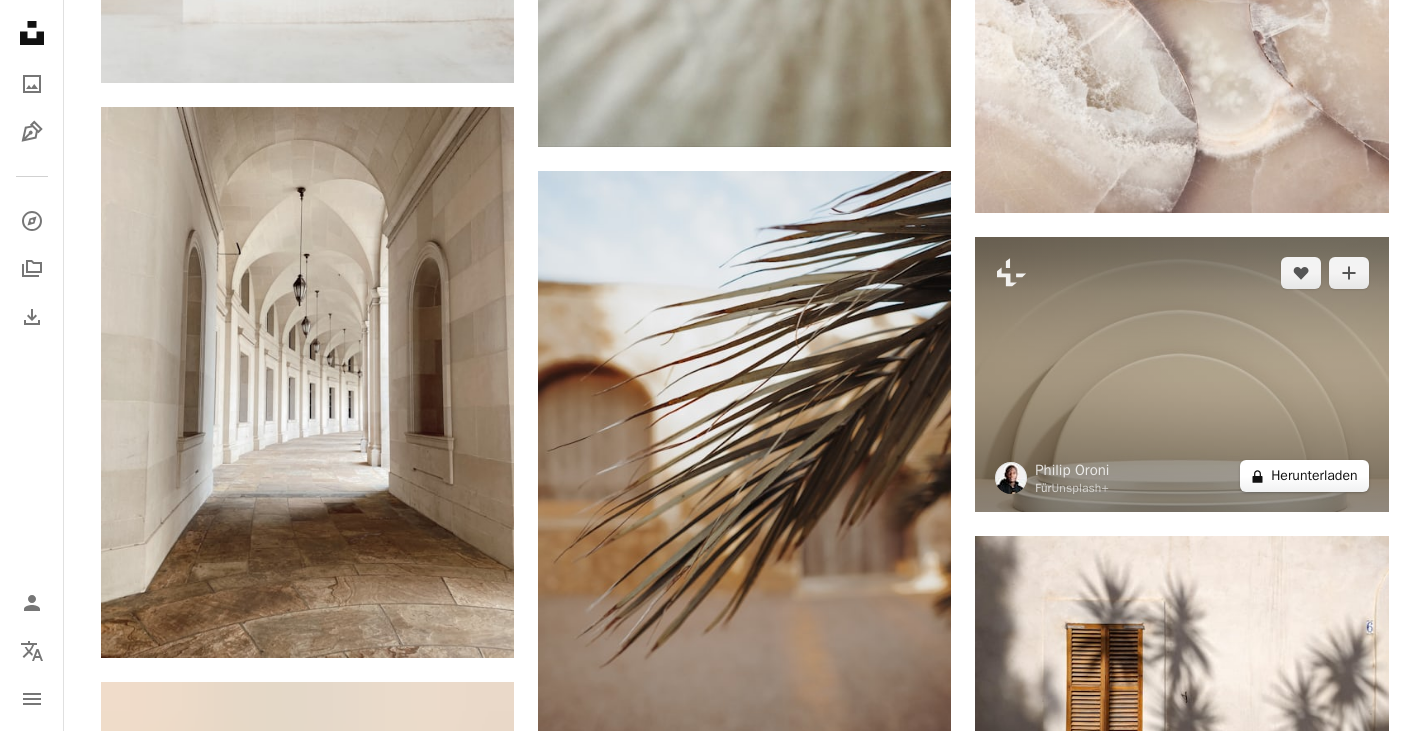 scroll, scrollTop: 8600, scrollLeft: 0, axis: vertical 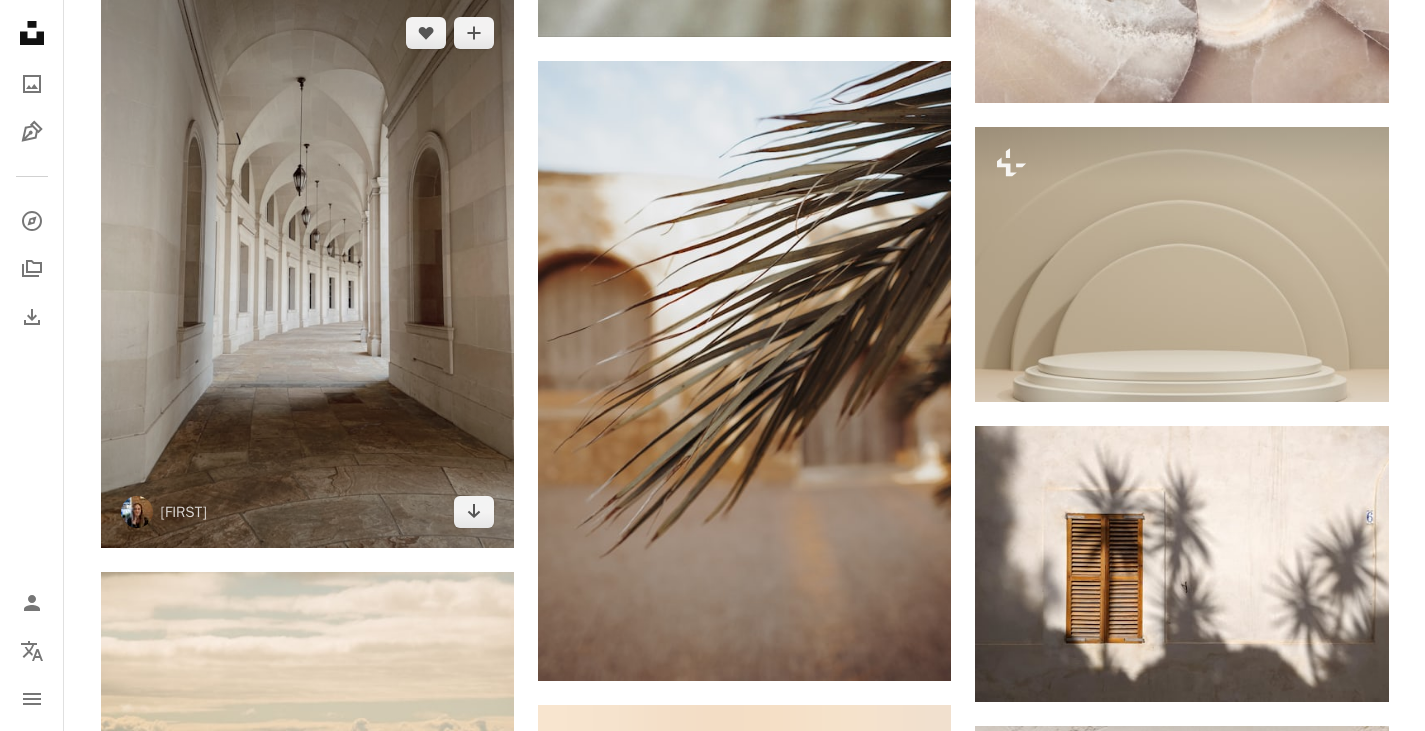 click at bounding box center [307, 272] 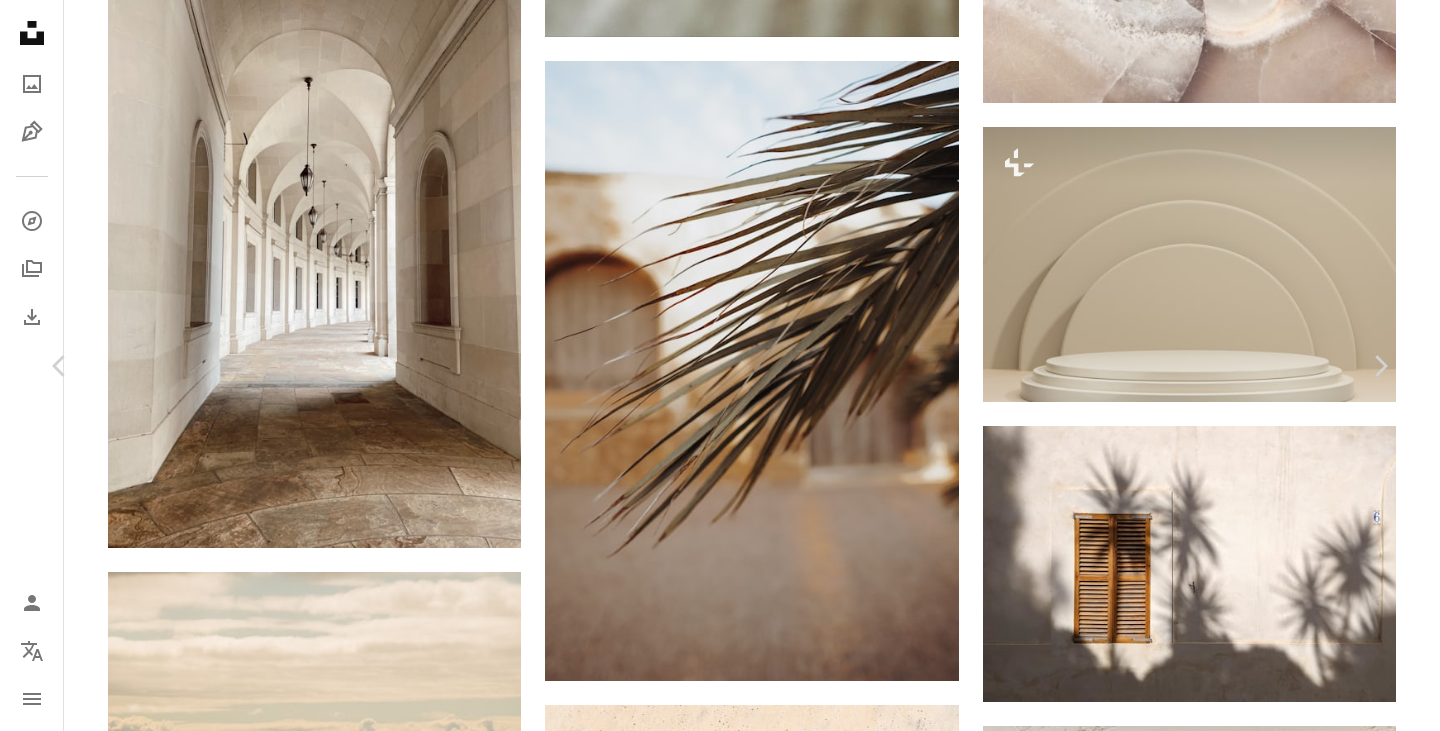 click on "Chevron down" 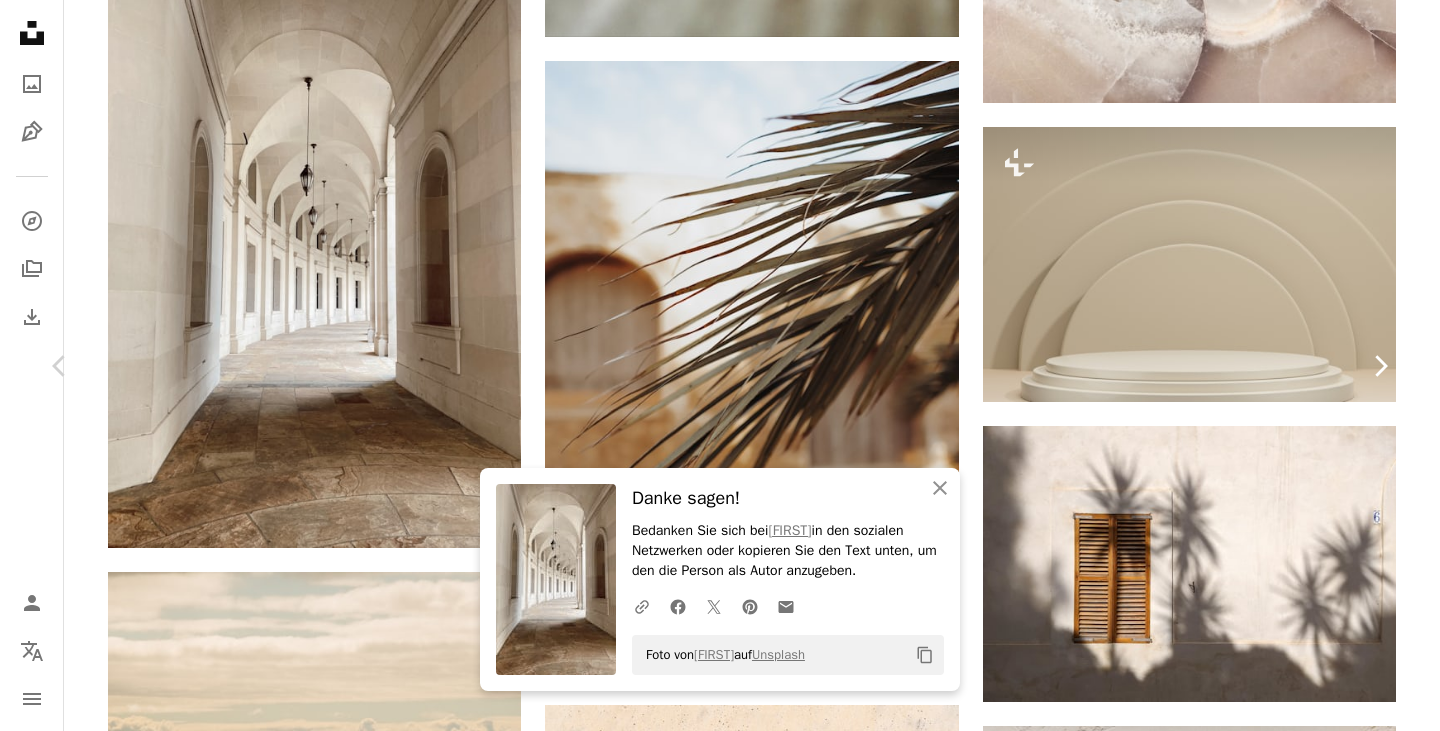 click on "Chevron right" at bounding box center (1380, 366) 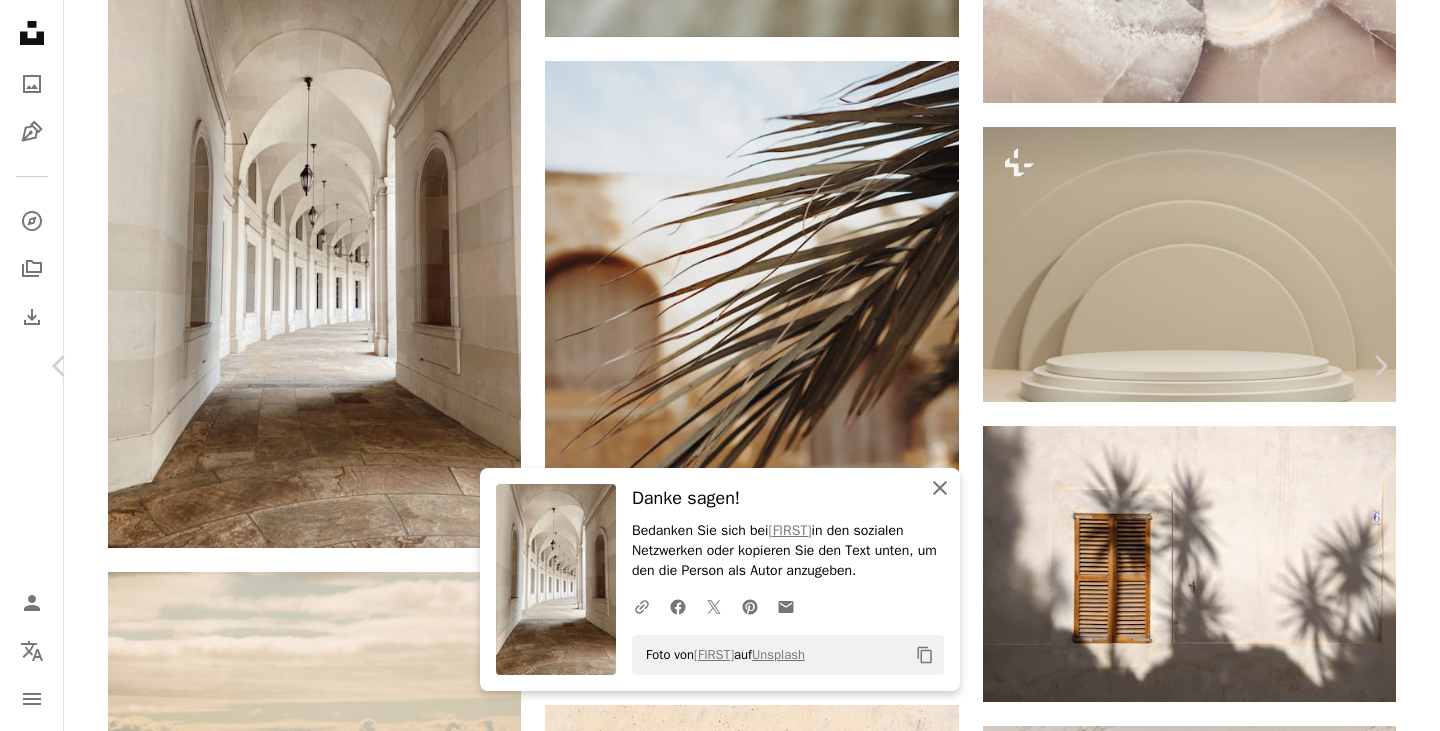 click on "An X shape" 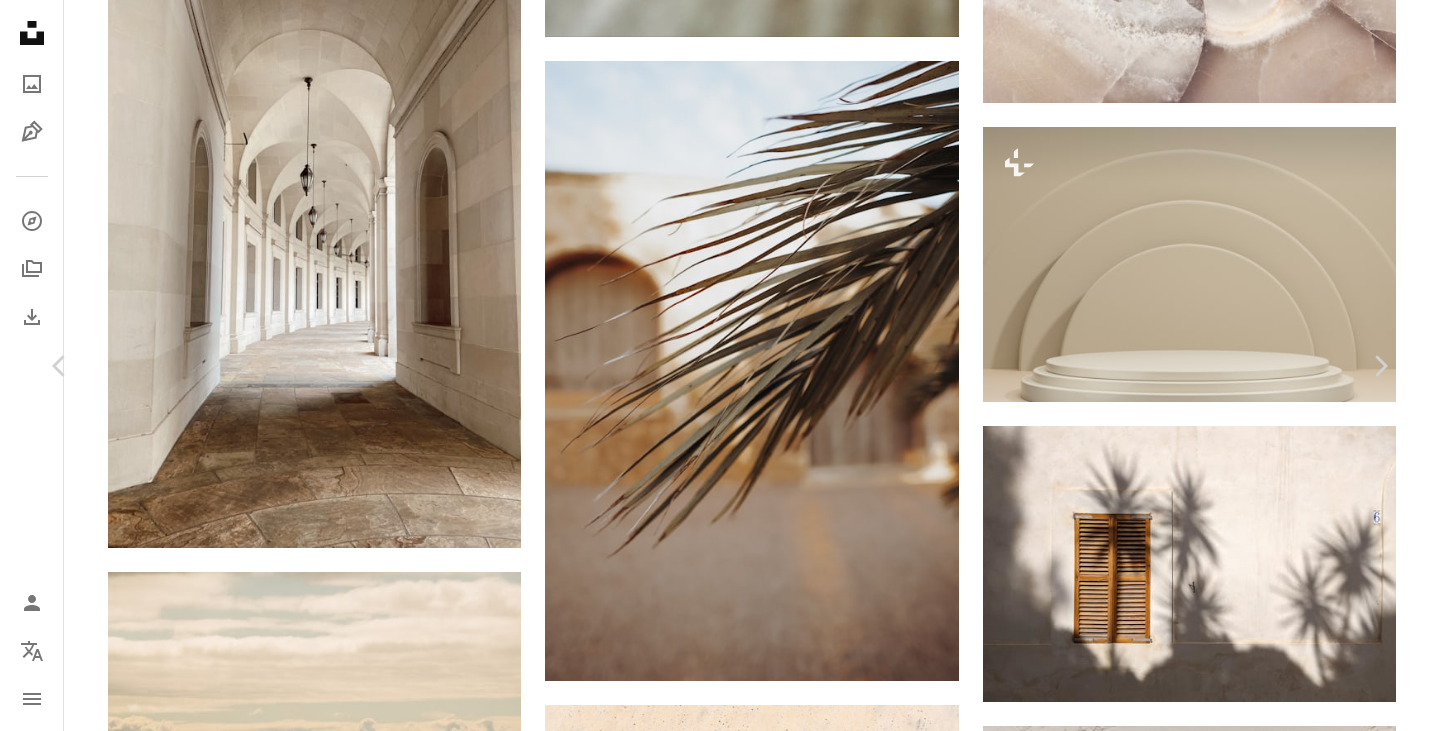 click on "An X shape Chevron left Chevron right [FIRST] [LAST] Für  Unsplash+ A heart A plus sign A lock Herunterladen Zoom in A forward-right arrow Teilen More Actions Calendar outlined Veröffentlicht am  23. November 2023 Safety Lizenziert unter der  Unsplash+ Lizenz Tapete Hintergrund Minimalist Minimales Hintergrundbild 3D-Rendering beige erbringen Minimaler Hintergrund neutrale Farbe beruhigender Hintergrund gedämpfte Farben neutrale Töne gedämpfte Töne gedämpfte Farbe neutrale Farbpalette Sanfte Töne Hintergrundmotive Aus dieser Serie Plus sign for Unsplash+ Ähnliche Bilder Plus sign for Unsplash+ A heart A plus sign [FIRST] [LAST] Für  Unsplash+ A lock Herunterladen Plus sign for Unsplash+ A heart A plus sign Getty Images Für  Unsplash+ A lock Herunterladen Plus sign for Unsplash+ A heart A plus sign [FIRST] [LAST] Für  Unsplash+ A lock Herunterladen Plus sign for Unsplash+ A heart A plus sign [FIRST] [LAST] Für  Unsplash+ A lock Herunterladen Plus sign for Unsplash+ A heart A plus sign [FIRST] [LAST] Für  Unsplash+ A lock Herunterladen Plus sign for Unsplash+ A heart A plus sign Für  Unsplash+" at bounding box center [720, 4072] 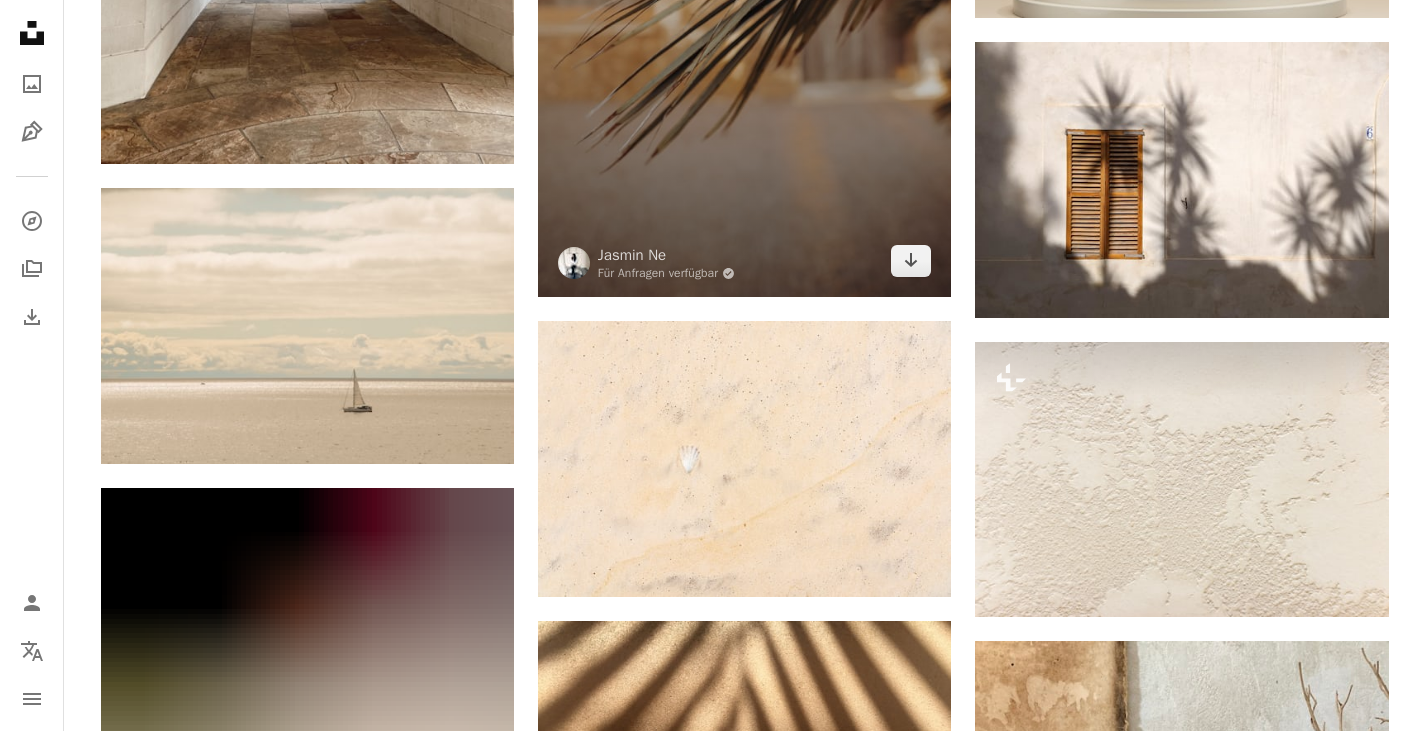 scroll, scrollTop: 9000, scrollLeft: 0, axis: vertical 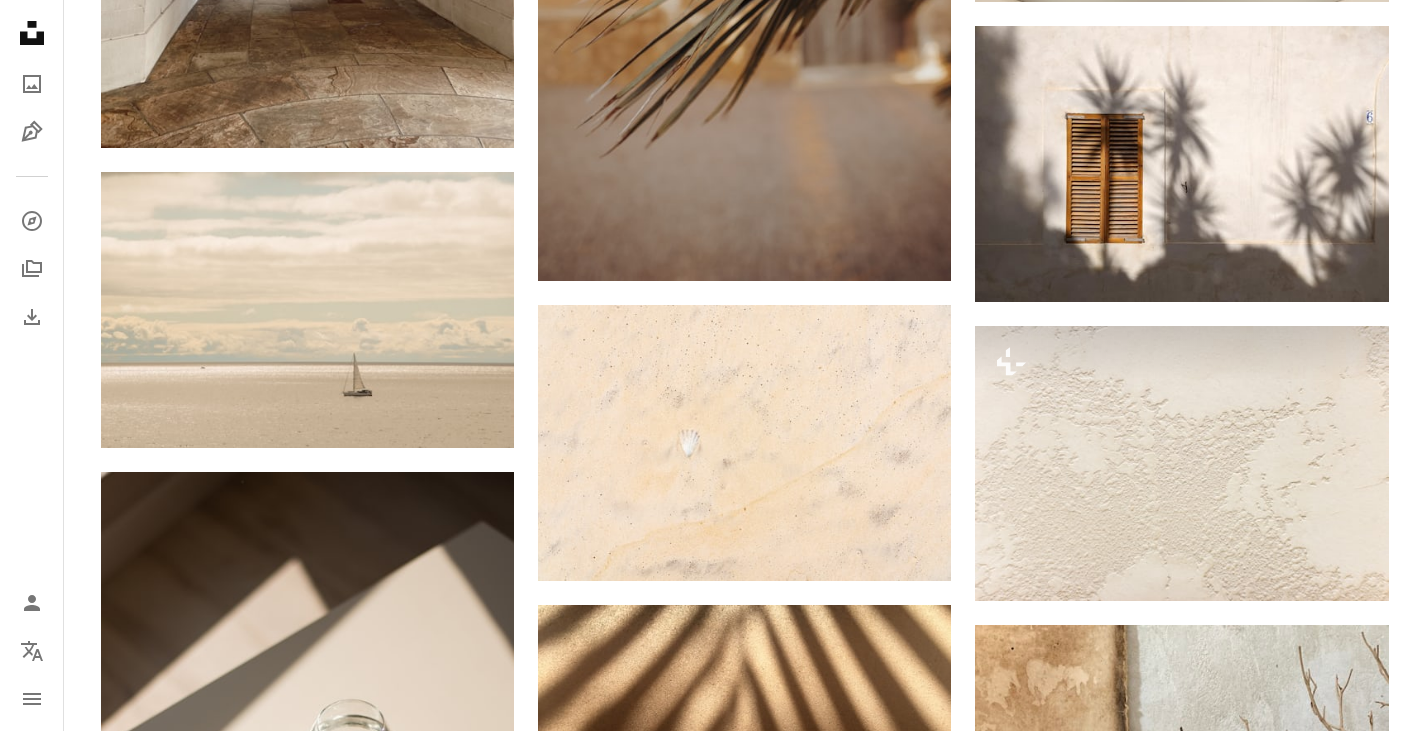 click on "Plus sign for Unsplash+ A heart A plus sign [FIRST] [LAST] Für Unsplash+ A lock Herunterladen A heart A plus sign [FIRST] [LAST] Für Anfragen verfügbar A checkmark inside of a circle Arrow pointing down A heart A plus sign [FIRST] [LAST] Für Anfragen verfügbar A checkmark inside of a circle Arrow pointing down A heart A plus sign [FIRST] [LAST] Arrow pointing down Plus sign for Unsplash+ A heart A plus sign [FIRST] [LAST] Für Unsplash+ A lock Herunterladen A heart A plus sign [FIRST] [LAST] Arrow pointing down Plus sign for Unsplash+ A heart A plus sign [FIRST] [LAST] Für Unsplash+ A lock Herunterladen A heart A plus sign [FIRST] [LAST] Arrow pointing down A heart A plus sign [FIRST] [LAST] Arrow pointing down A heart A plus sign [FIRST] [LAST] Arrow pointing down –– ––– ––– – ––– – – ––– –– –– –––– –– The best in on-brand content creation Learn More A heart A plus sign [FIRST] [LAST] A heart" at bounding box center (744, -3056) 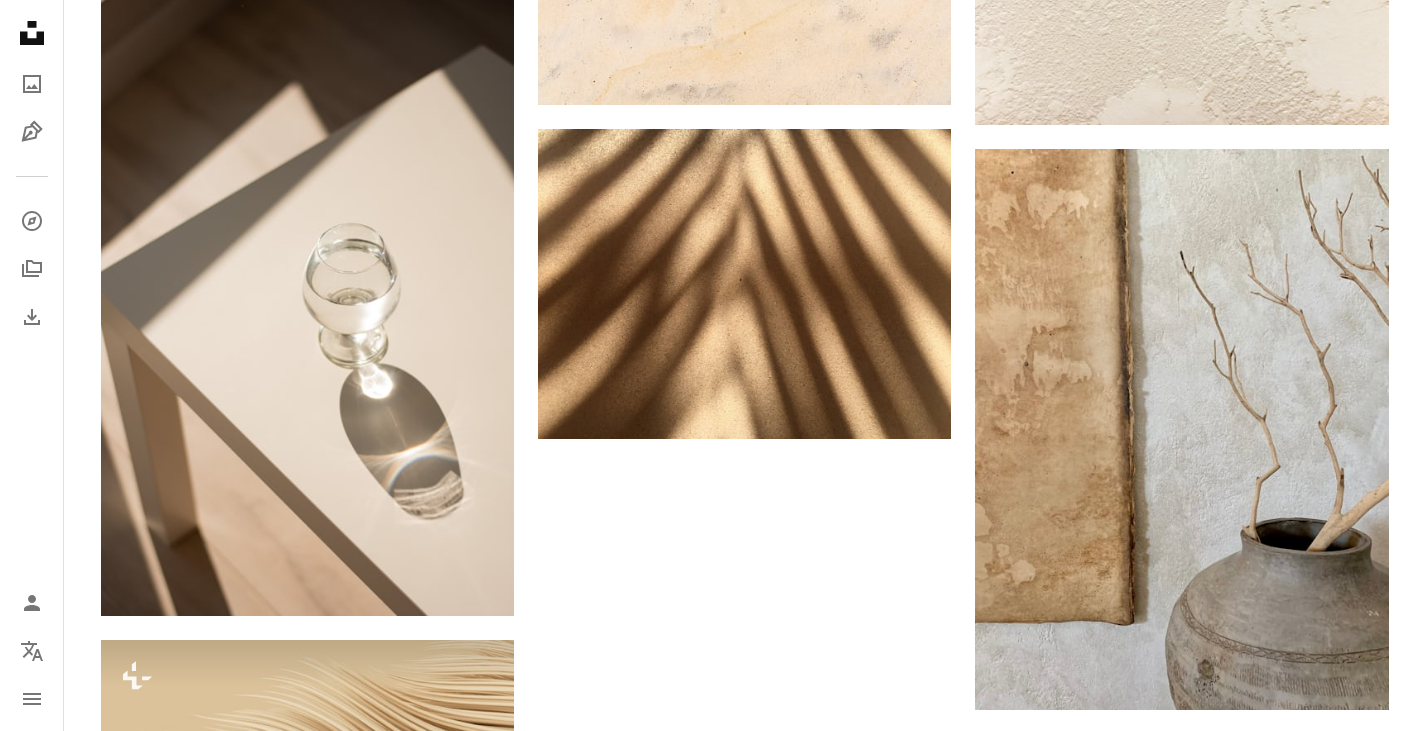 scroll, scrollTop: 9600, scrollLeft: 0, axis: vertical 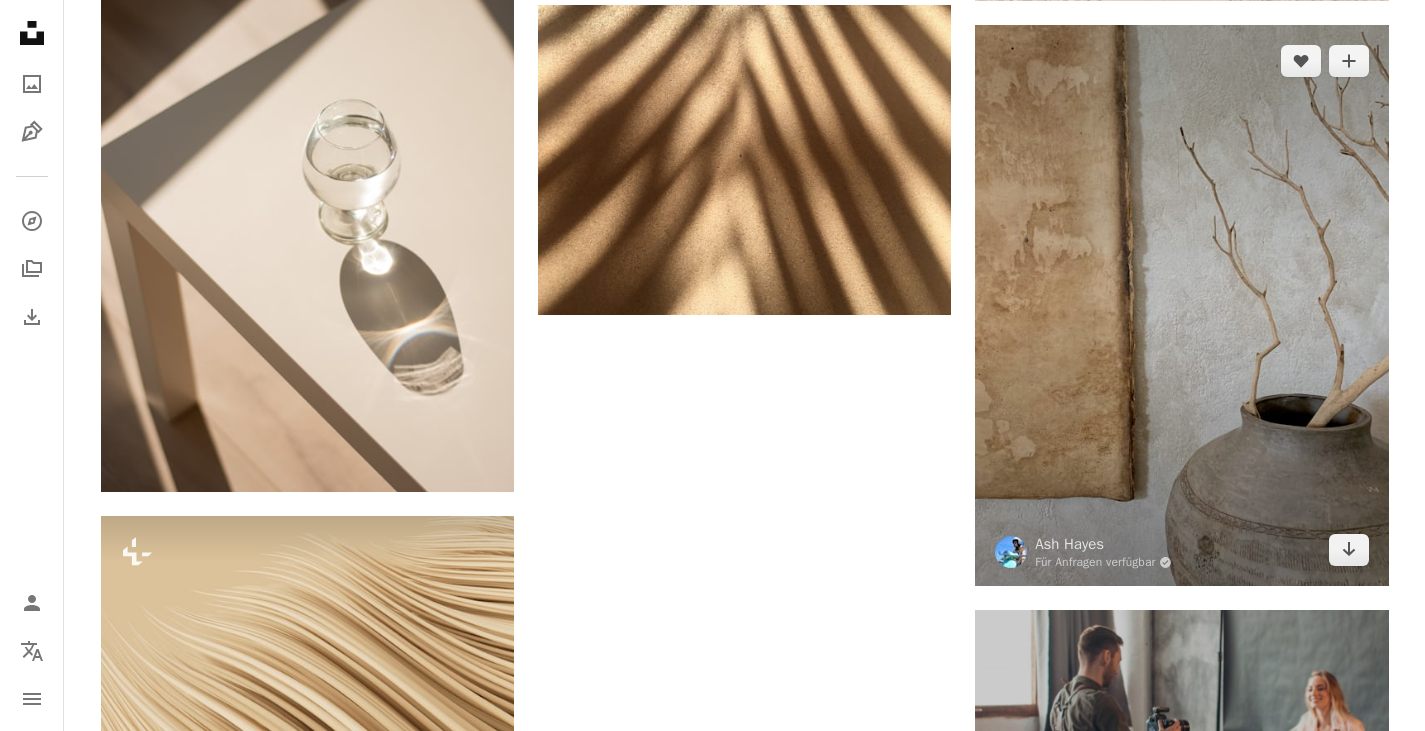 click at bounding box center (1181, 305) 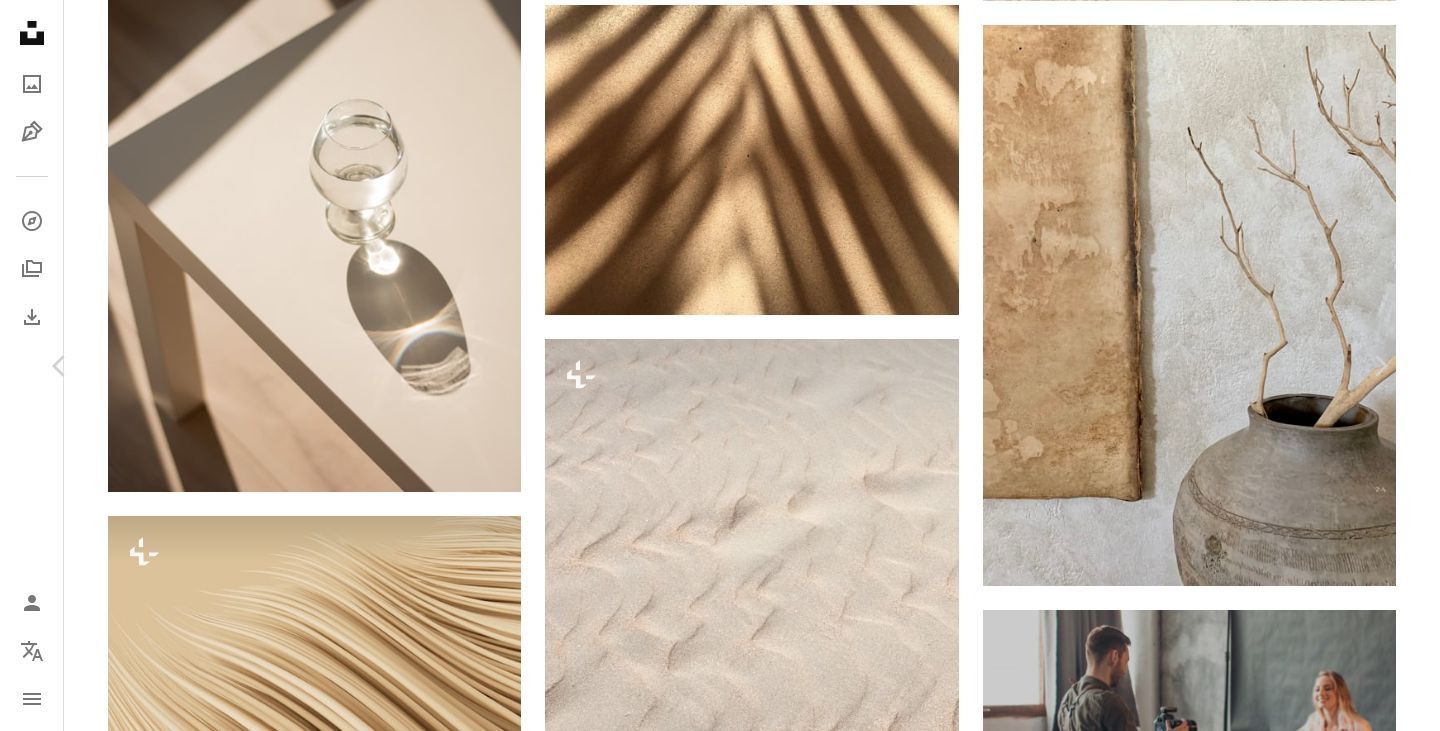 click 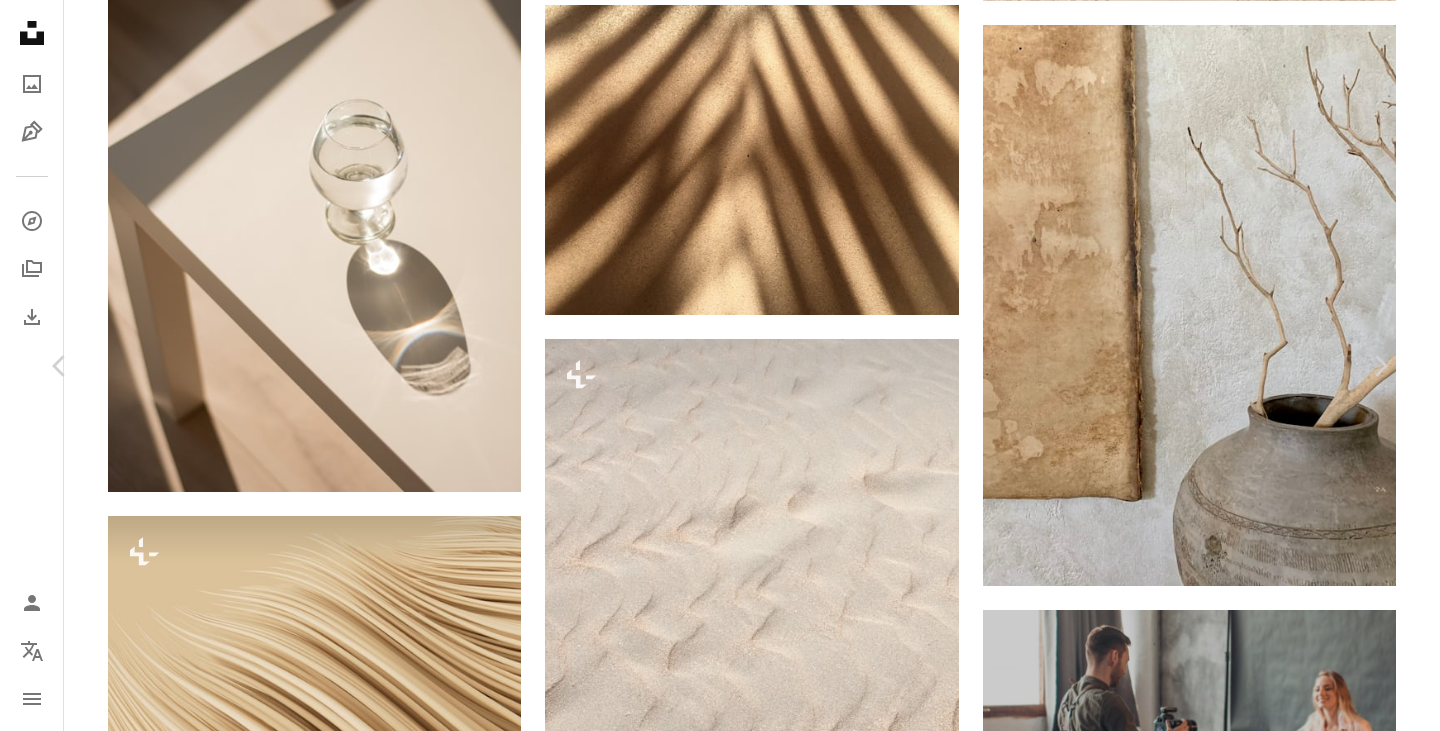 click on "Originalgröße" at bounding box center (1115, 5947) 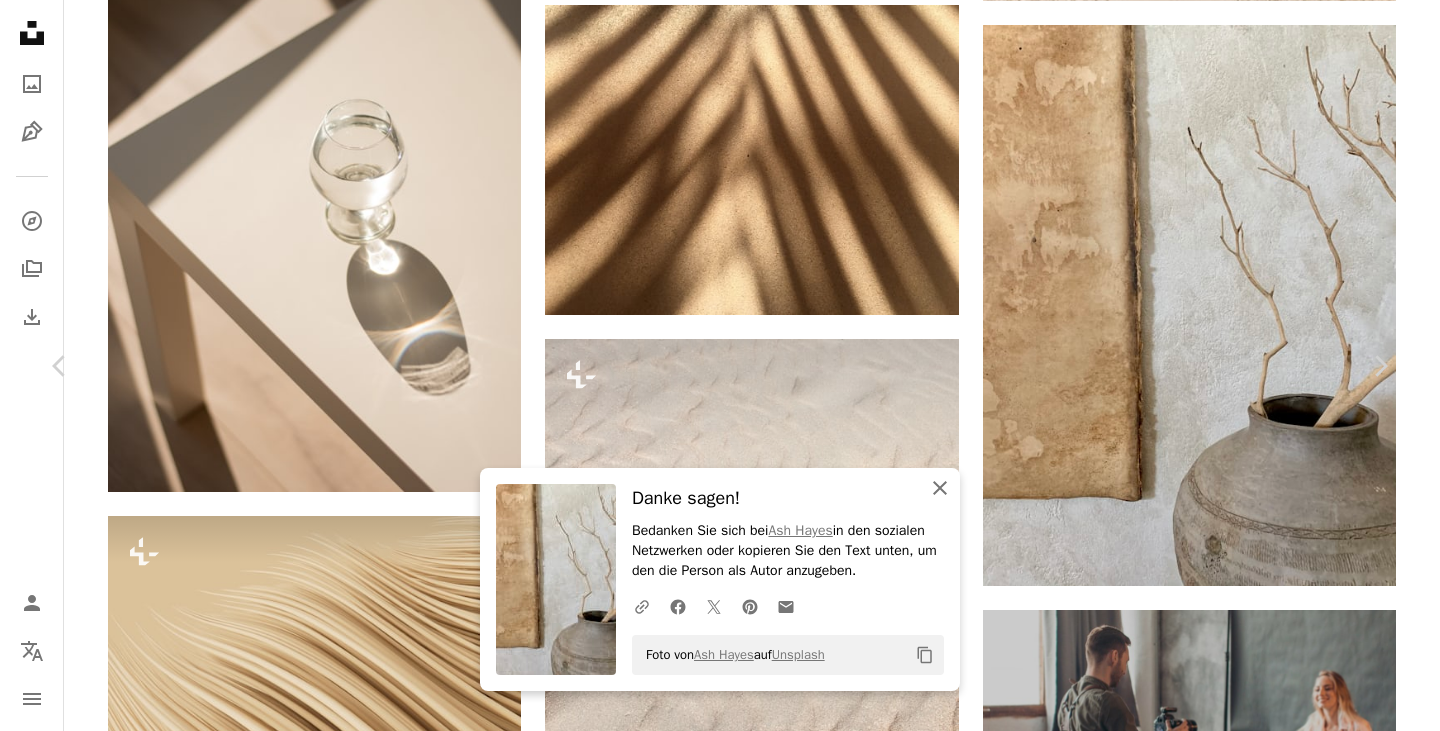 click on "An X shape" 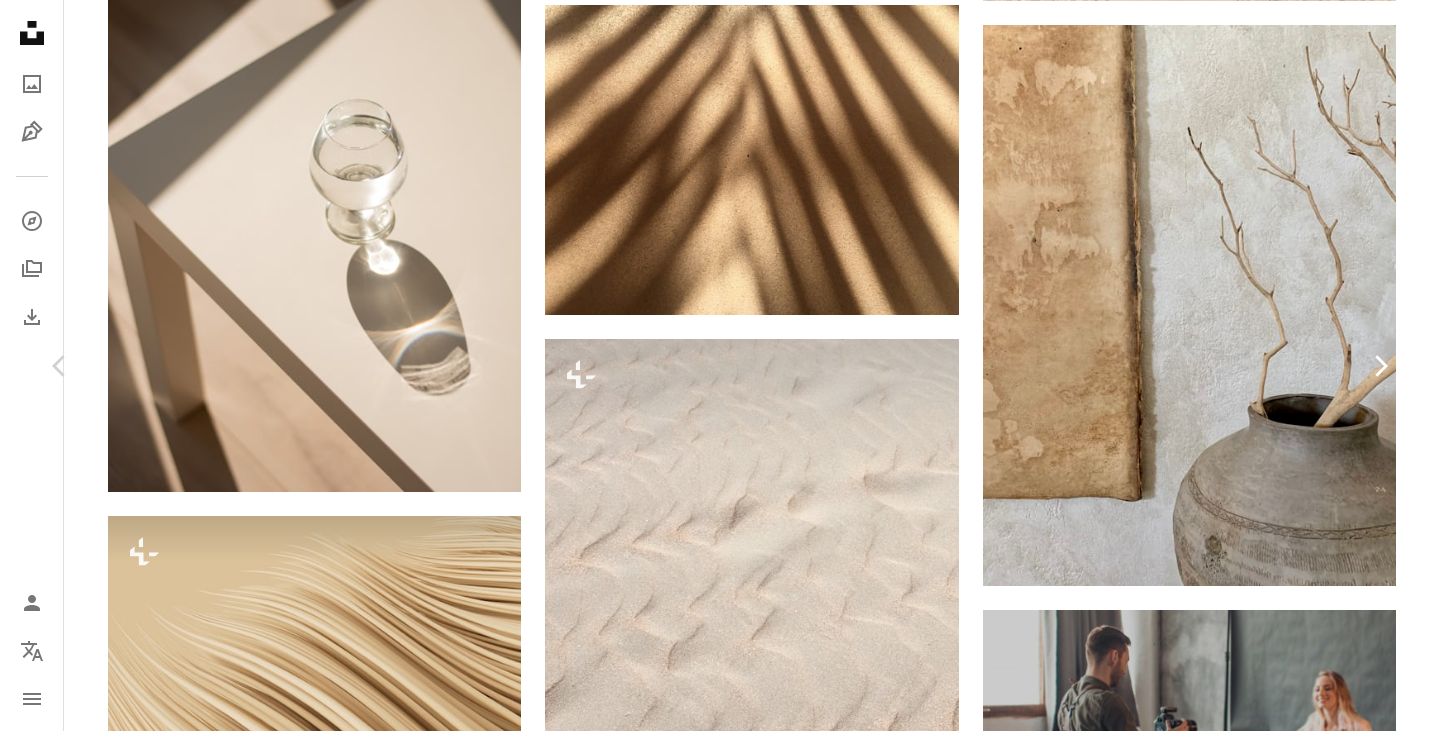 click on "Chevron right" at bounding box center (1380, 366) 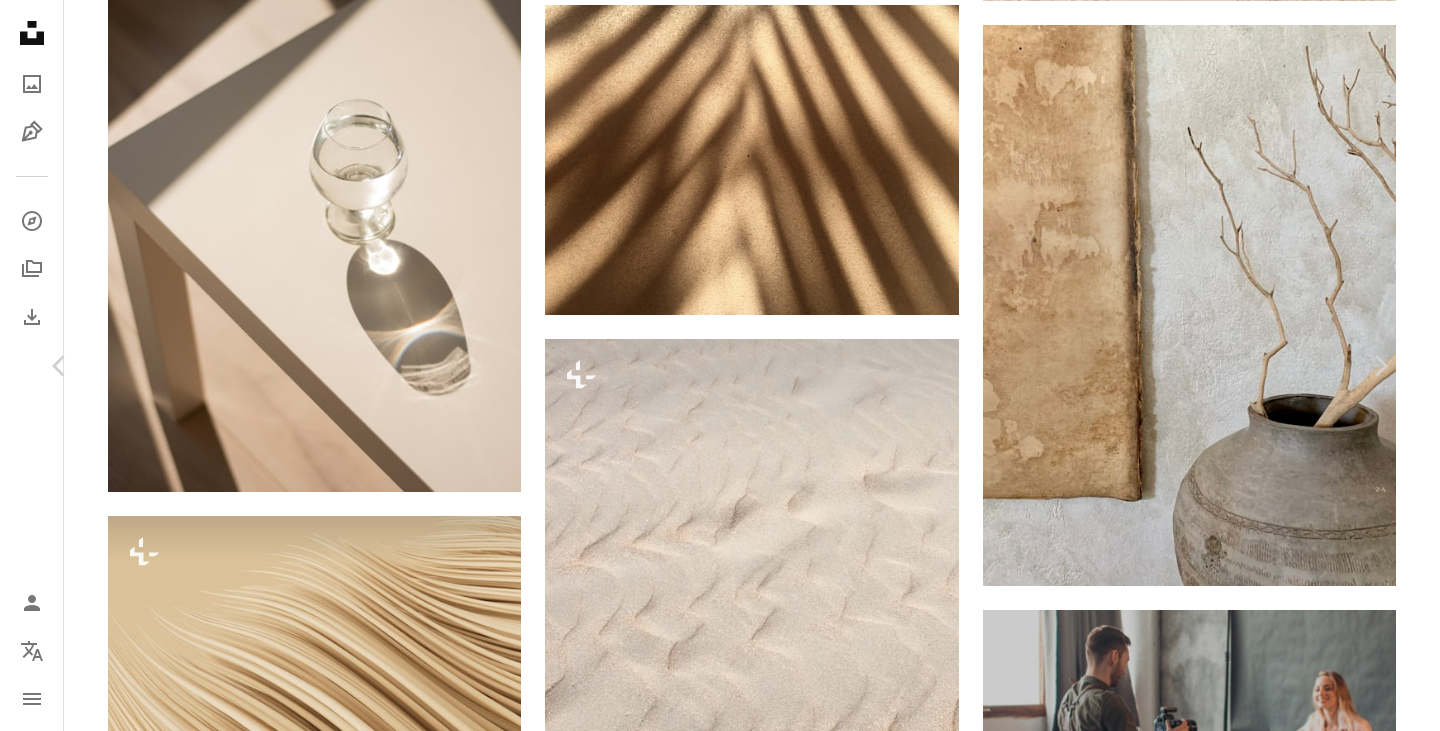click on "Zoom in" at bounding box center [712, 6105] 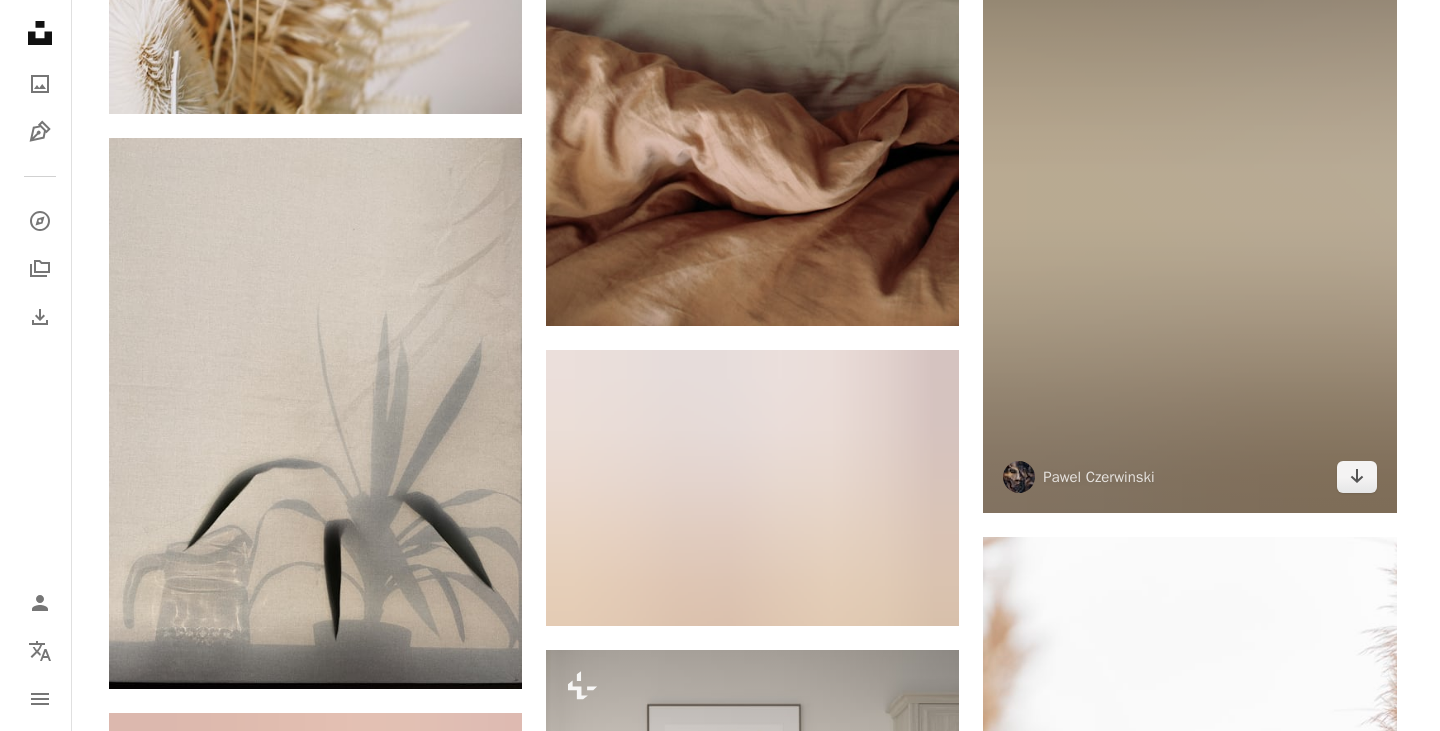 scroll, scrollTop: 10900, scrollLeft: 0, axis: vertical 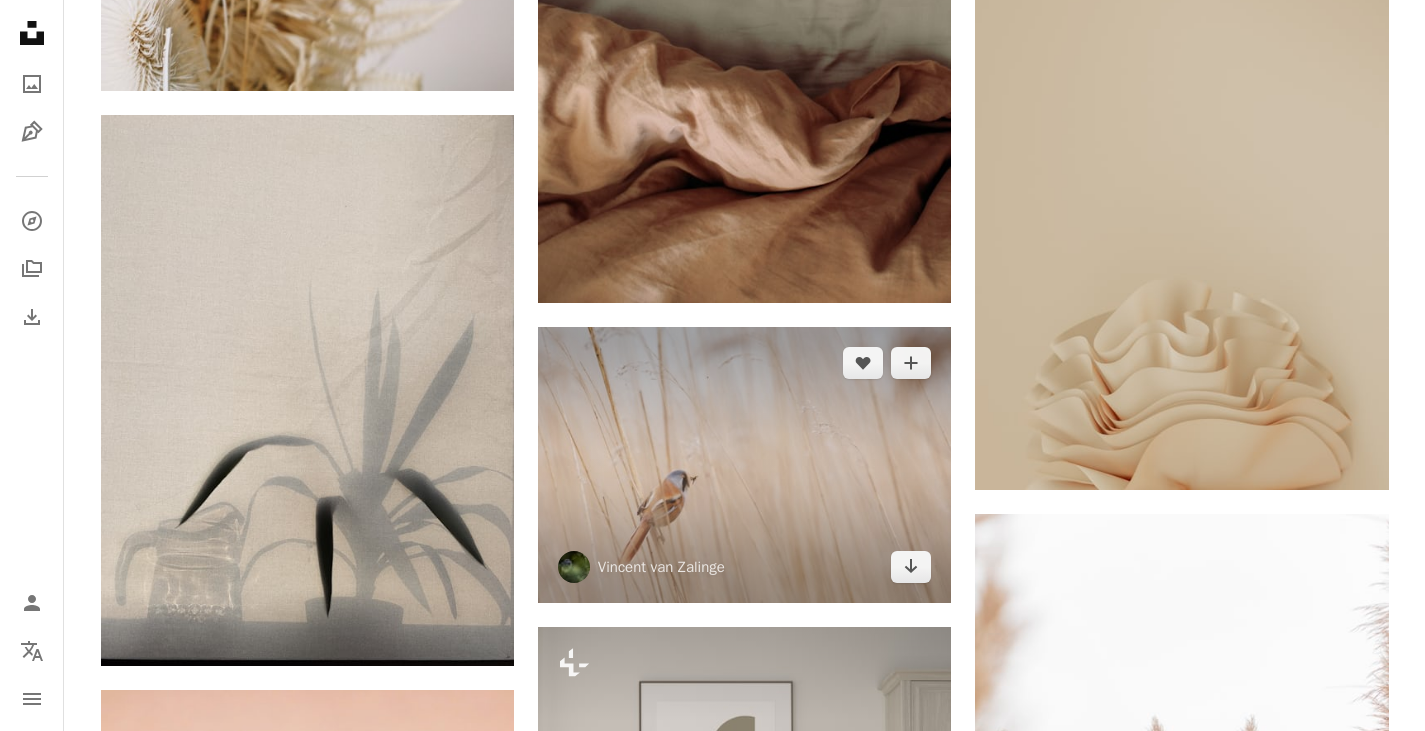 click at bounding box center [744, 465] 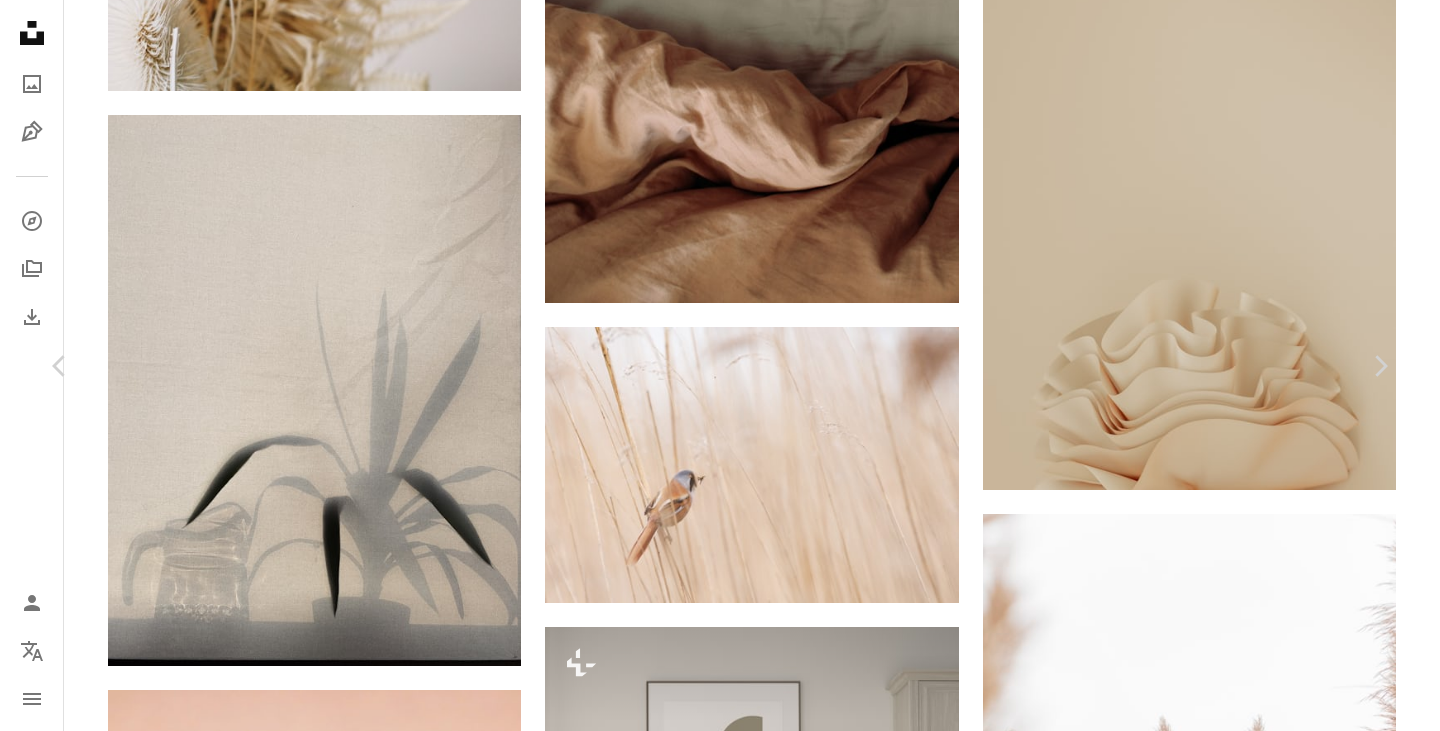 click on "Chevron down" 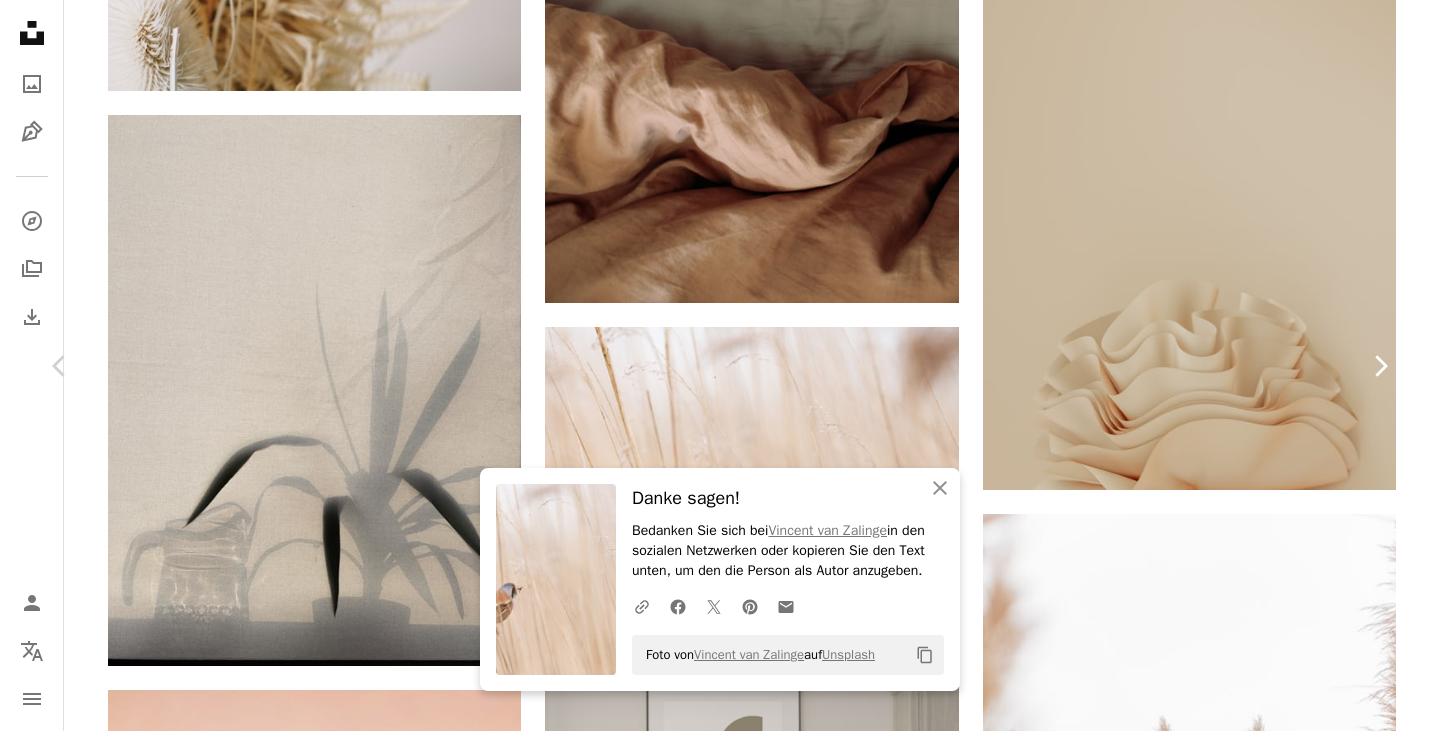 click on "Chevron right" at bounding box center (1380, 366) 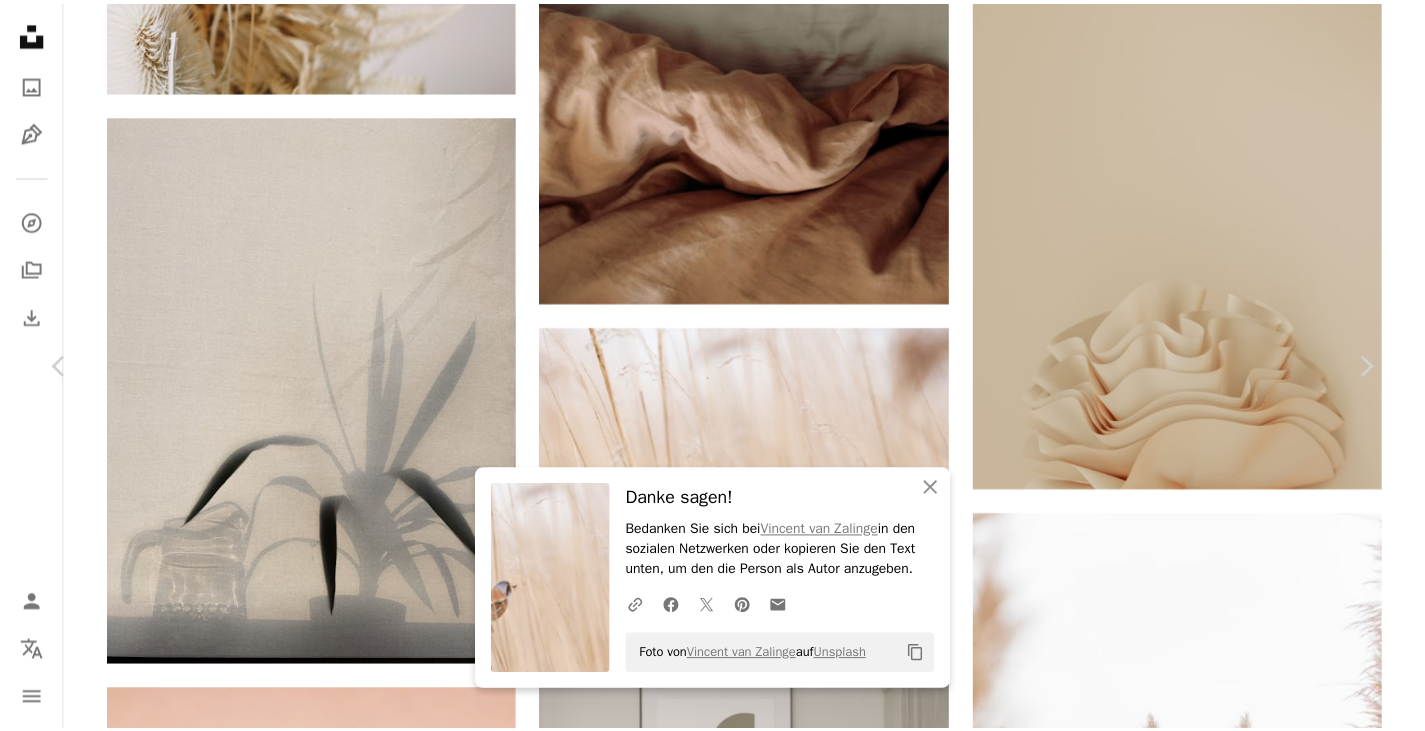 scroll, scrollTop: 639, scrollLeft: 0, axis: vertical 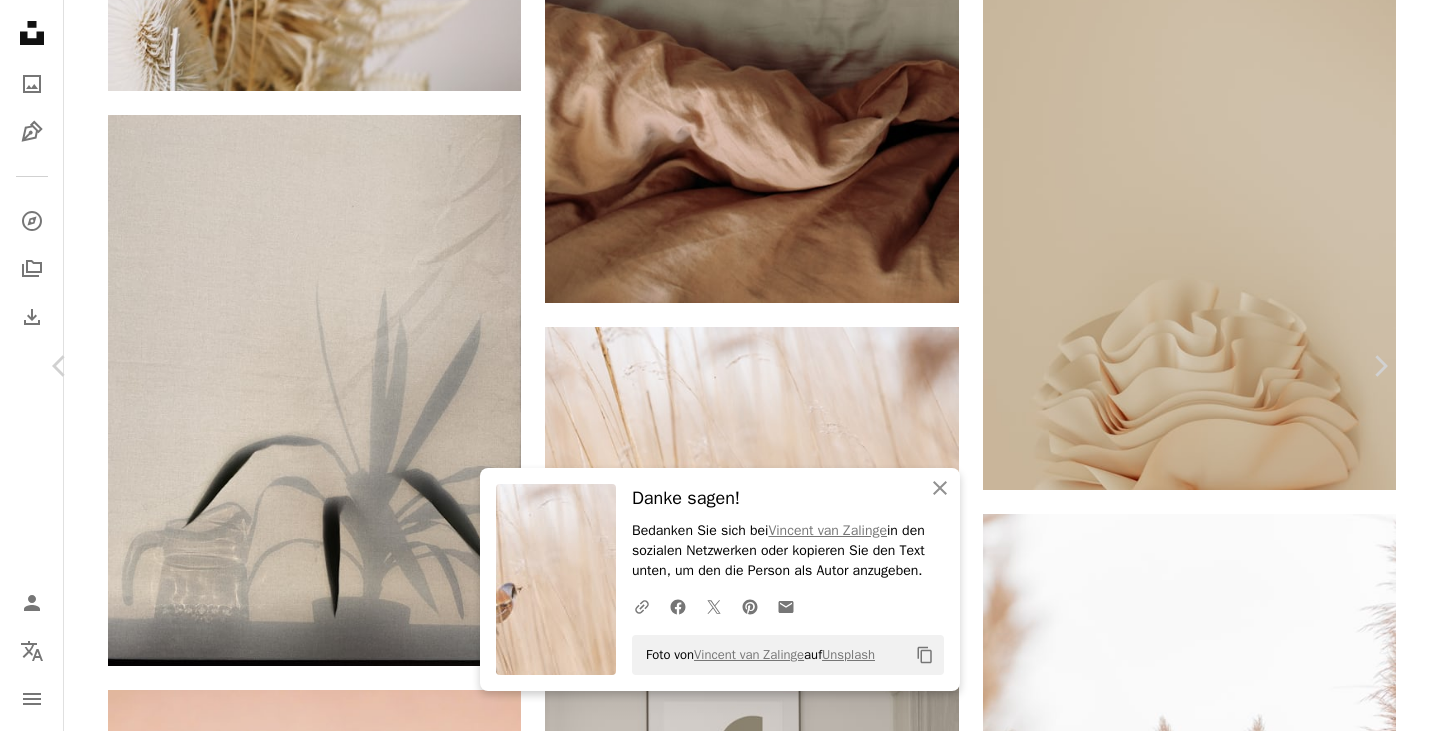 click on "An X shape" at bounding box center [20, 20] 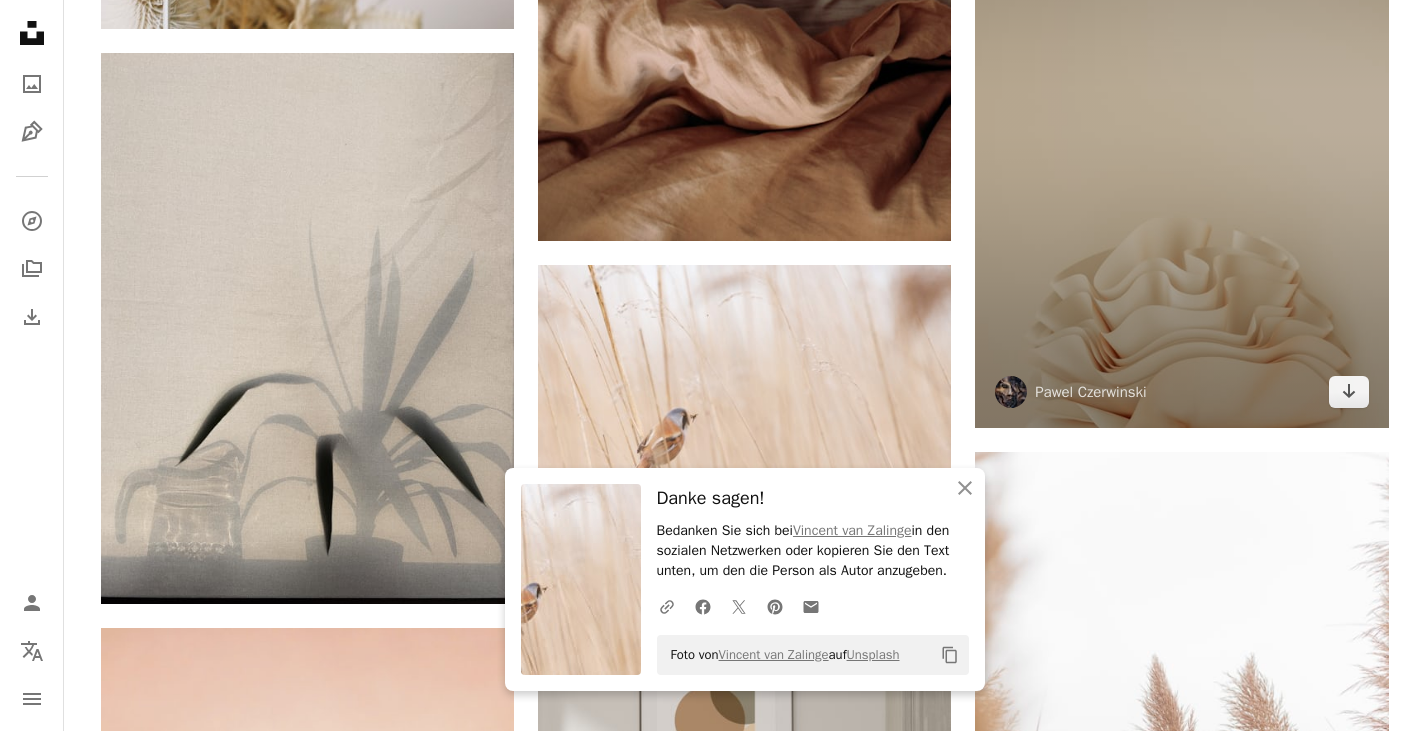 scroll, scrollTop: 11000, scrollLeft: 0, axis: vertical 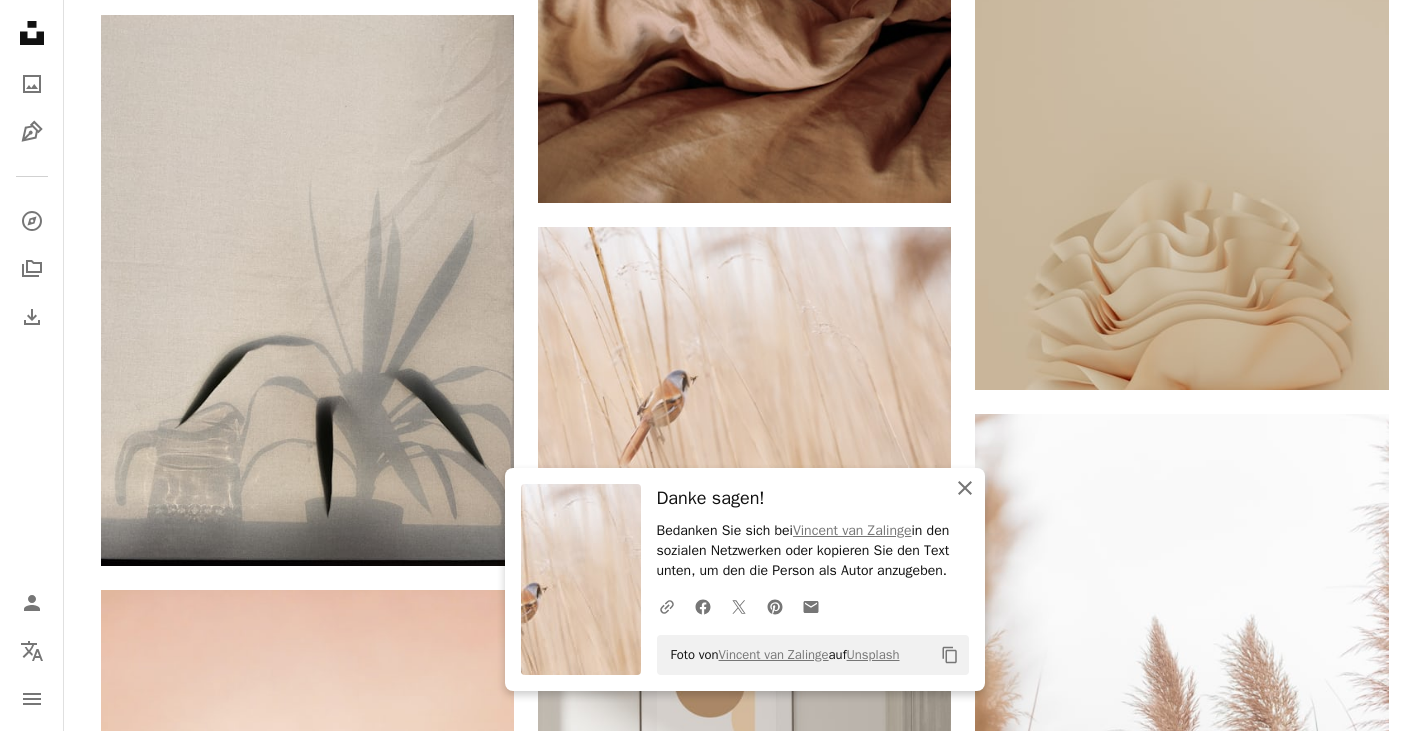 click 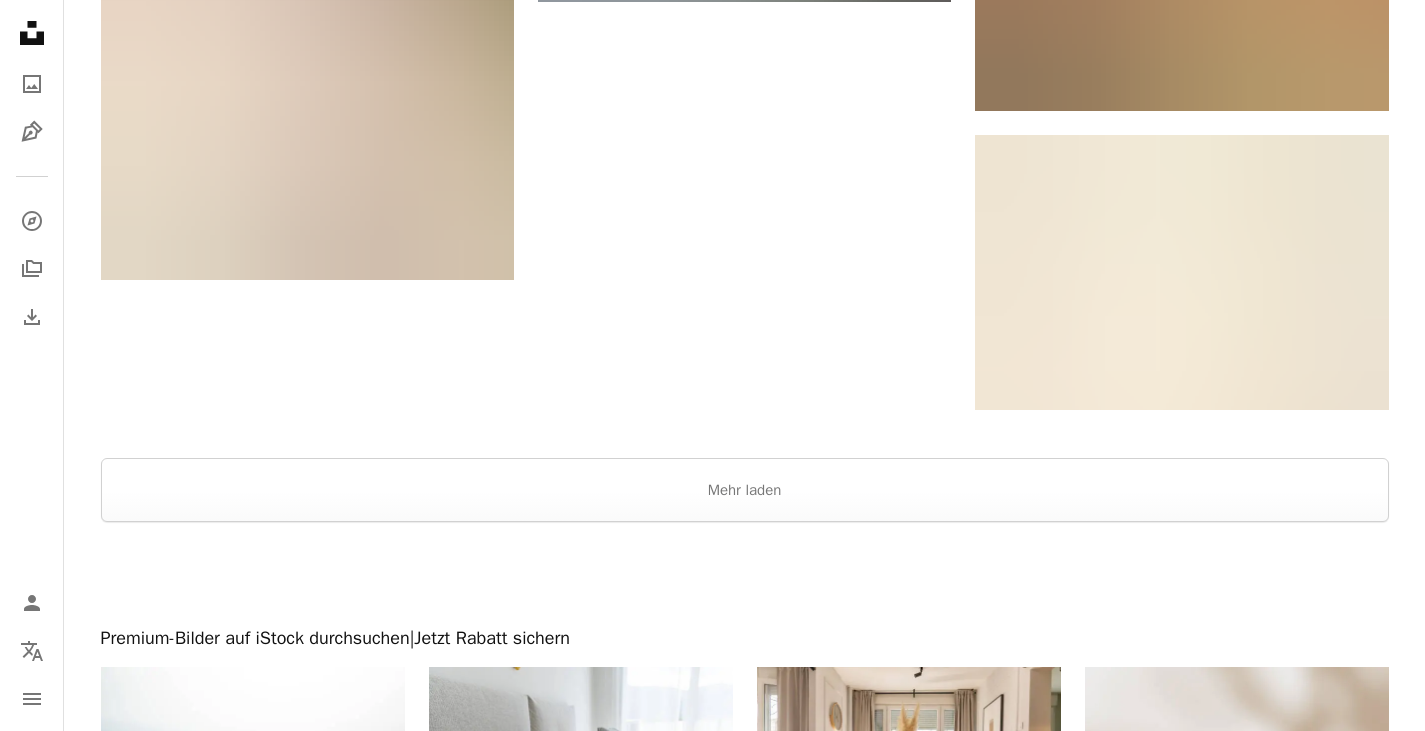 scroll, scrollTop: 14000, scrollLeft: 0, axis: vertical 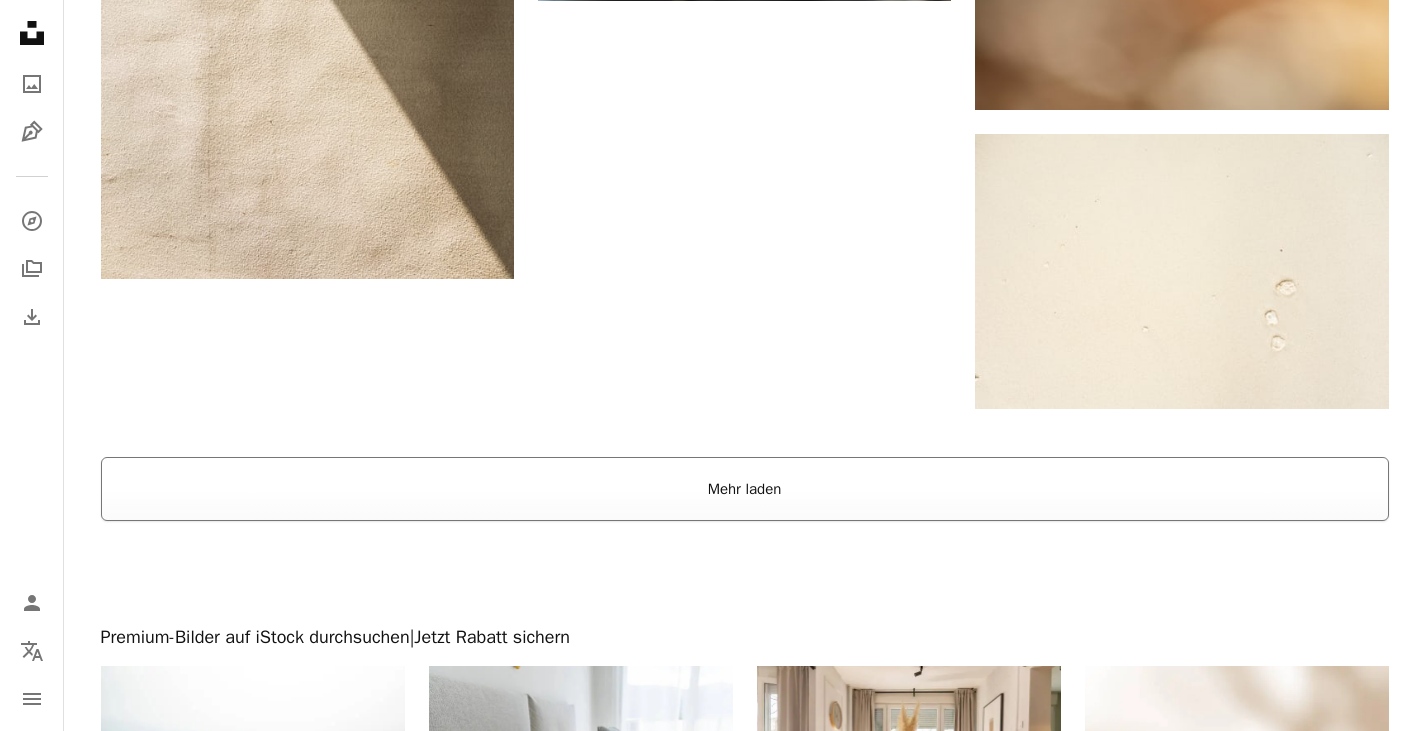 click on "Mehr laden" at bounding box center [745, 489] 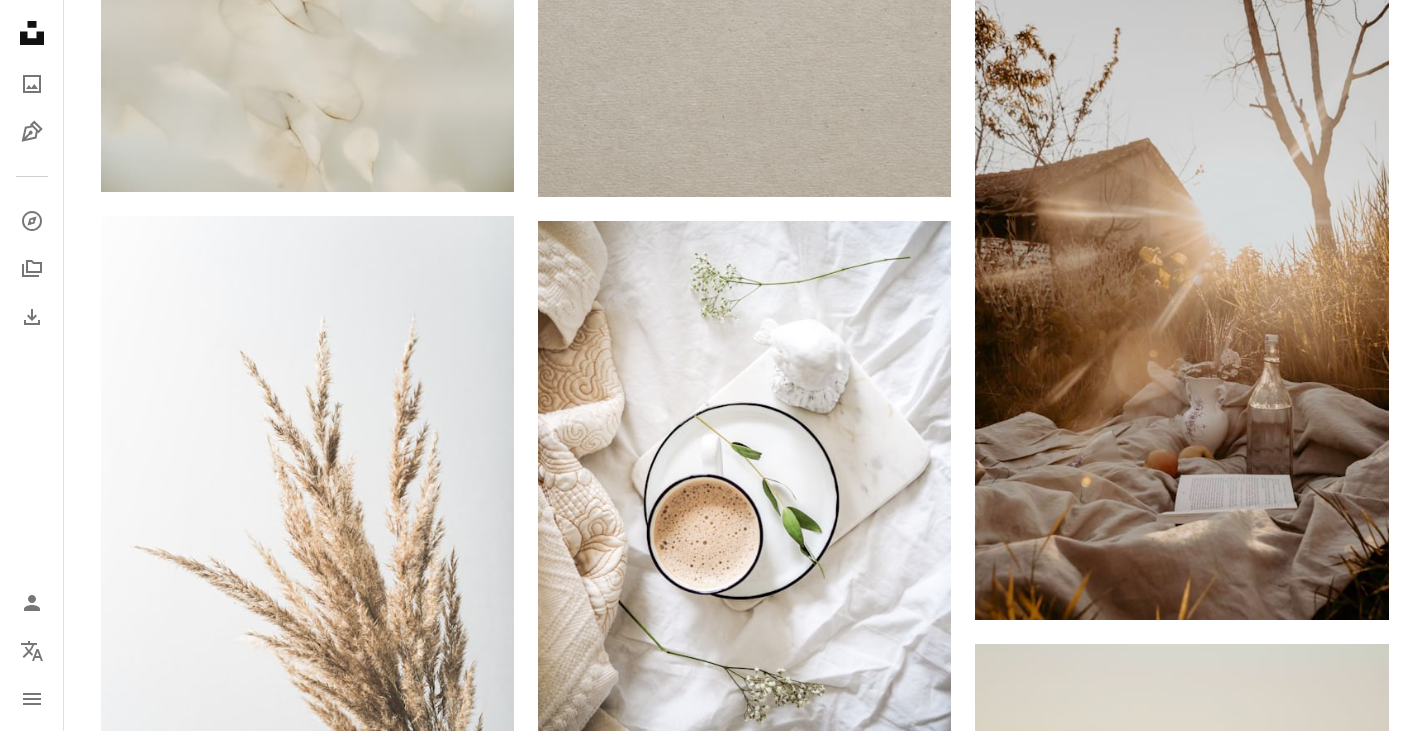scroll, scrollTop: 17900, scrollLeft: 0, axis: vertical 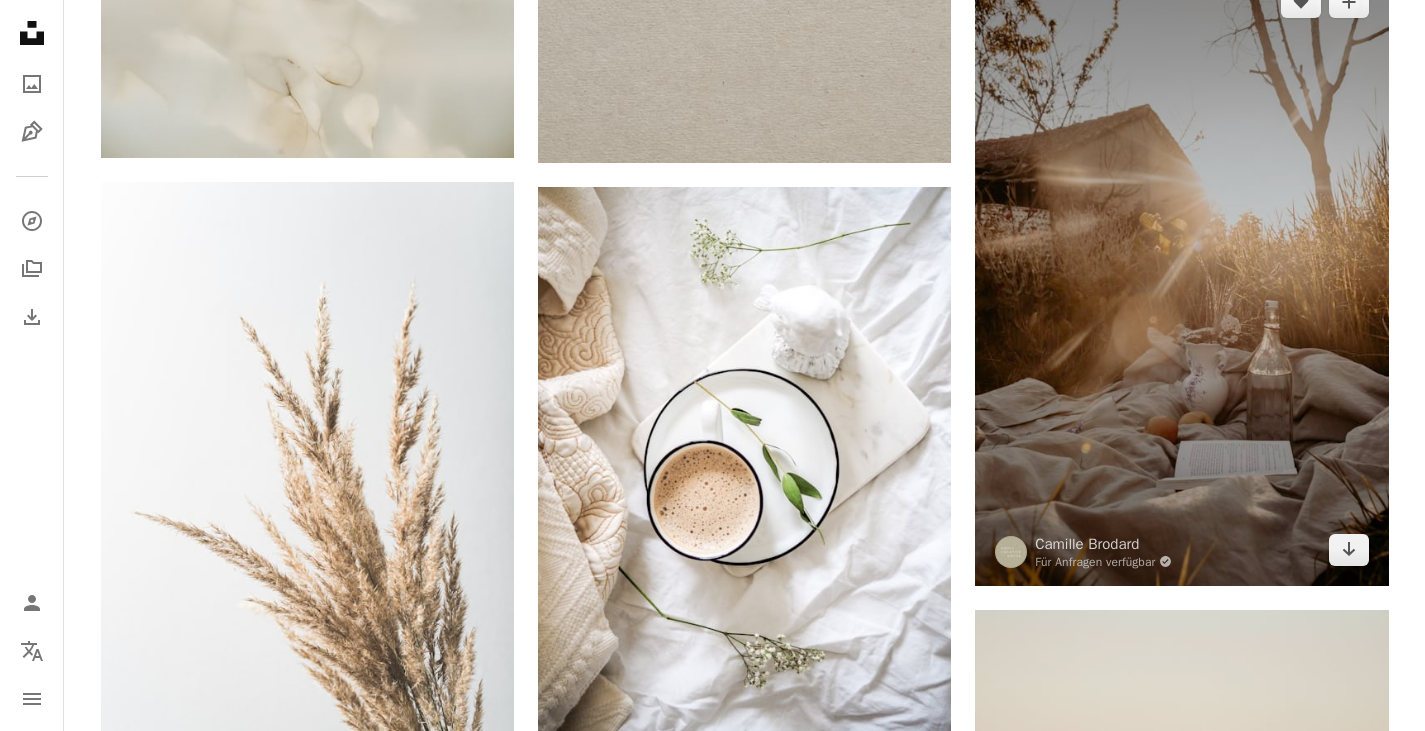 click at bounding box center (1181, 276) 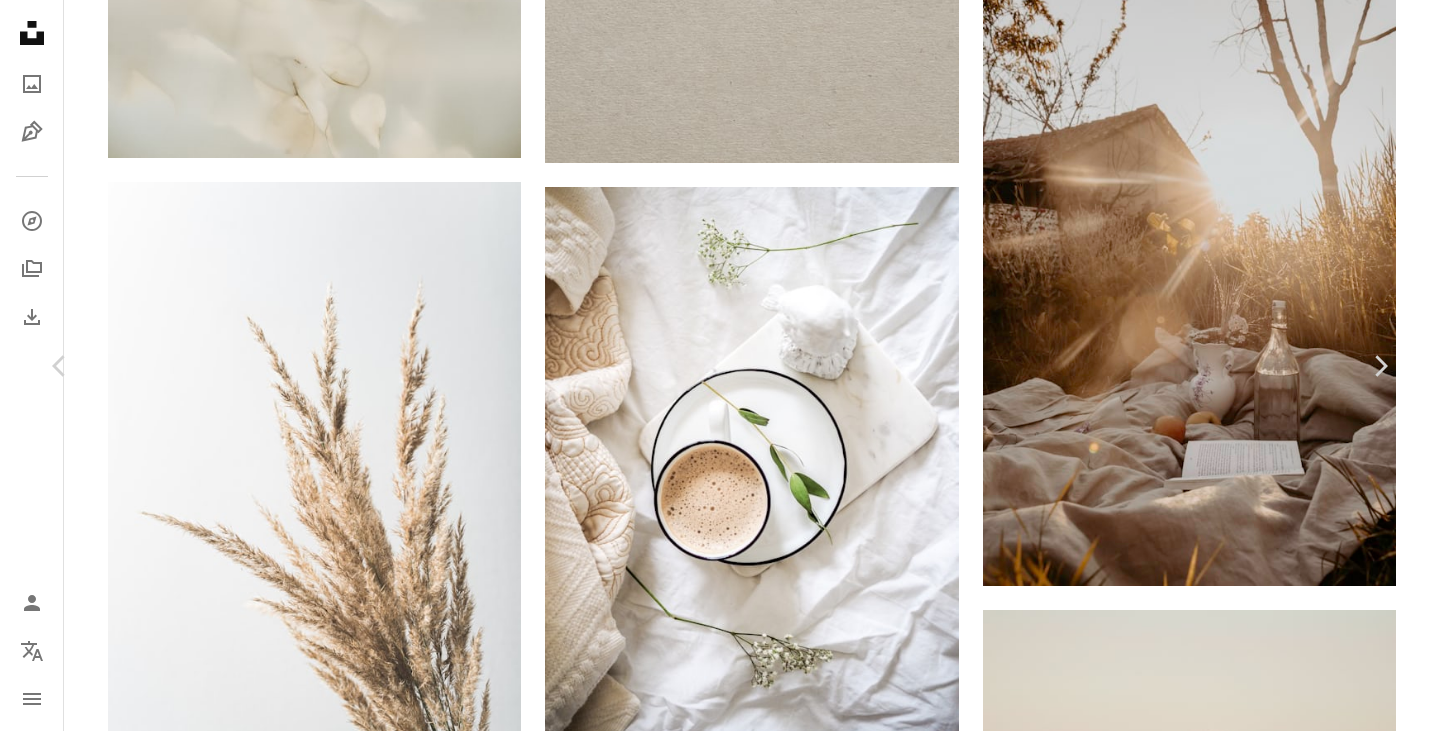 click on "Chevron down" 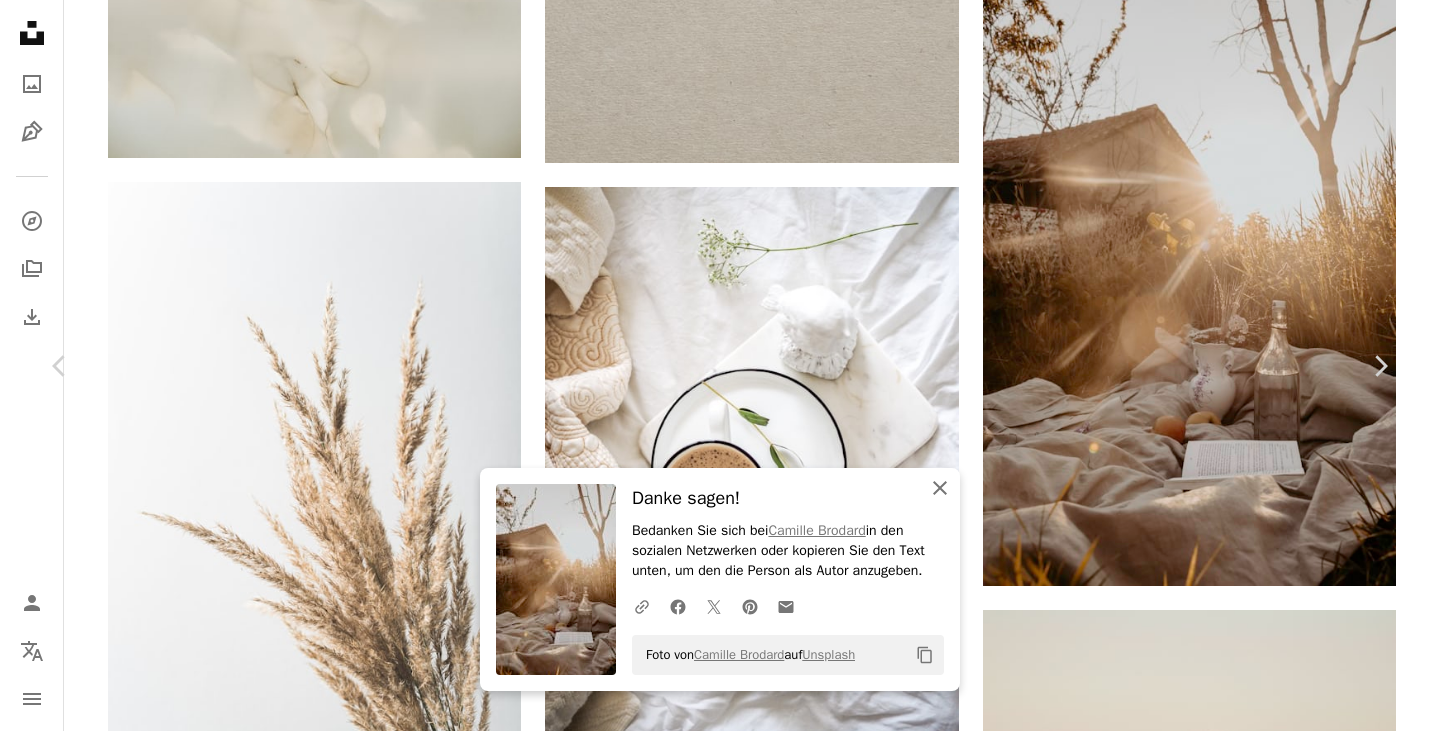 drag, startPoint x: 930, startPoint y: 489, endPoint x: 910, endPoint y: 466, distance: 30.479502 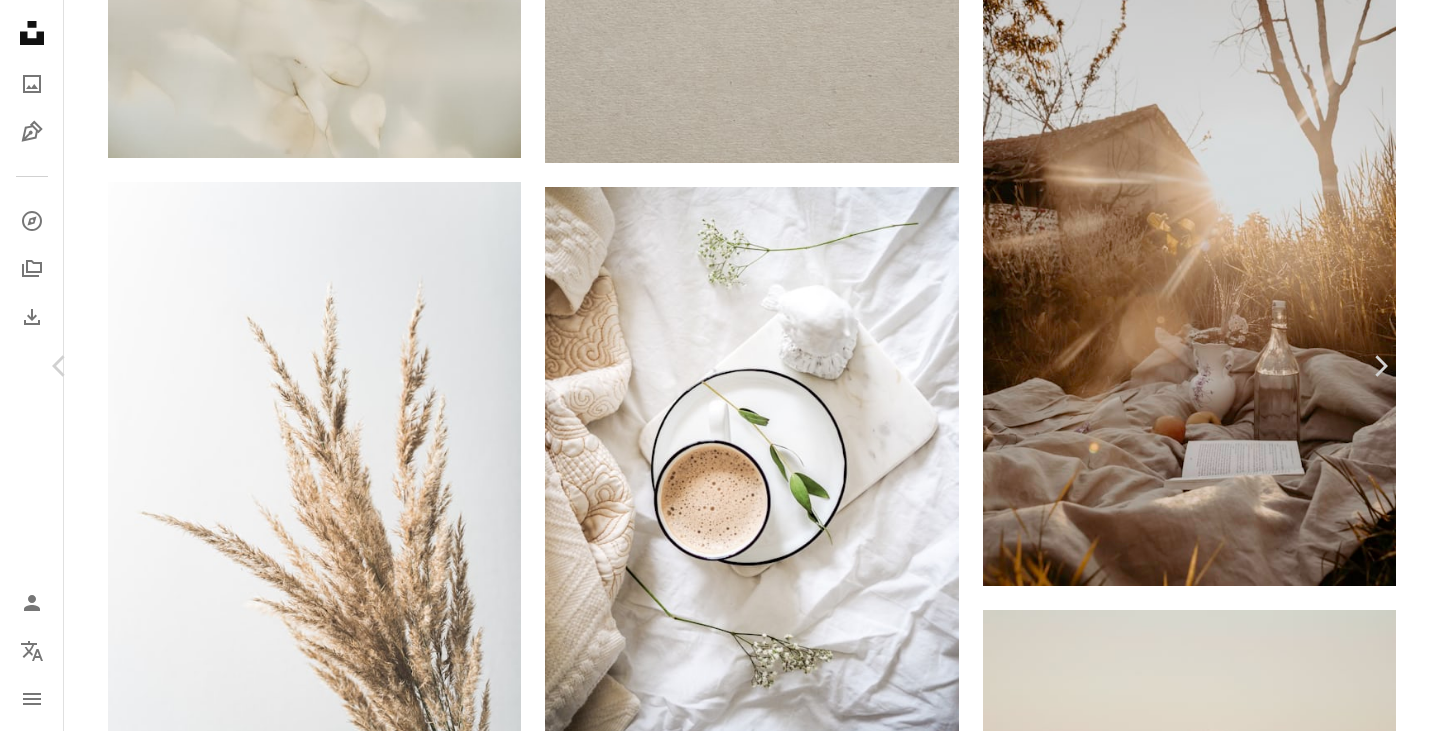 click on "An X shape" at bounding box center (20, 20) 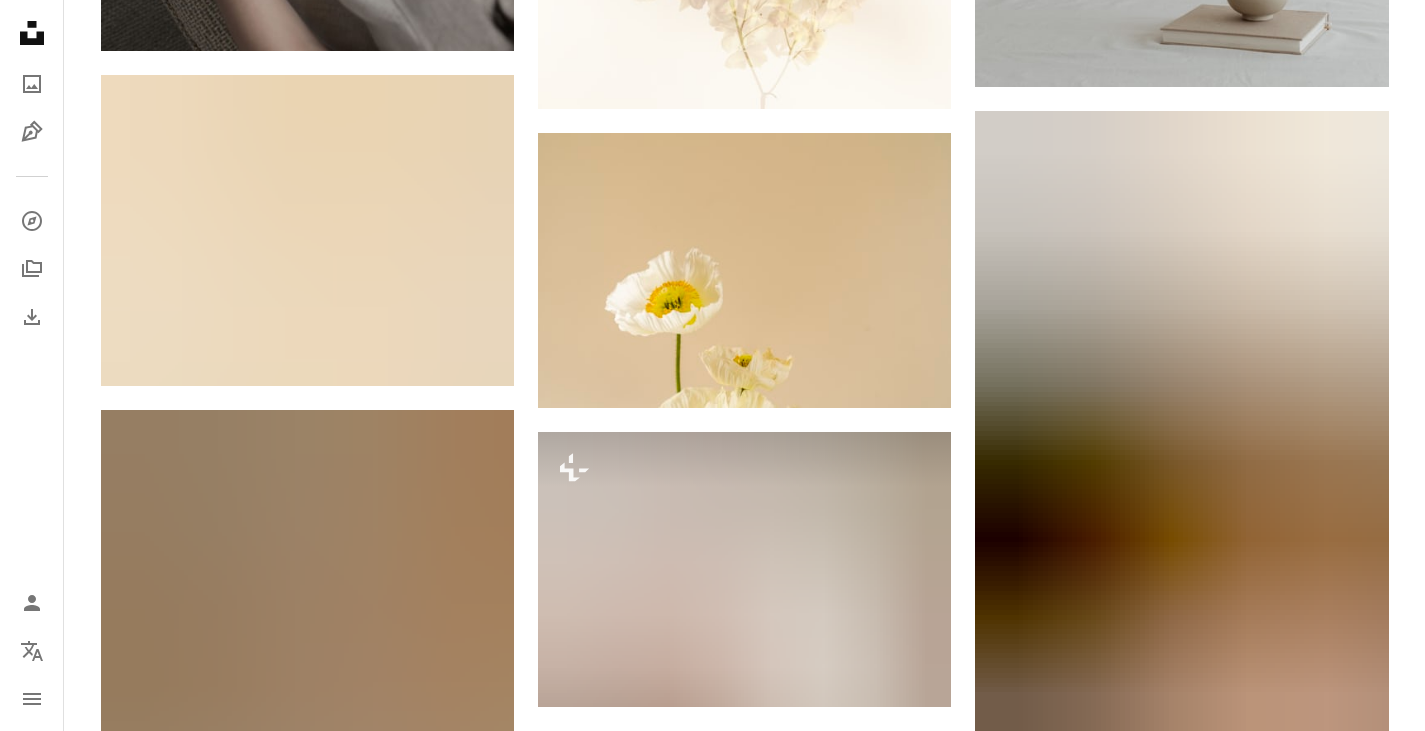 scroll, scrollTop: 29600, scrollLeft: 0, axis: vertical 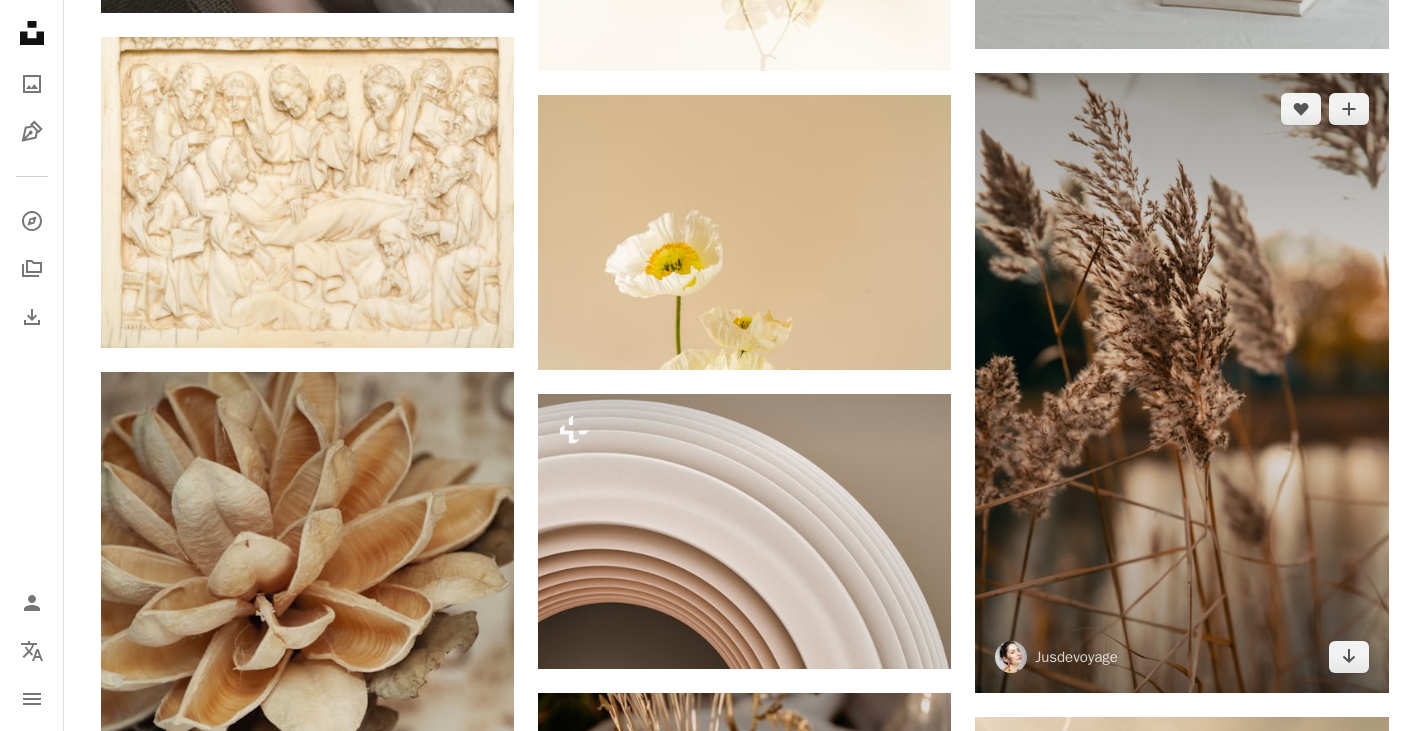 click at bounding box center (1181, 383) 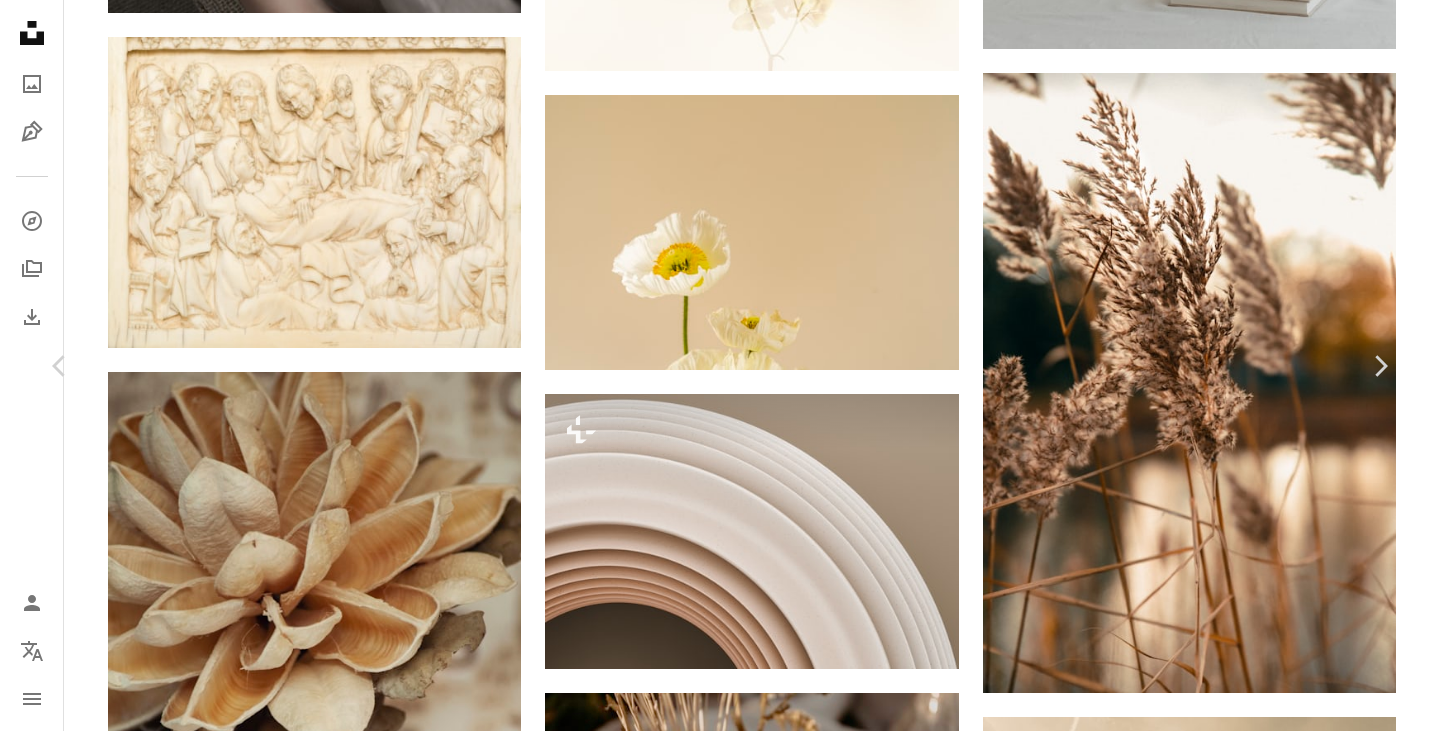 click on "Chevron down" at bounding box center (1264, 3498) 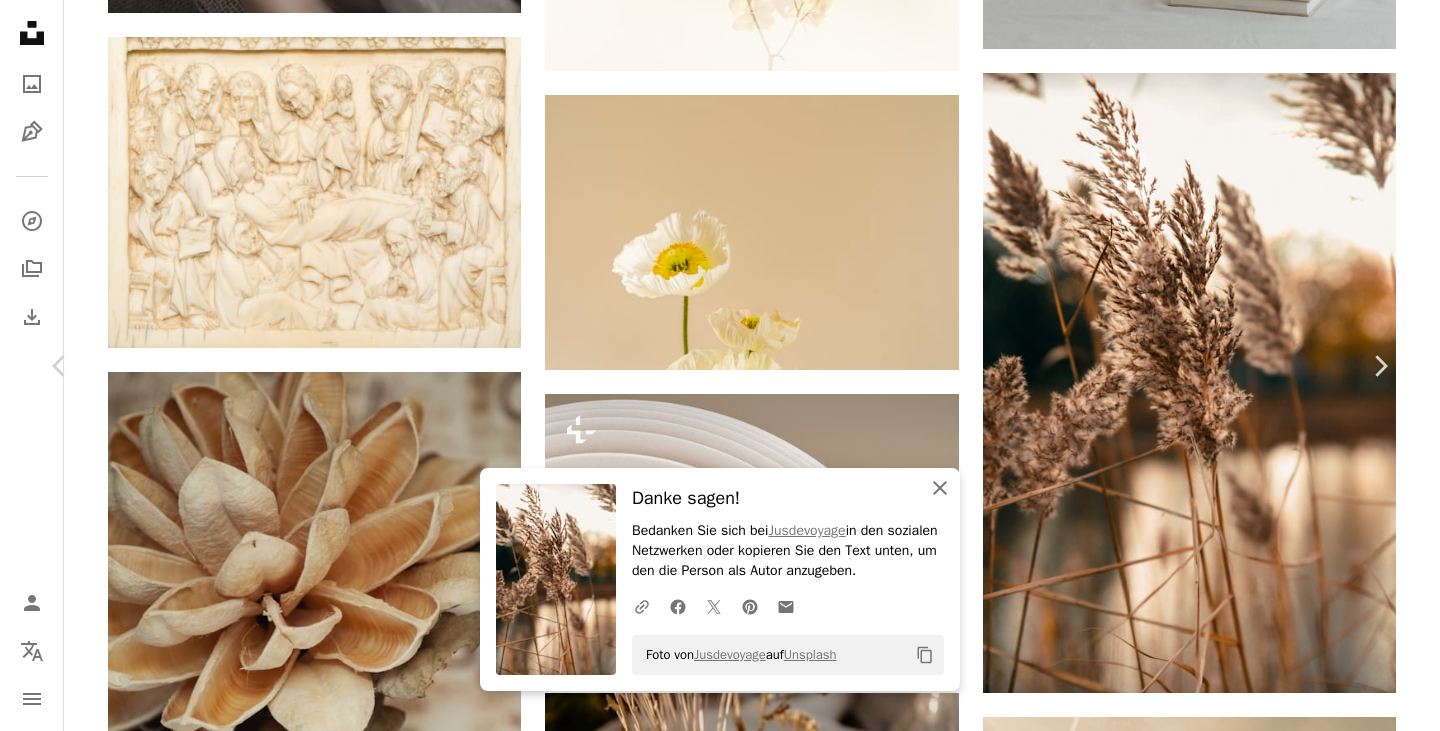 drag, startPoint x: 934, startPoint y: 481, endPoint x: 871, endPoint y: 476, distance: 63.1981 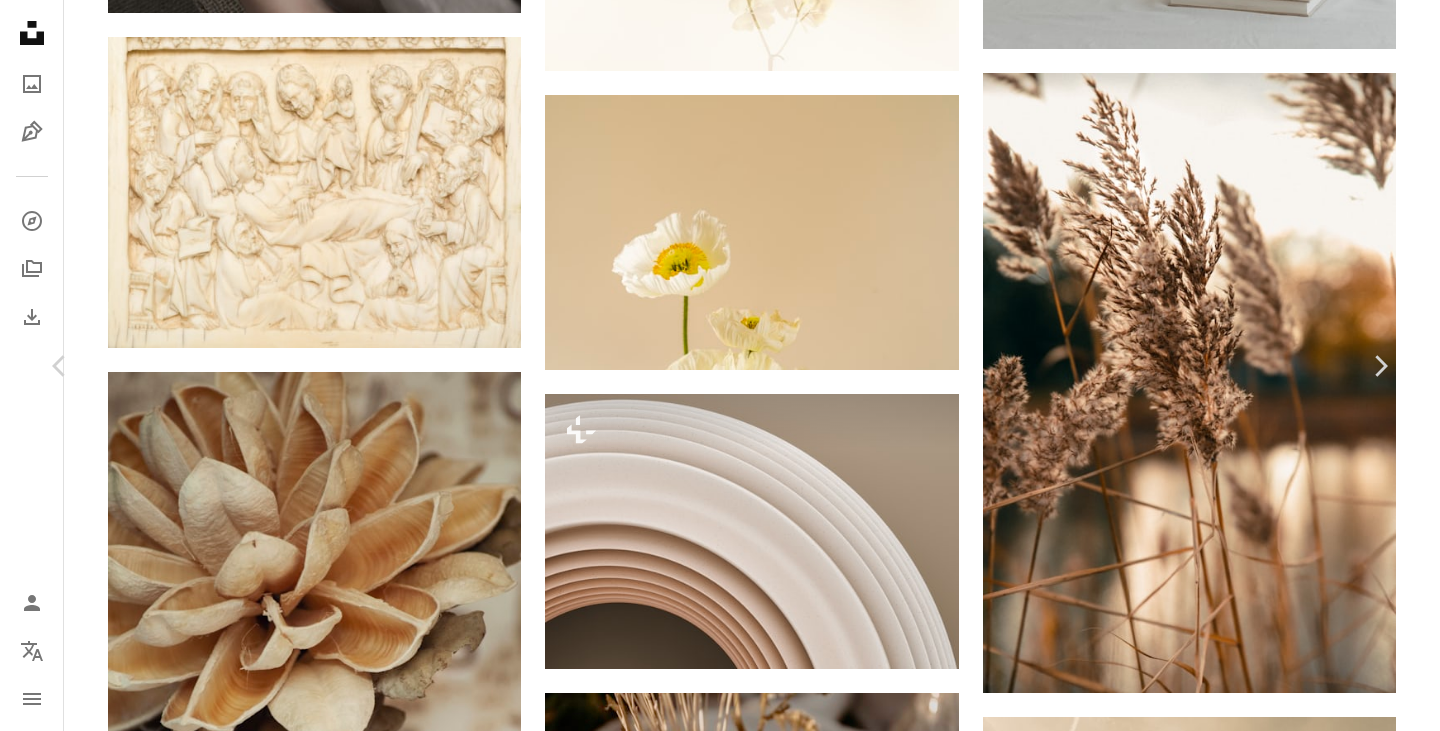 click on "An X shape" at bounding box center (20, 20) 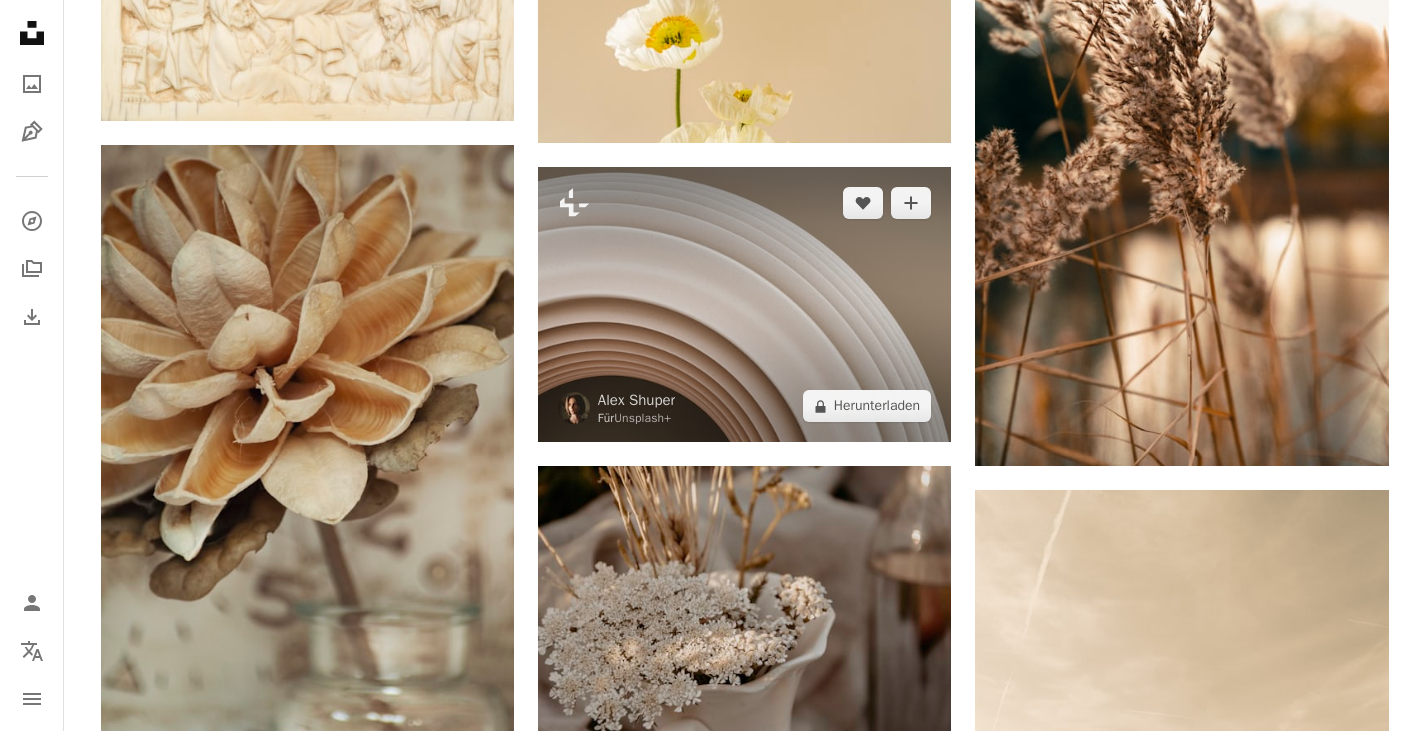scroll, scrollTop: 29900, scrollLeft: 0, axis: vertical 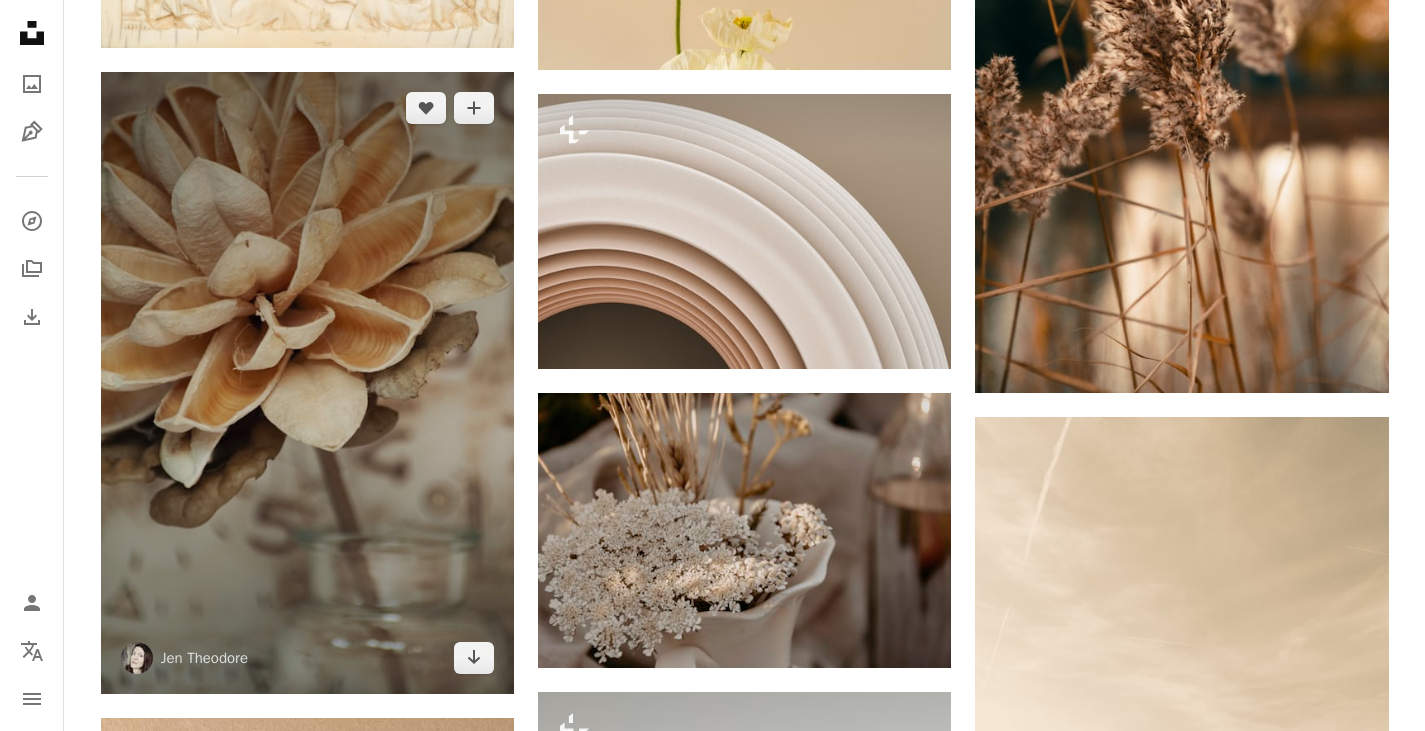 click at bounding box center [307, 383] 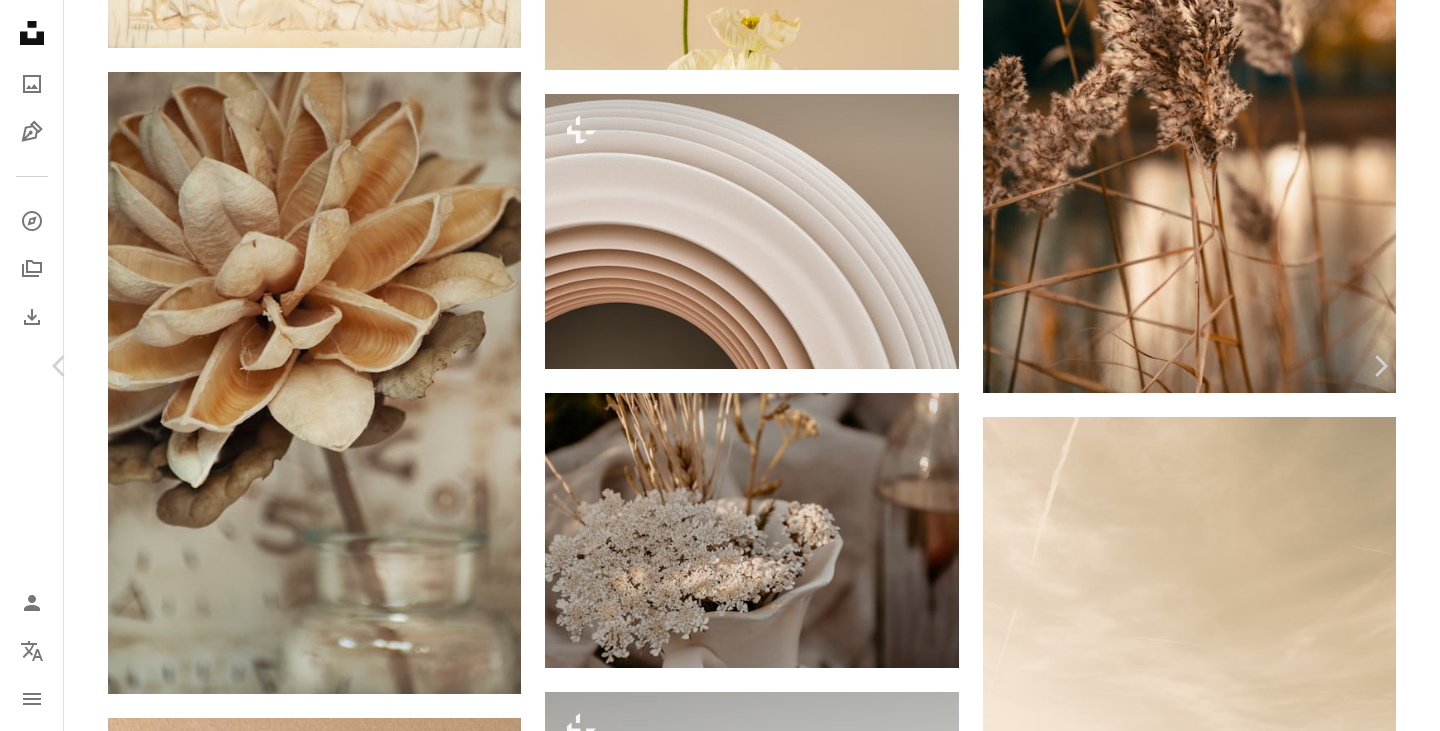 click on "Chevron down" 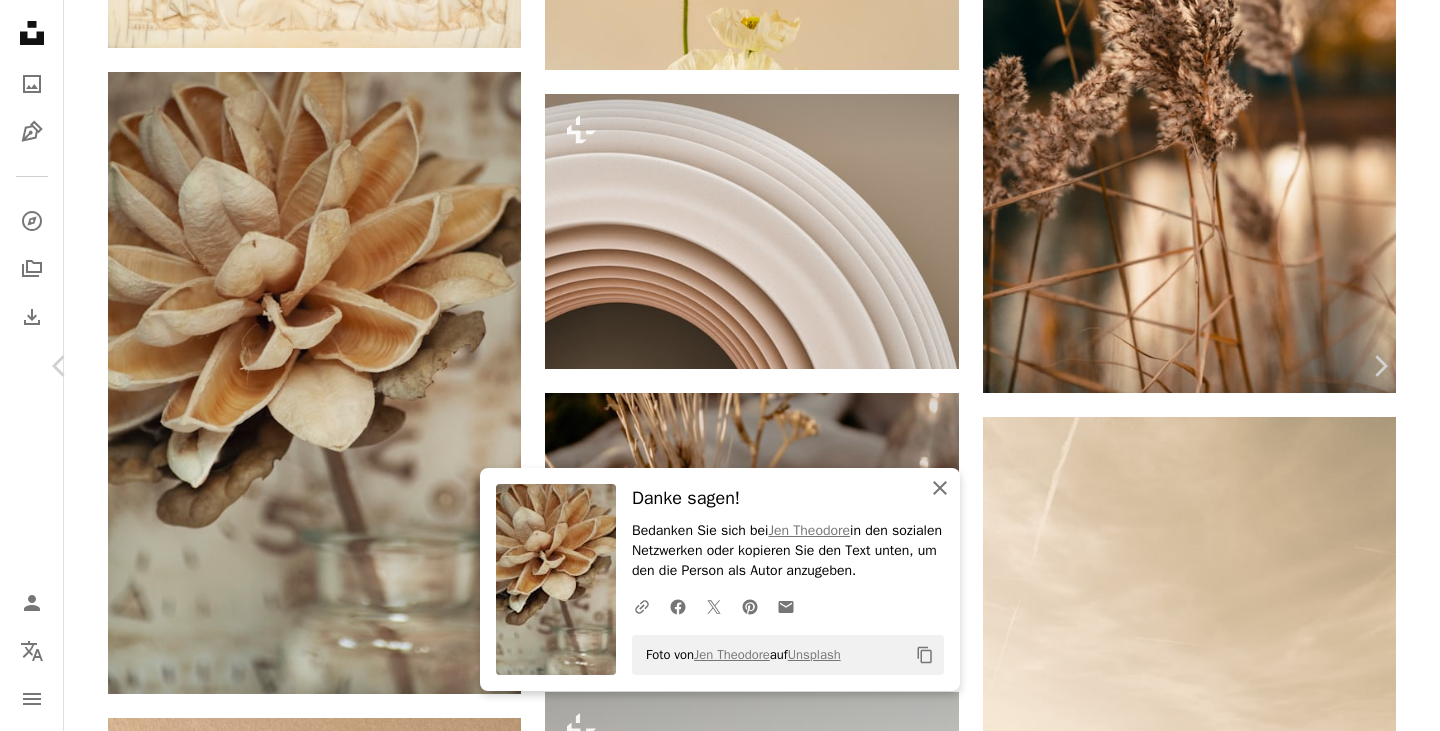 drag, startPoint x: 934, startPoint y: 485, endPoint x: 905, endPoint y: 487, distance: 29.068884 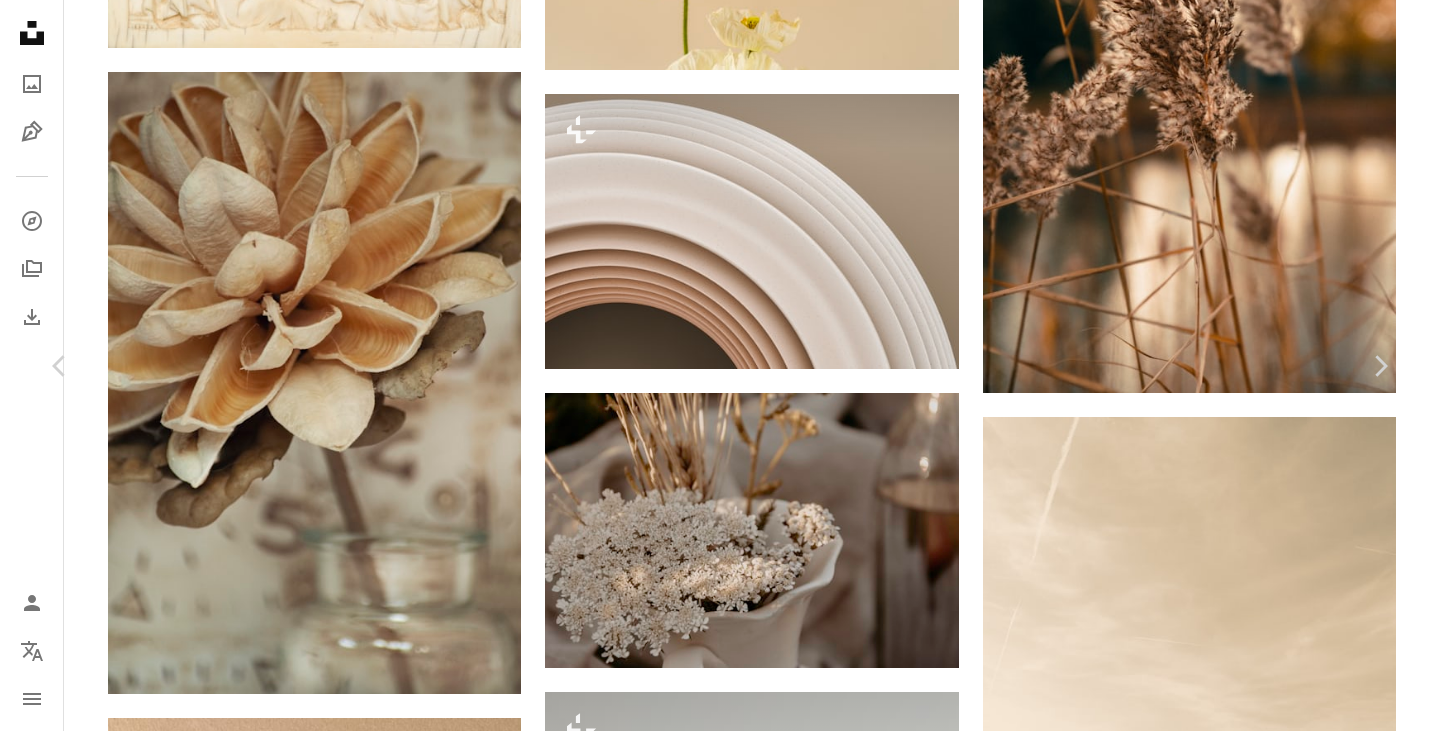 click on "An X shape" at bounding box center [20, 20] 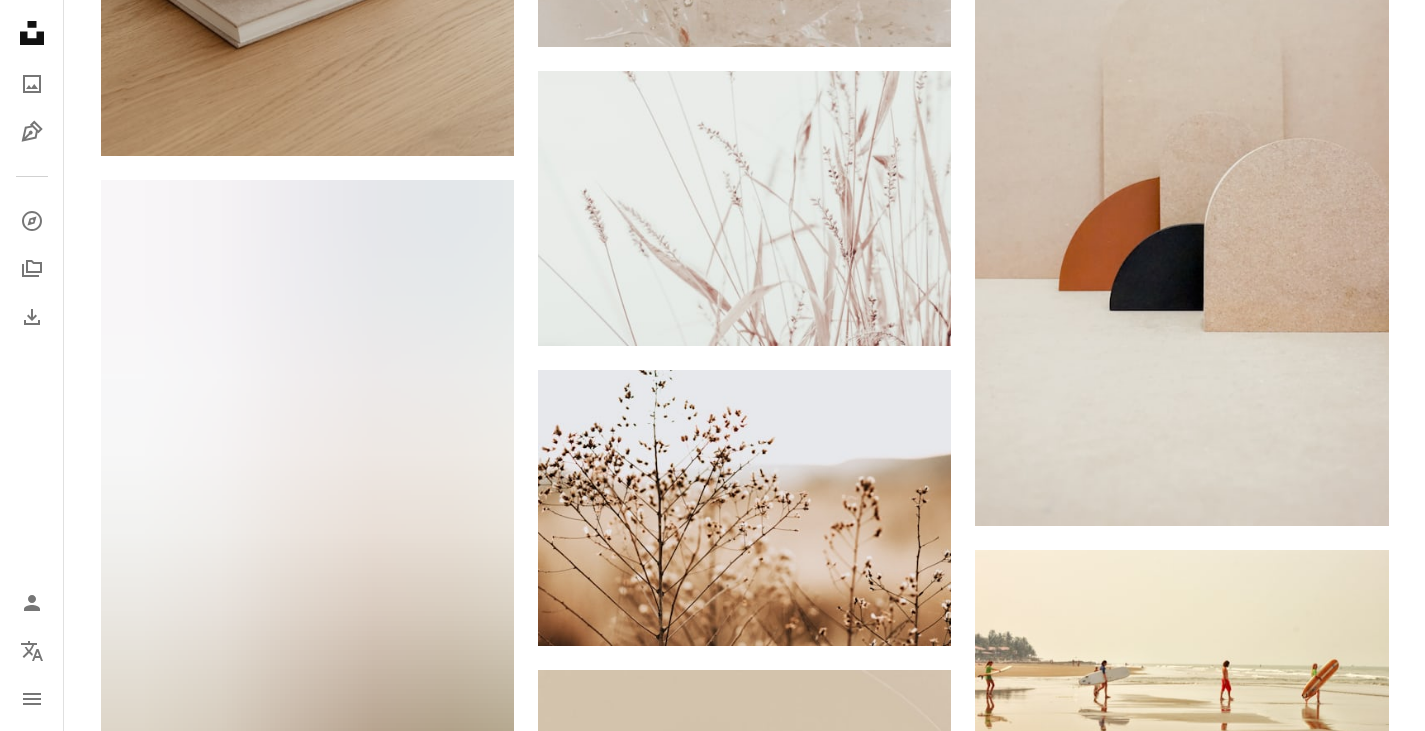 scroll, scrollTop: 32300, scrollLeft: 0, axis: vertical 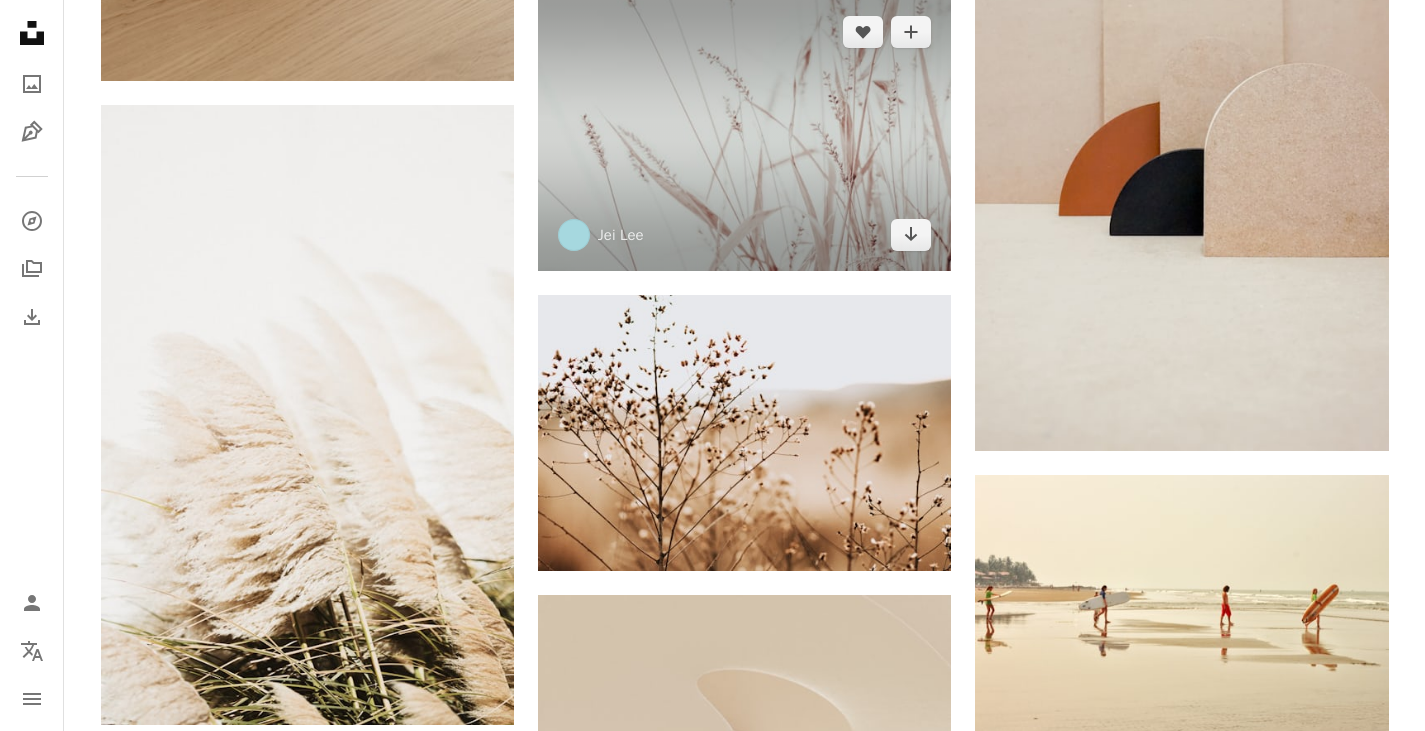 click at bounding box center (744, 133) 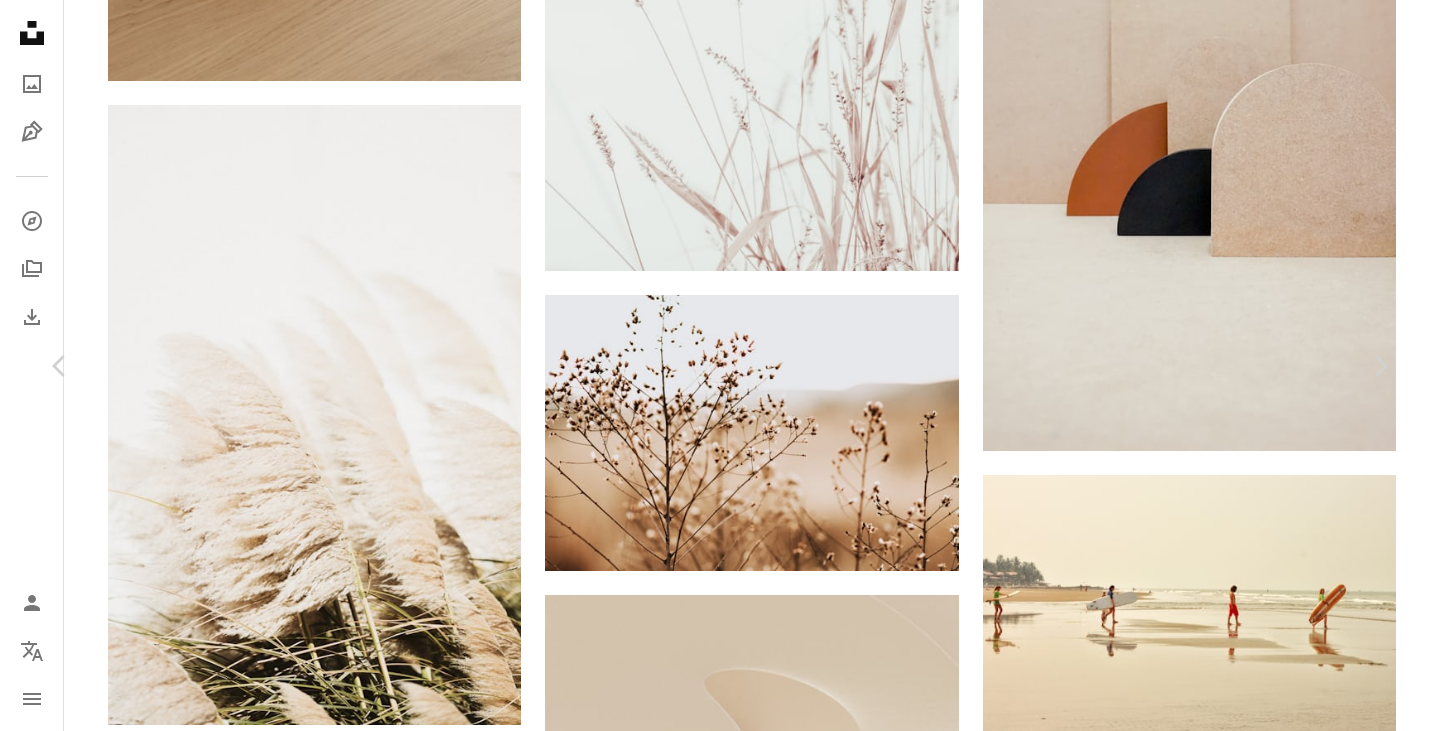 click on "Chevron down" 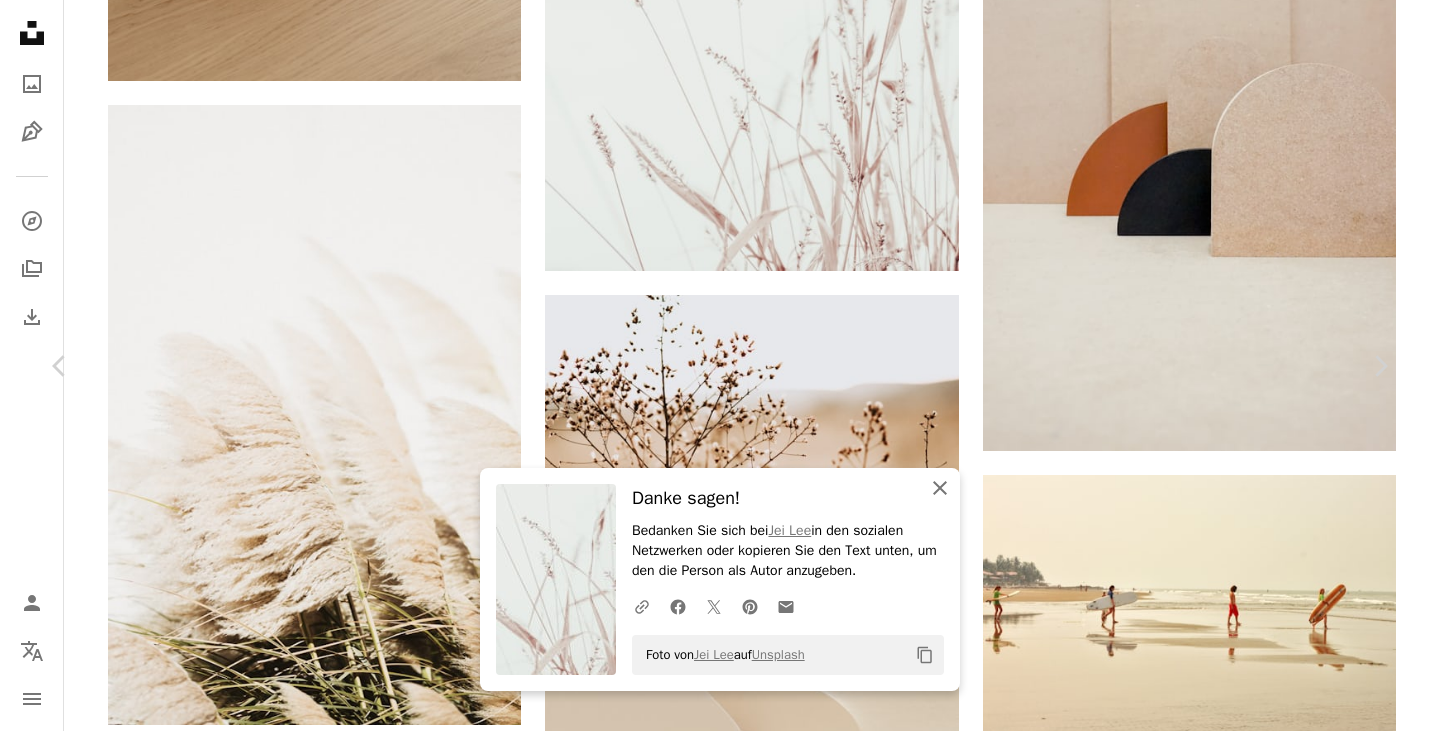 click on "An X shape" 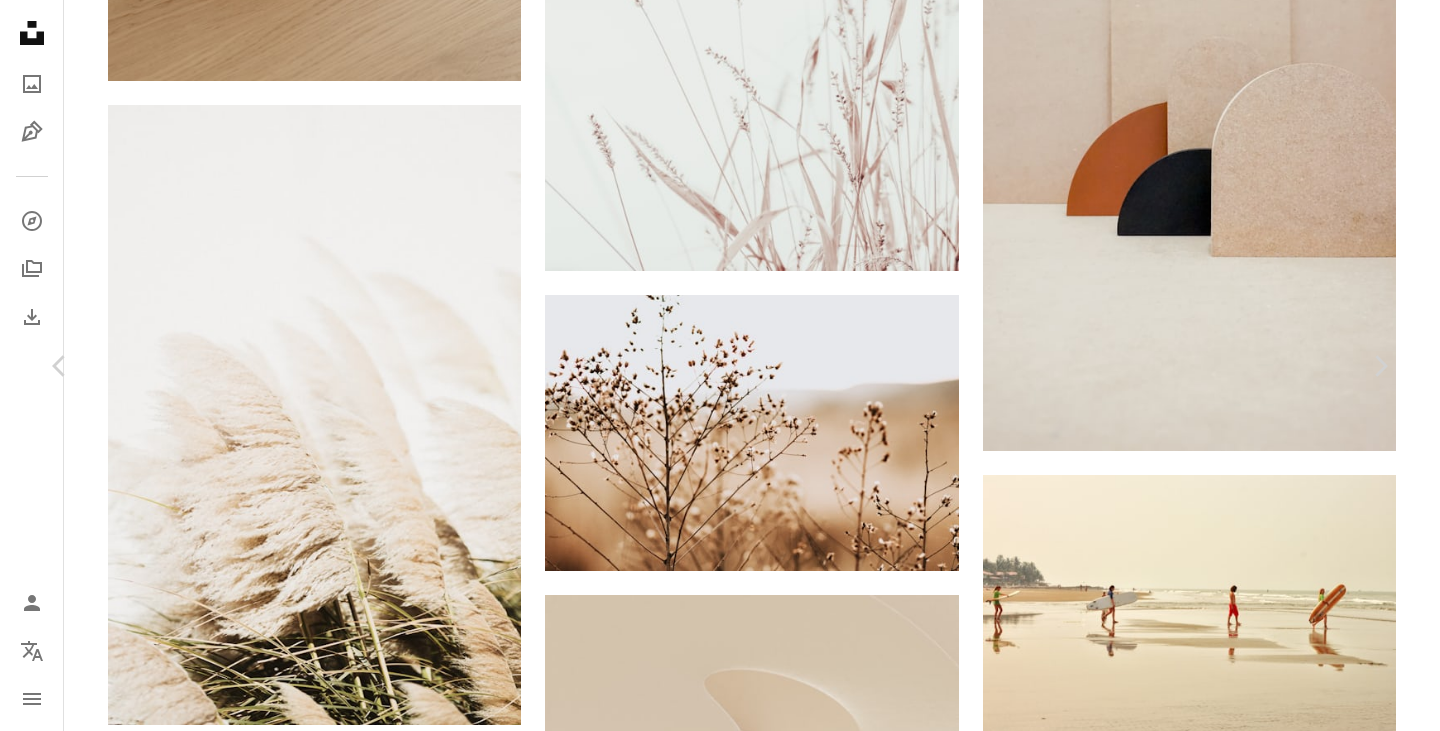 click on "An X shape" at bounding box center (20, 20) 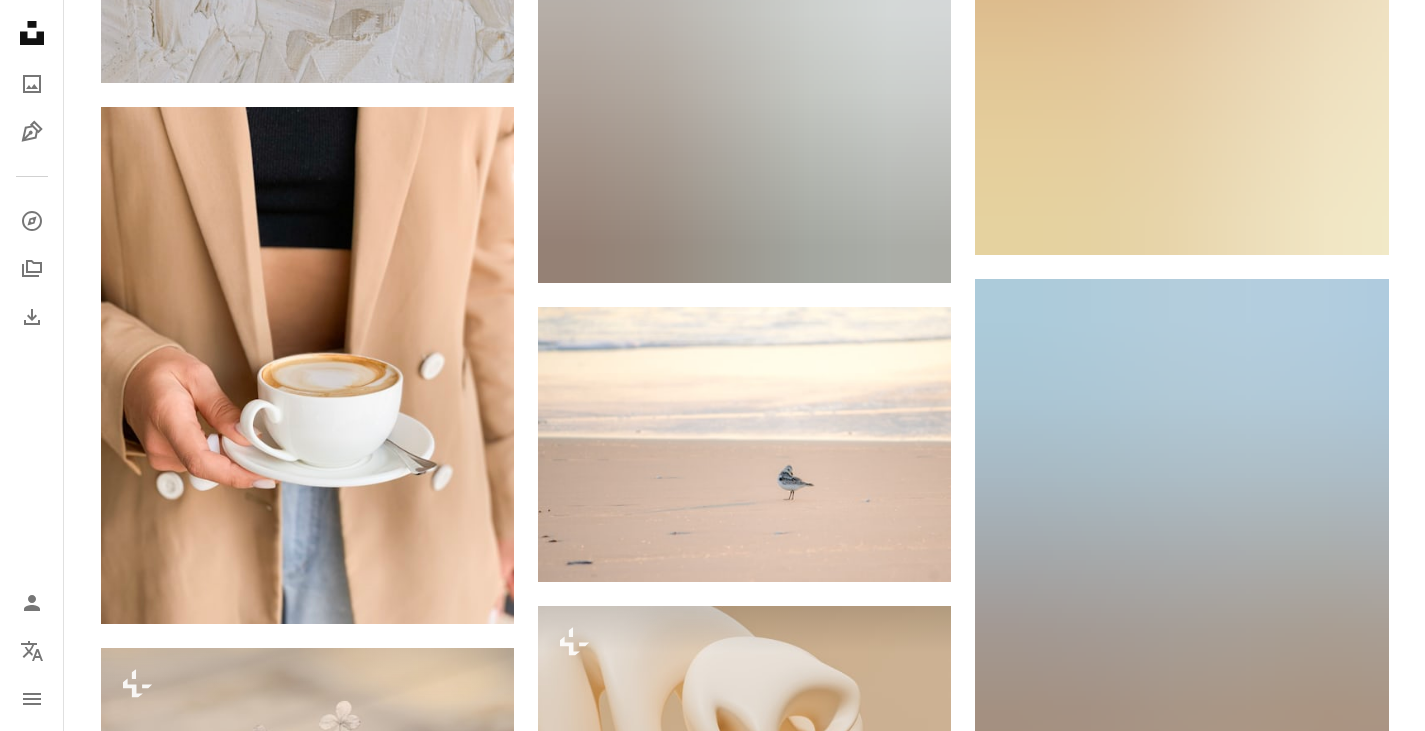 scroll, scrollTop: 43800, scrollLeft: 0, axis: vertical 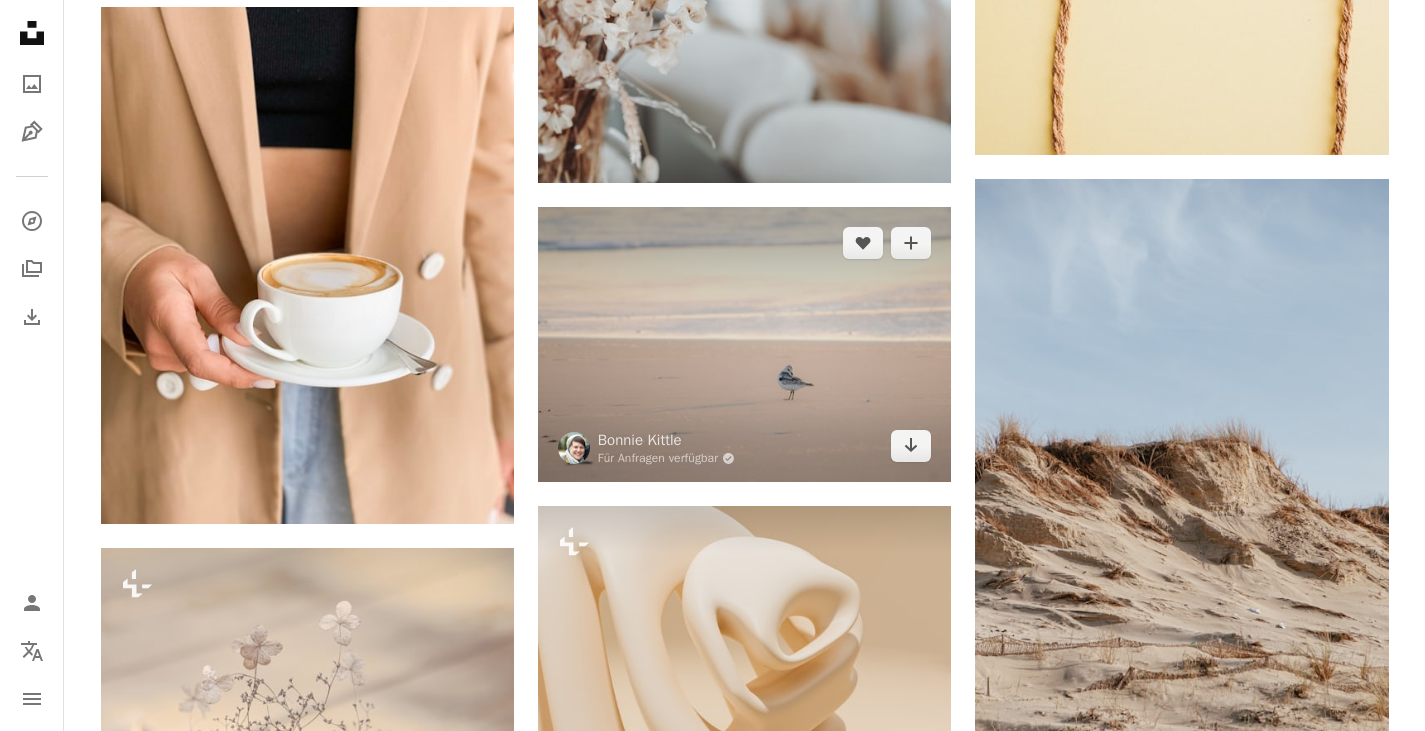 click at bounding box center (744, 344) 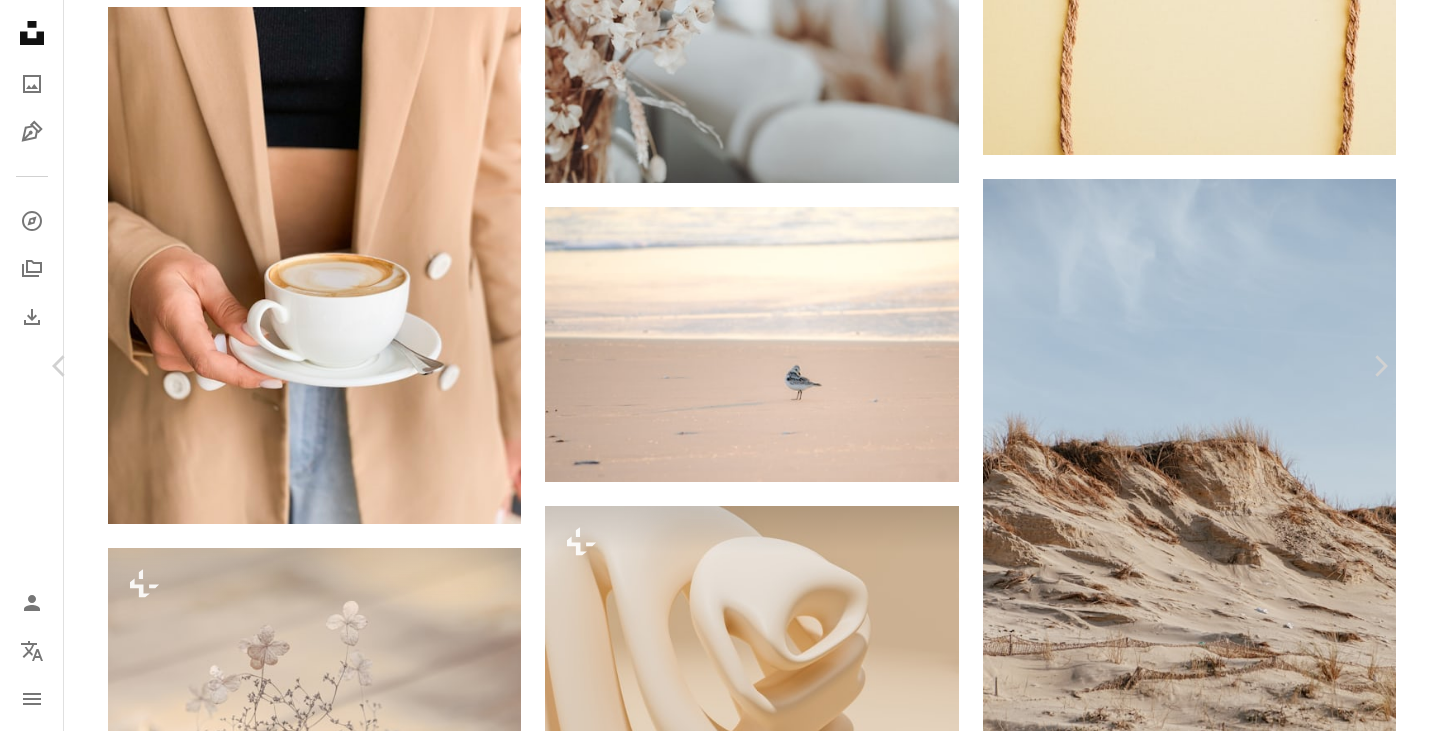 click on "Chevron down" 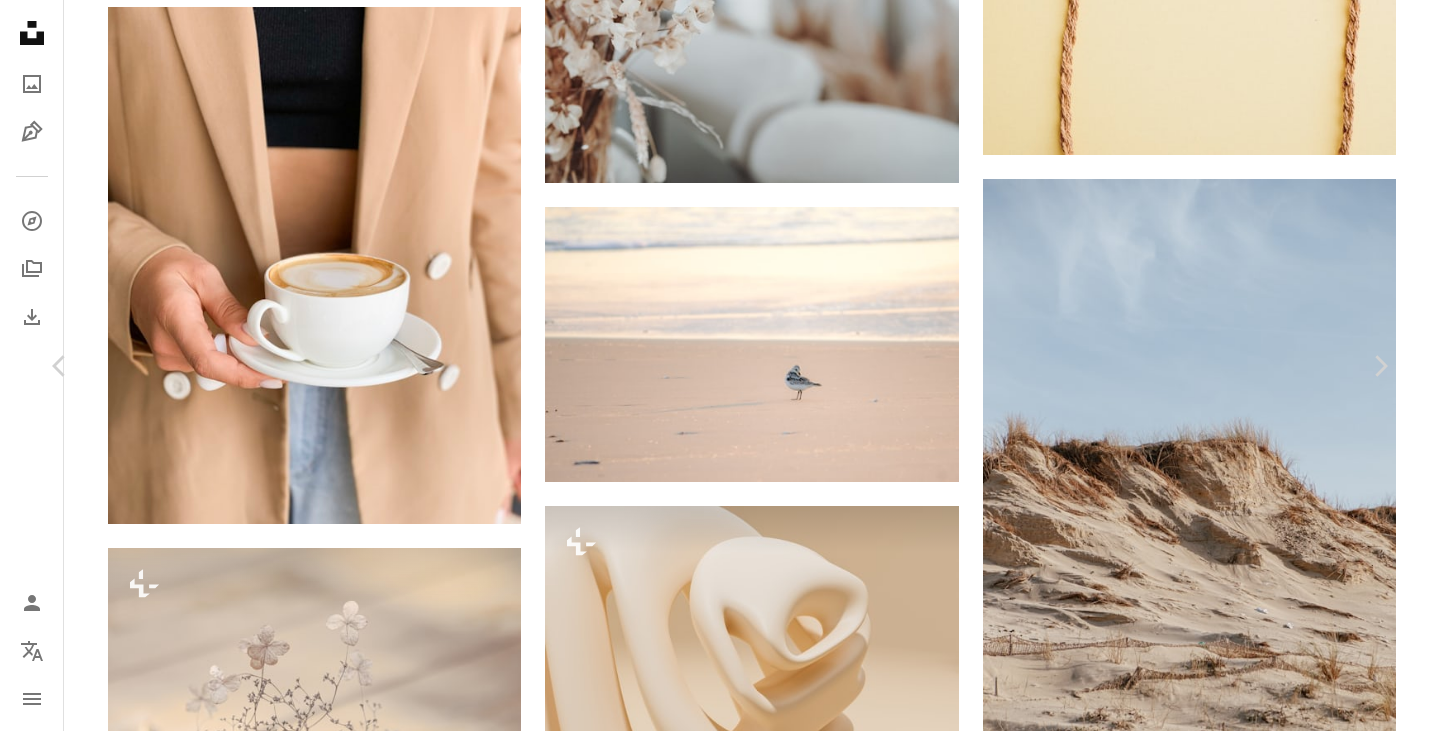 click on "( [NUMBER] x [NUMBER] )" at bounding box center (1234, 5019) 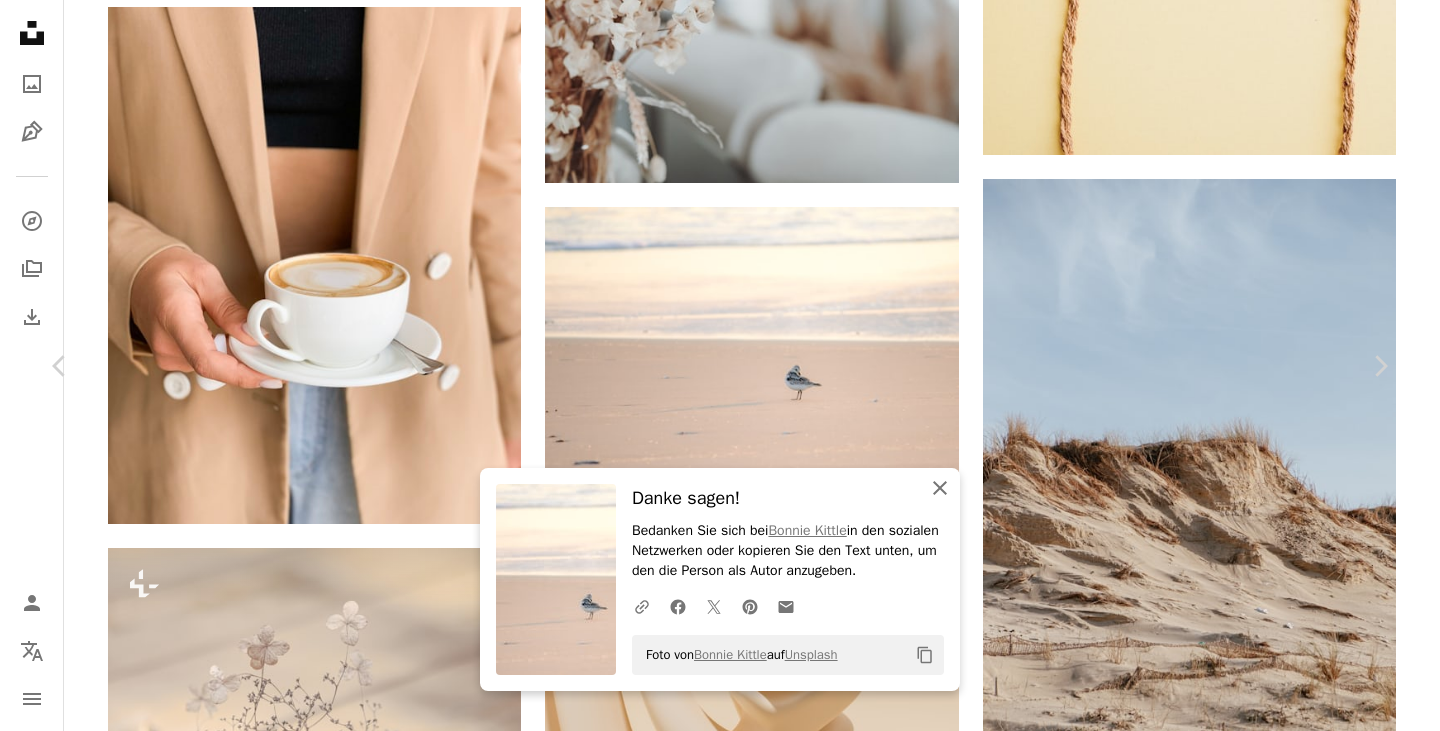 click on "An X shape" 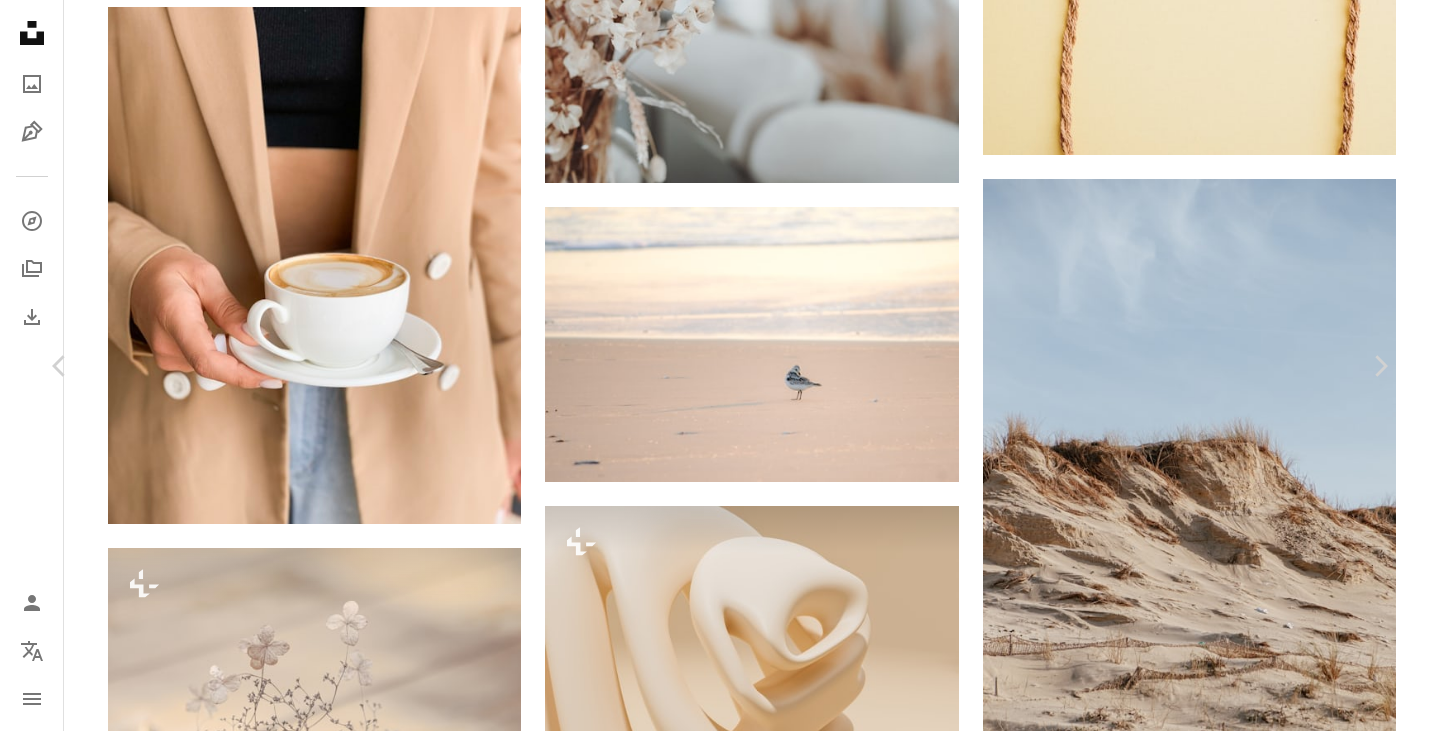drag, startPoint x: 14, startPoint y: 17, endPoint x: 17, endPoint y: 32, distance: 15.297058 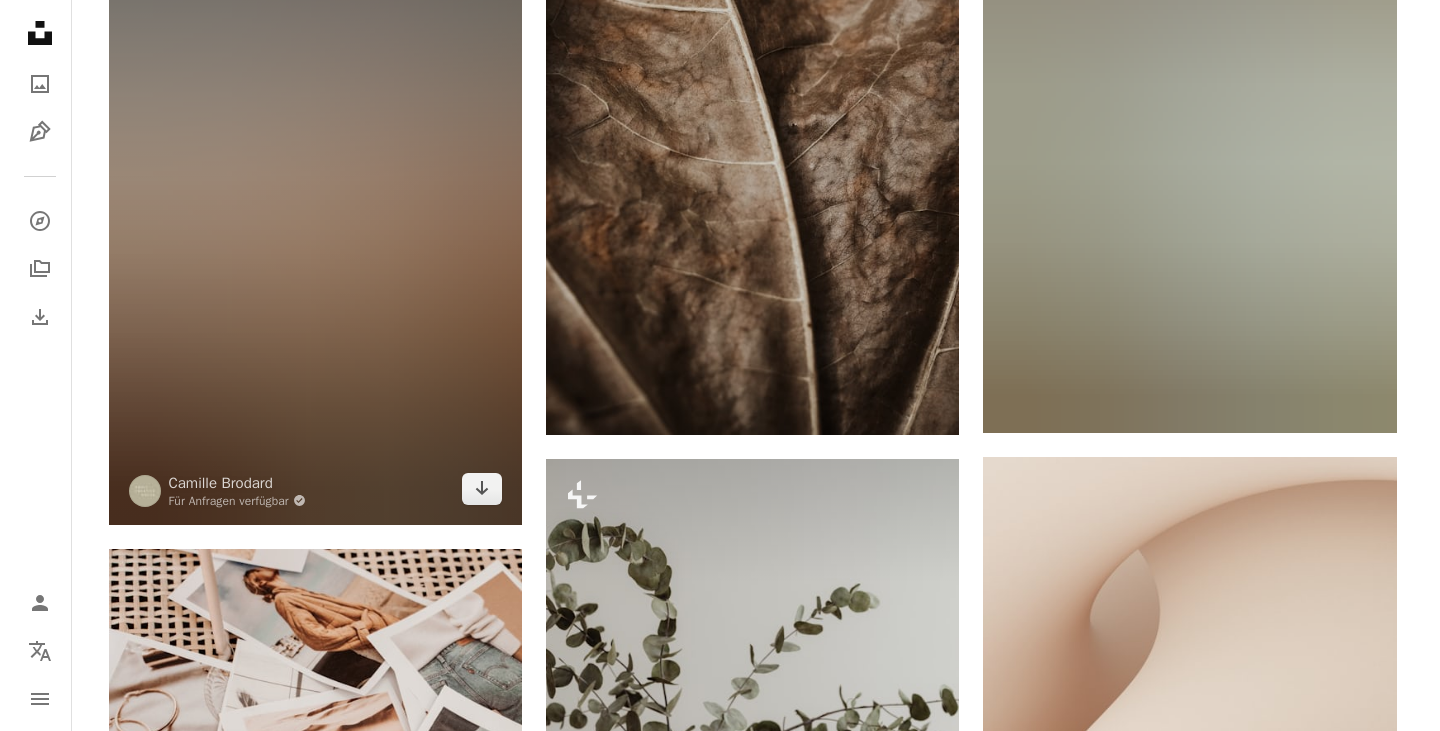 scroll, scrollTop: 45600, scrollLeft: 0, axis: vertical 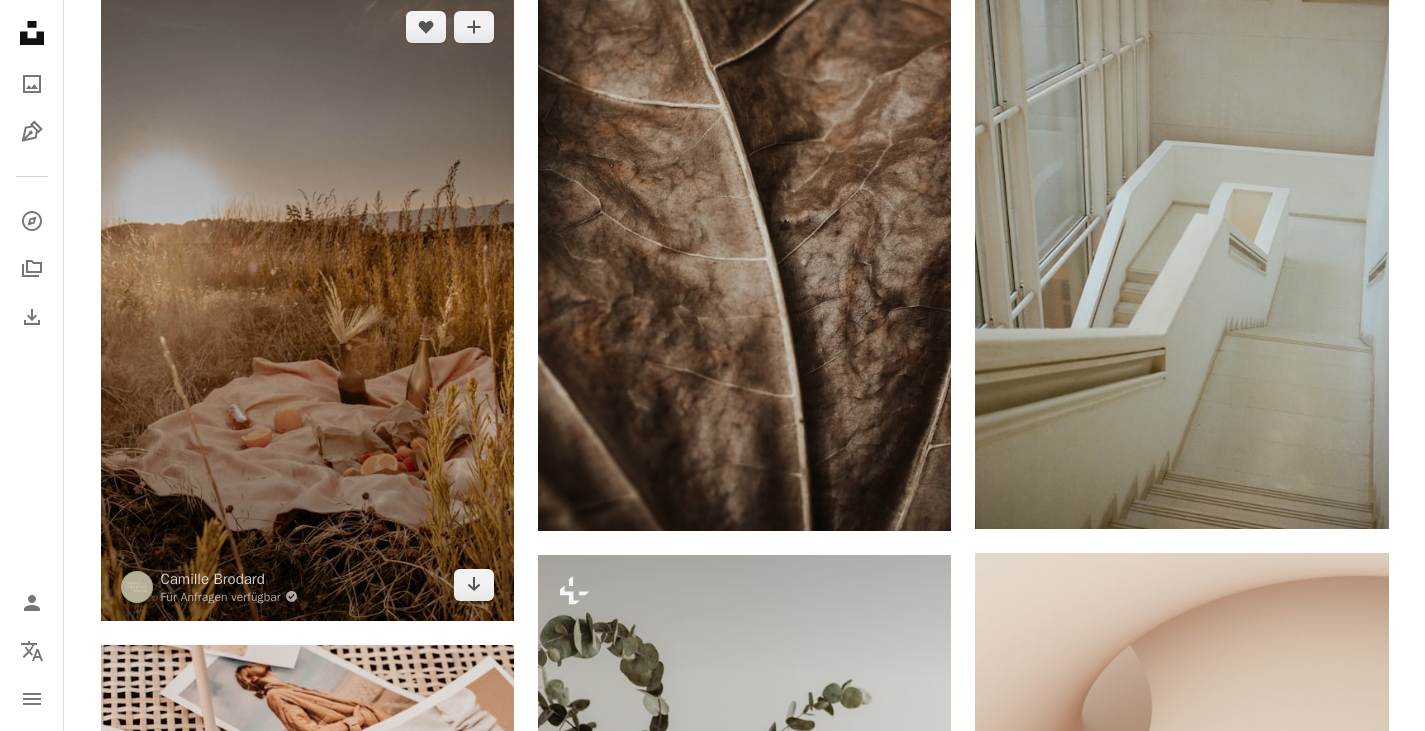 click at bounding box center (307, 306) 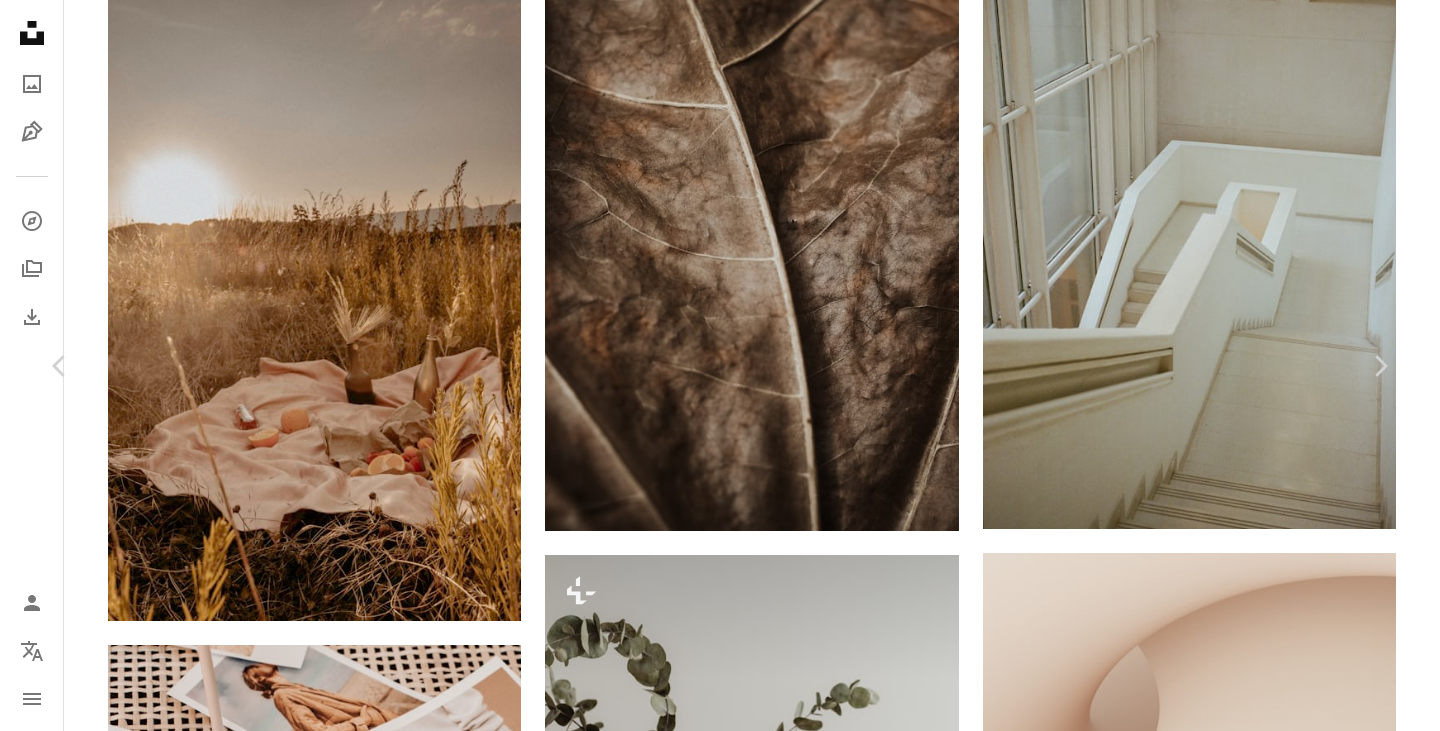 click 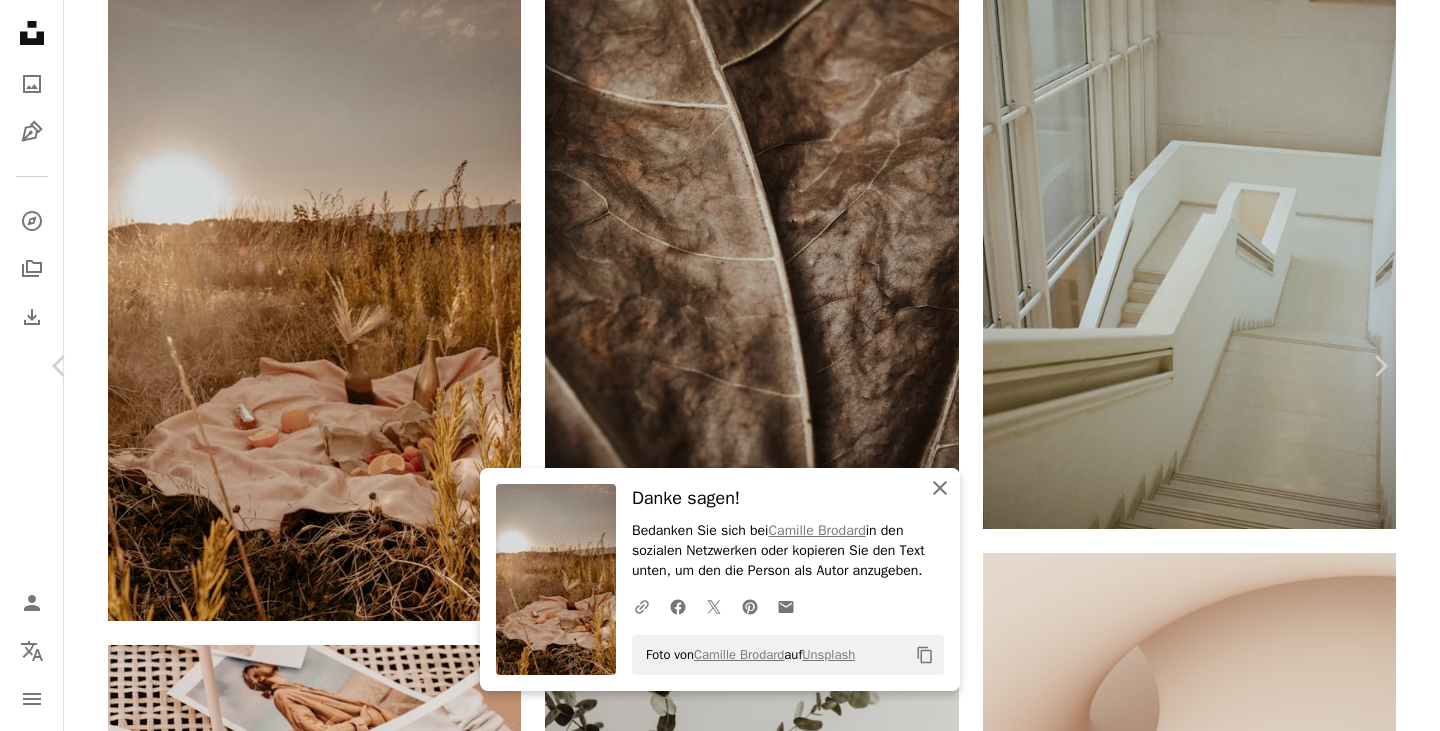 drag, startPoint x: 935, startPoint y: 483, endPoint x: 851, endPoint y: 467, distance: 85.51023 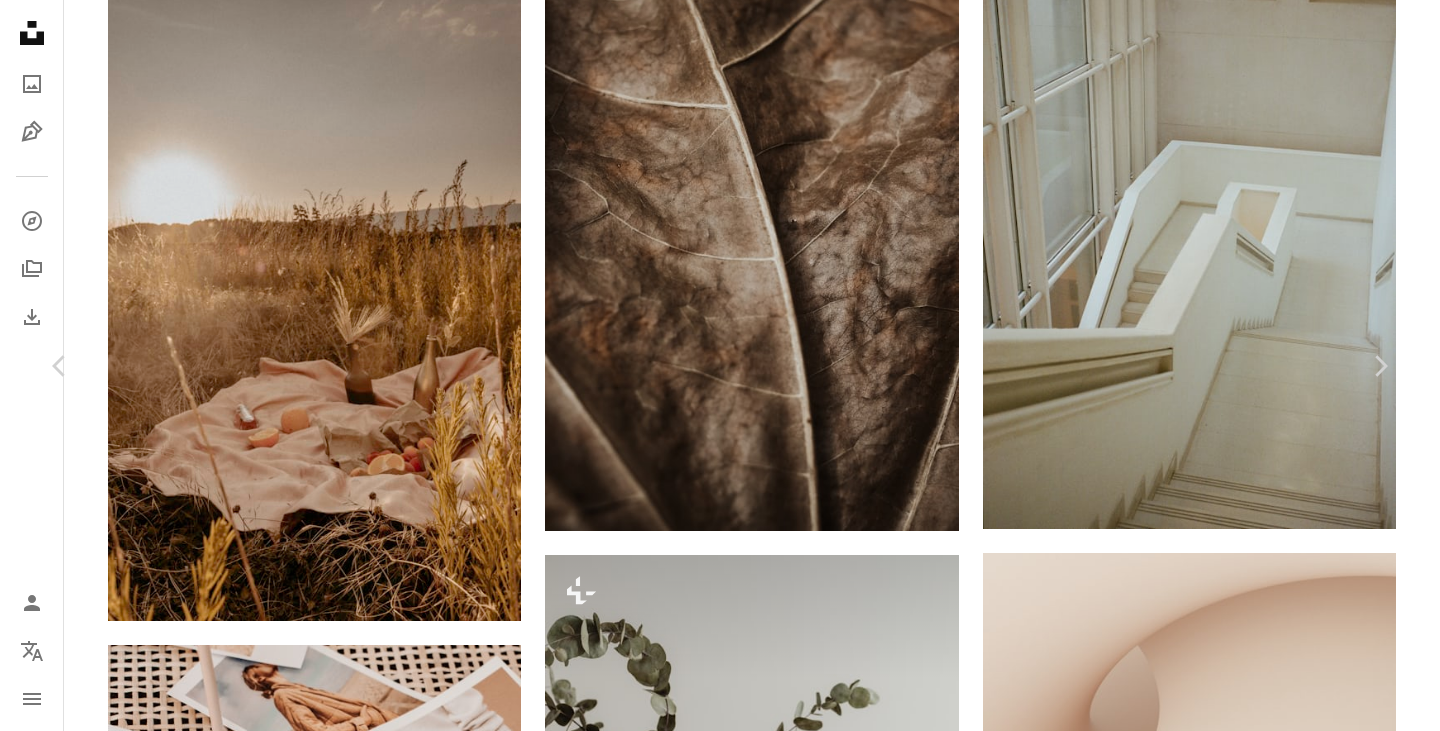 click on "Camille Brodard" at bounding box center (252, 3037) 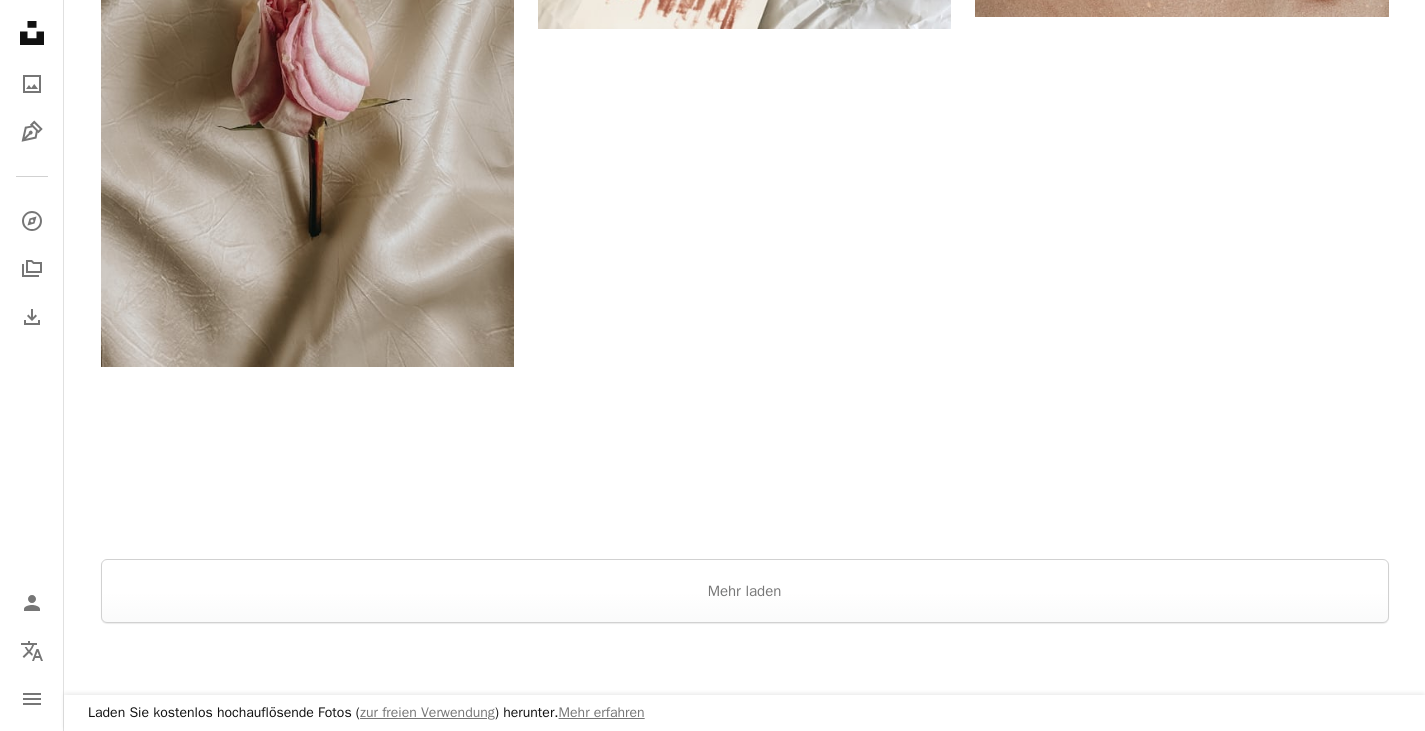 scroll, scrollTop: 4500, scrollLeft: 0, axis: vertical 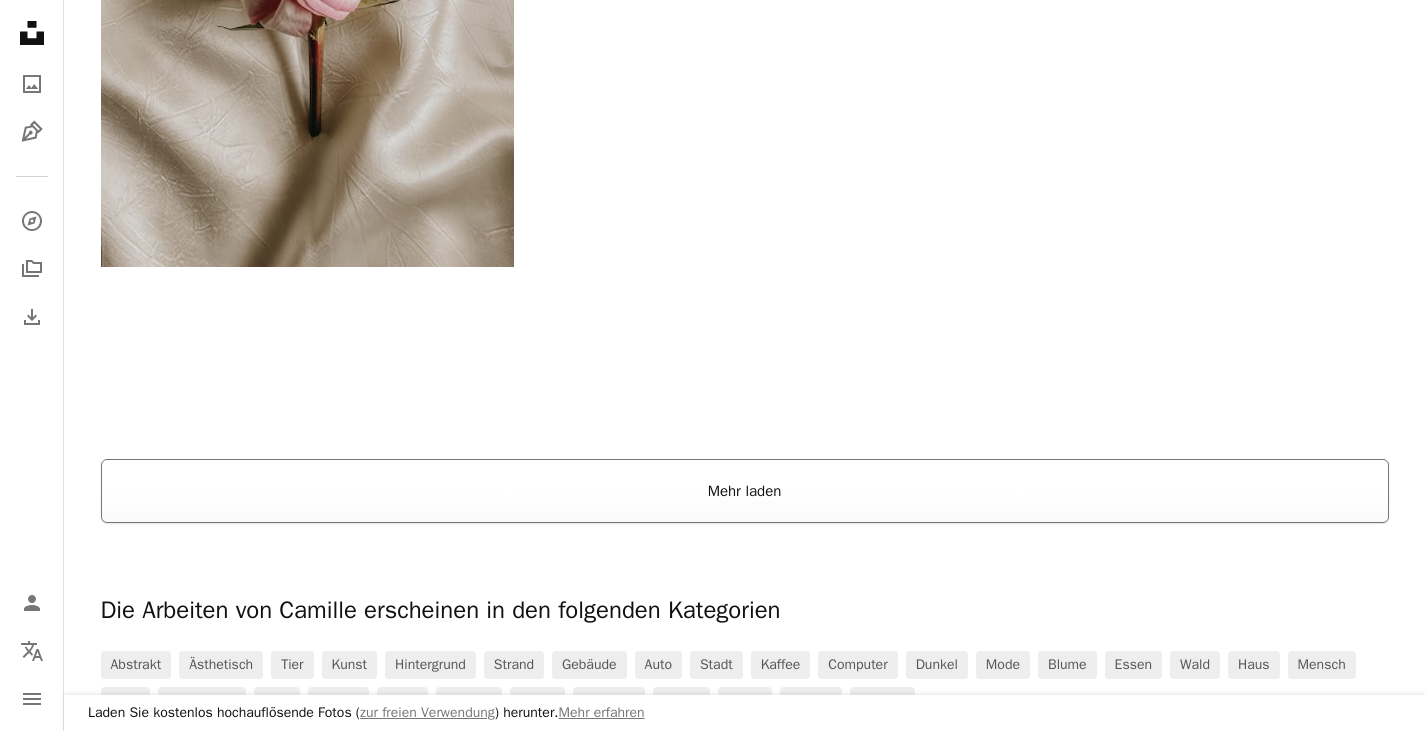 click on "Mehr laden" at bounding box center (745, 491) 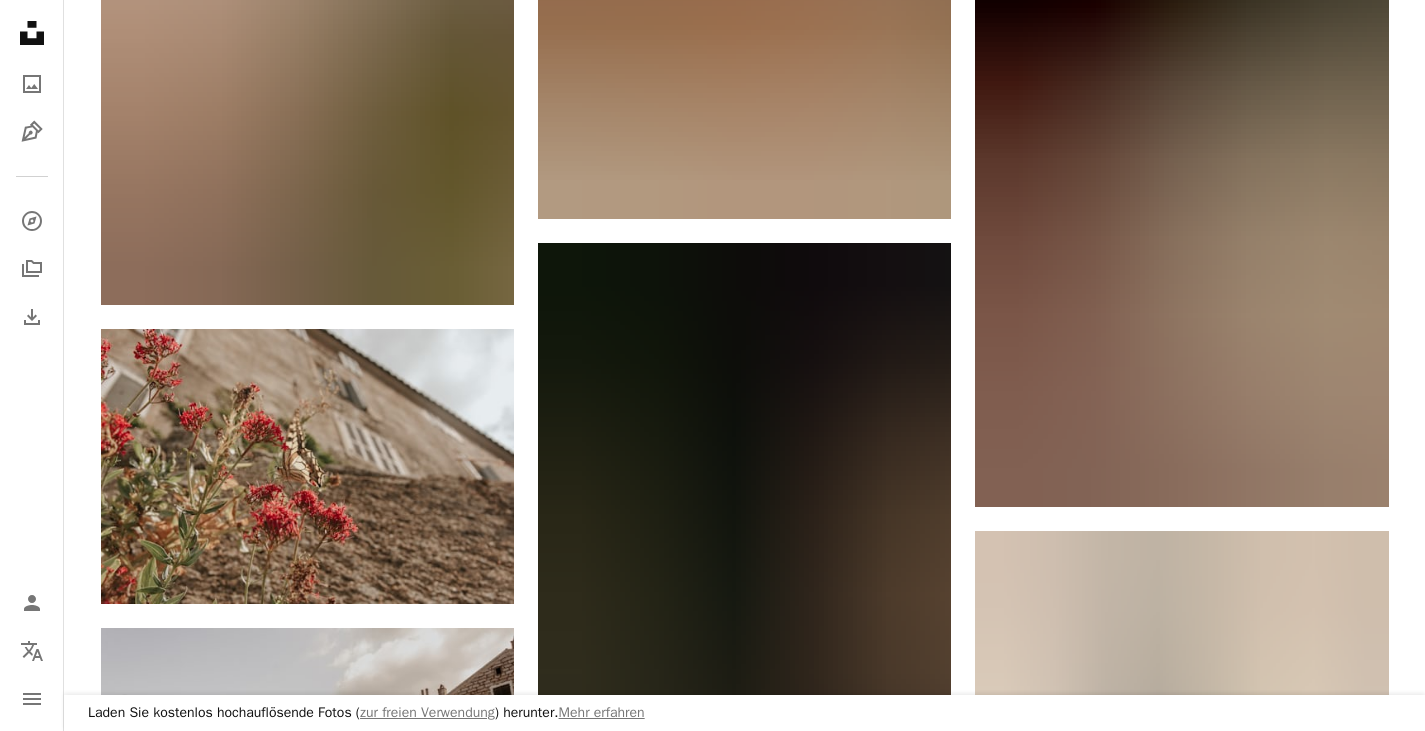 scroll, scrollTop: 12900, scrollLeft: 0, axis: vertical 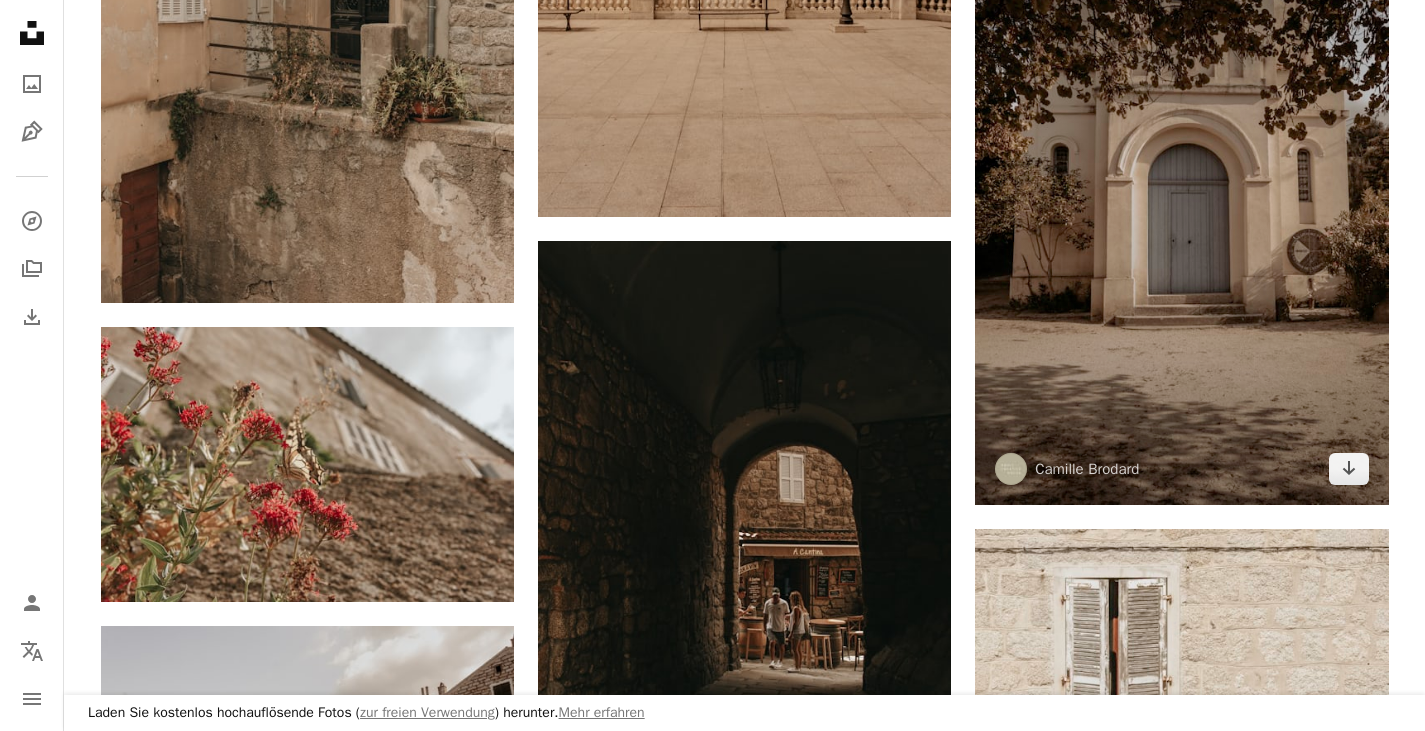 click at bounding box center (1181, 195) 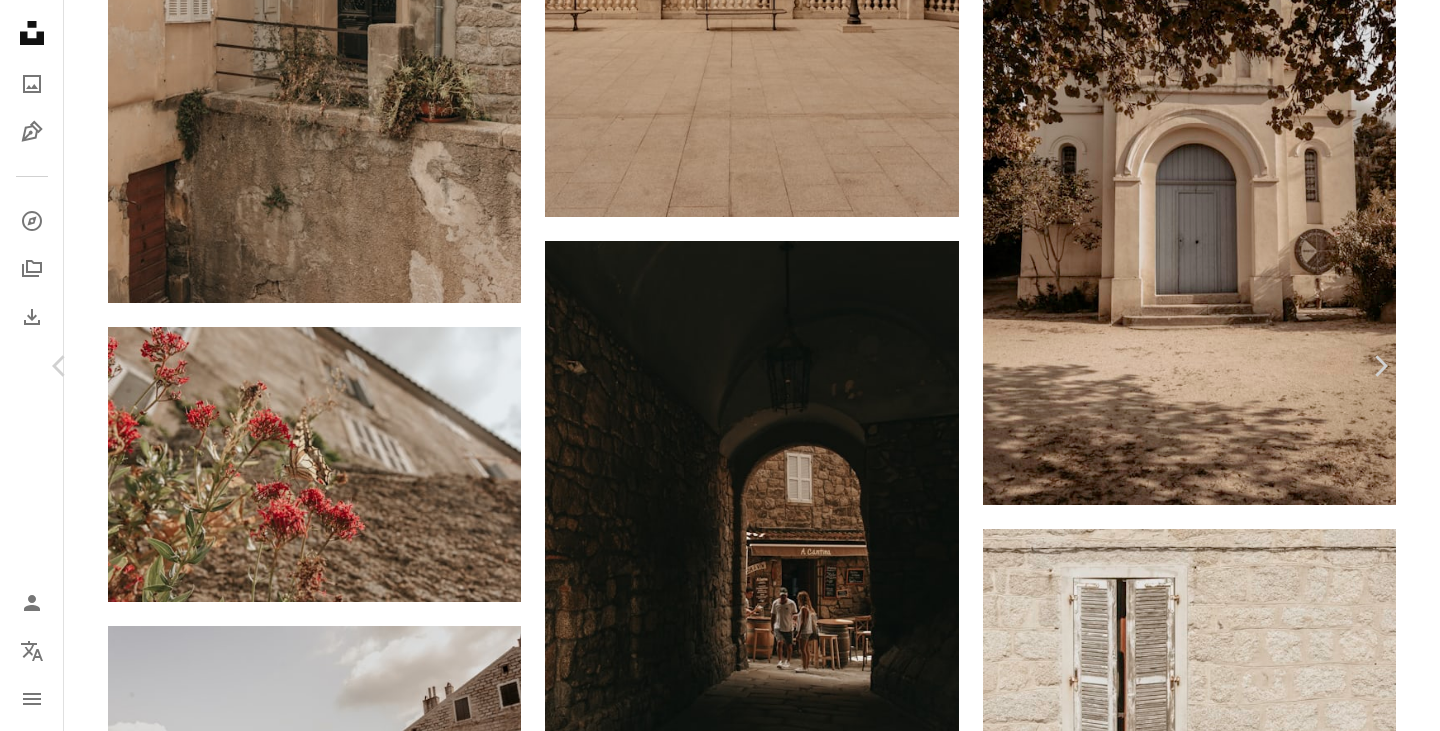 click 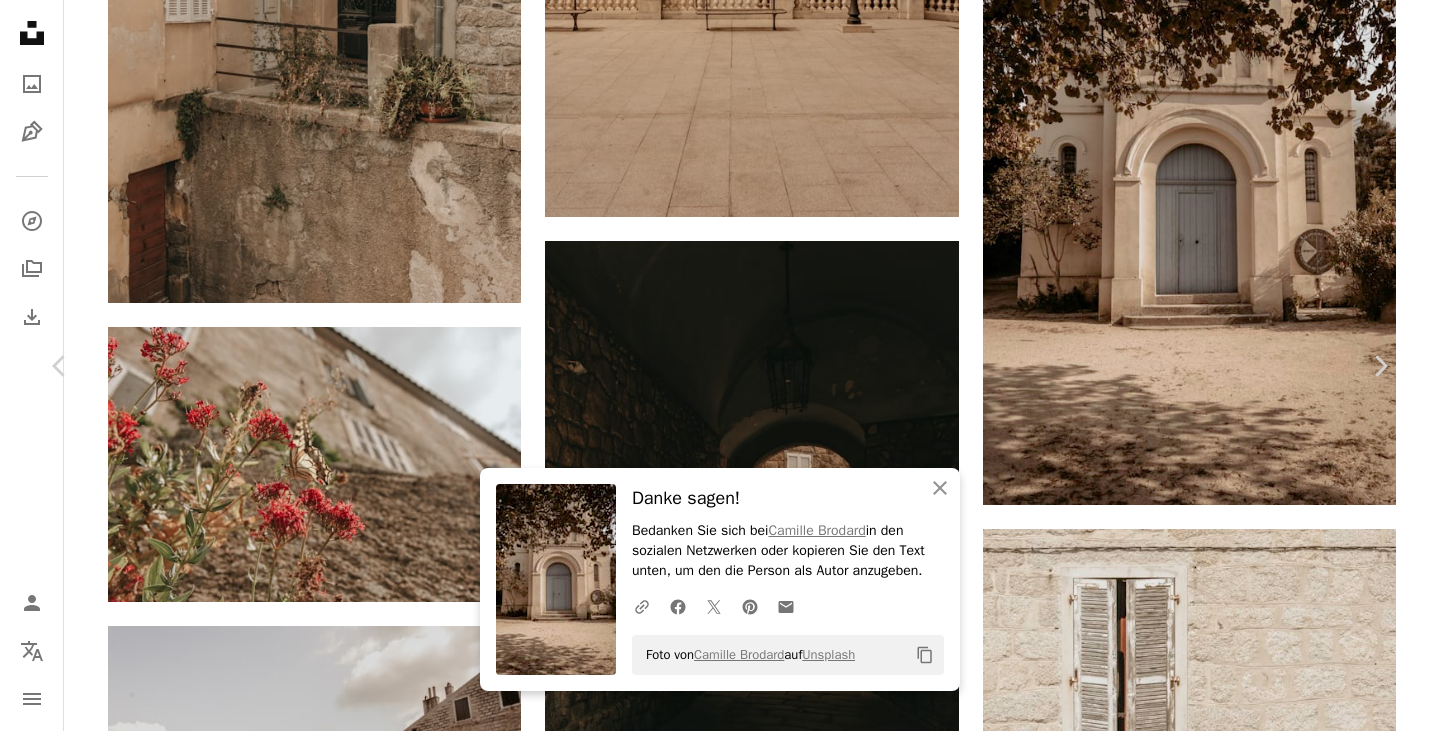 click on "An X shape Chevron left Chevron right An X shape Schließen Danke sagen! Bedanken Sie sich bei [FIRST] [LAST] in den sozialen Netzwerken oder kopieren Sie den Text unten, um den die Person als Autor anzugeben. A URL sharing icon (chains) Facebook icon X (formerly Twitter) icon Pinterest icon An envelope Foto von [FIRST] [LAST] auf Unsplash
Copy content [FIRST] [LAST] Für Anfragen verfügbar A checkmark inside of a circle A heart A plus sign Kostenlos herunterladen Chevron down Zoom in Aufrufe [NUMBER] Downloads [NUMBER] A forward-right arrow Teilen Info icon Info More Actions A map marker [CITY], [COUNTRY] Calendar outlined Veröffentlicht am [DATE] Camera NIKON CORPORATION, NIKON D7200 Safety Kostenlos zu verwenden im Rahmen der Unsplash Lizenz Sommer Kirche Frankreich Insel Mittelmeer alte Tür Altstadt [CITY] Mittelmeerküste Gebäude Architektur Pflanze Tür Pfad Boden Fußweg Platte HD-Hintergrundbilder Ähnliche Premium-Bilder auf iStock durchsuchen  |  Mehr auf iStock anzeigen  ↗ Für" at bounding box center [720, 3790] 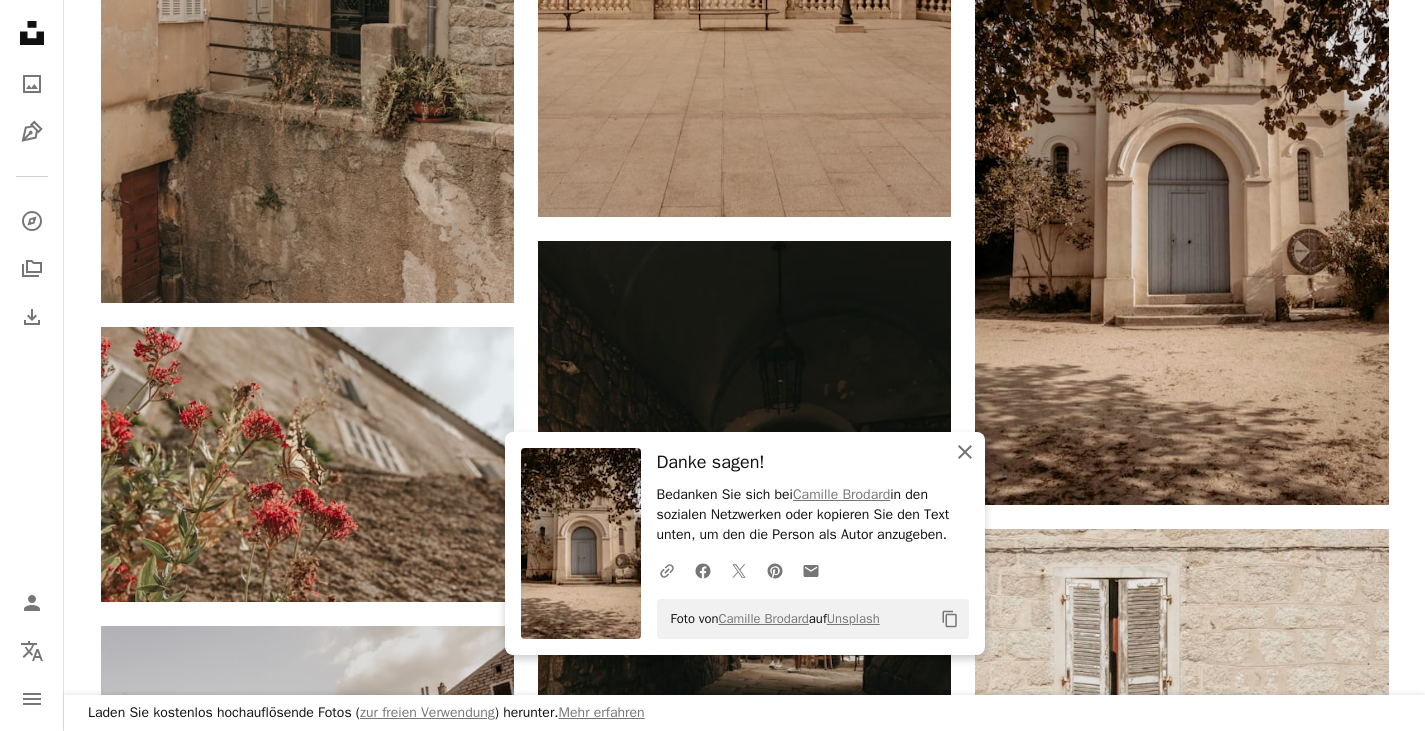 click on "An X shape" 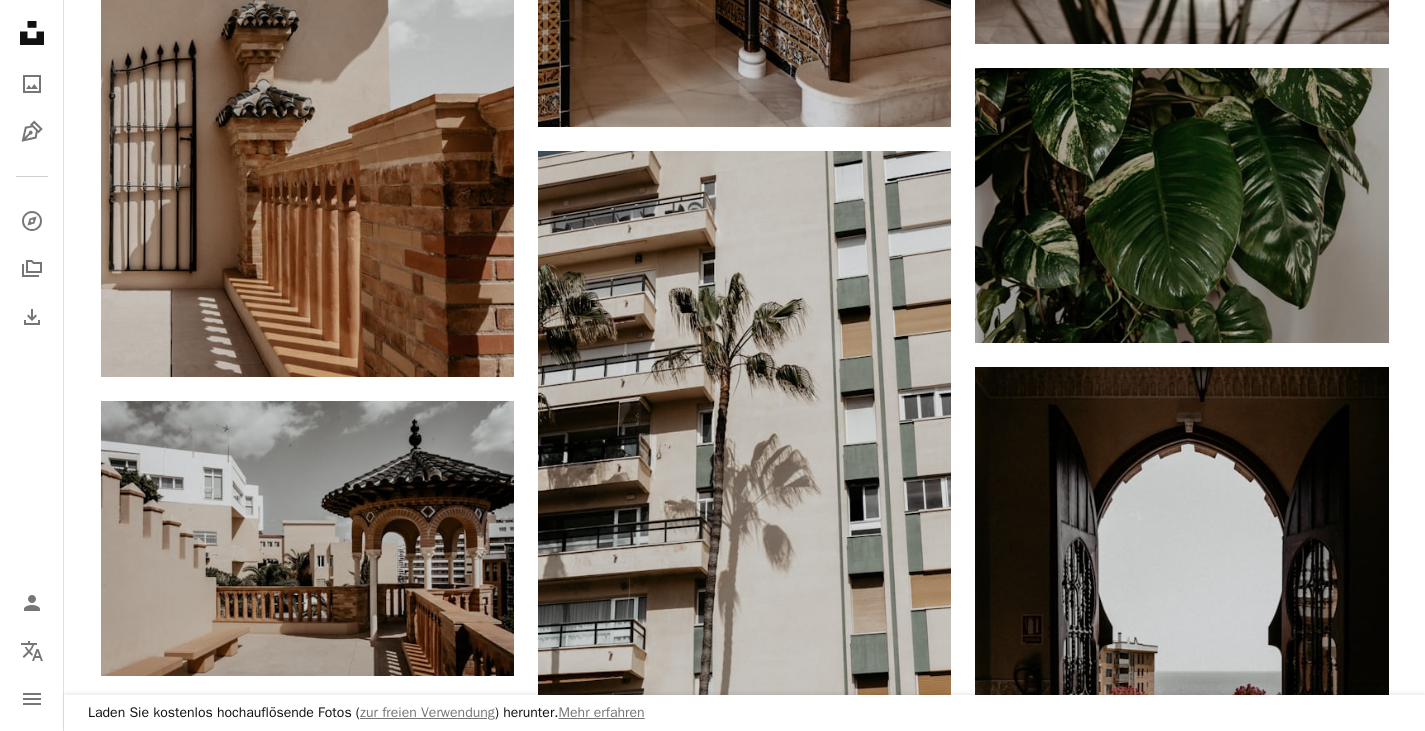 scroll, scrollTop: 21700, scrollLeft: 0, axis: vertical 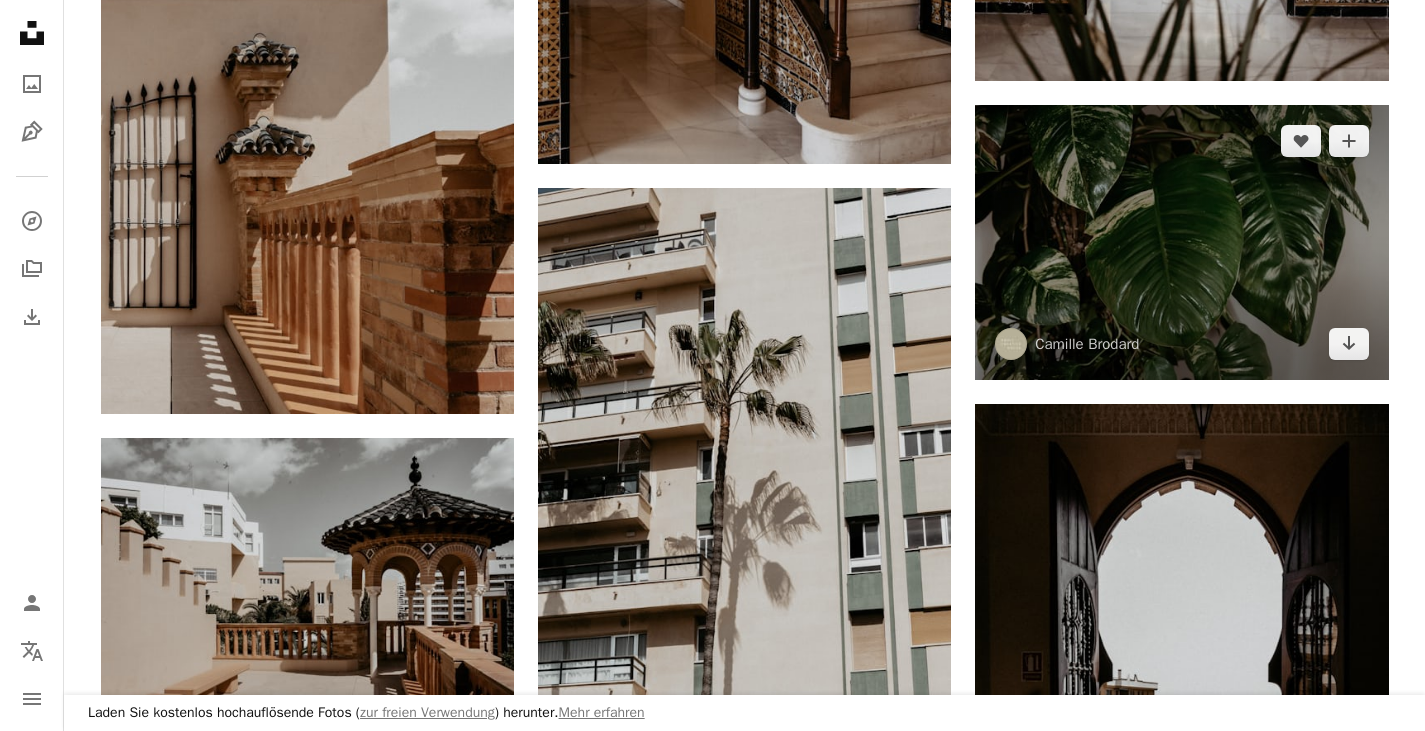 click at bounding box center [1181, 242] 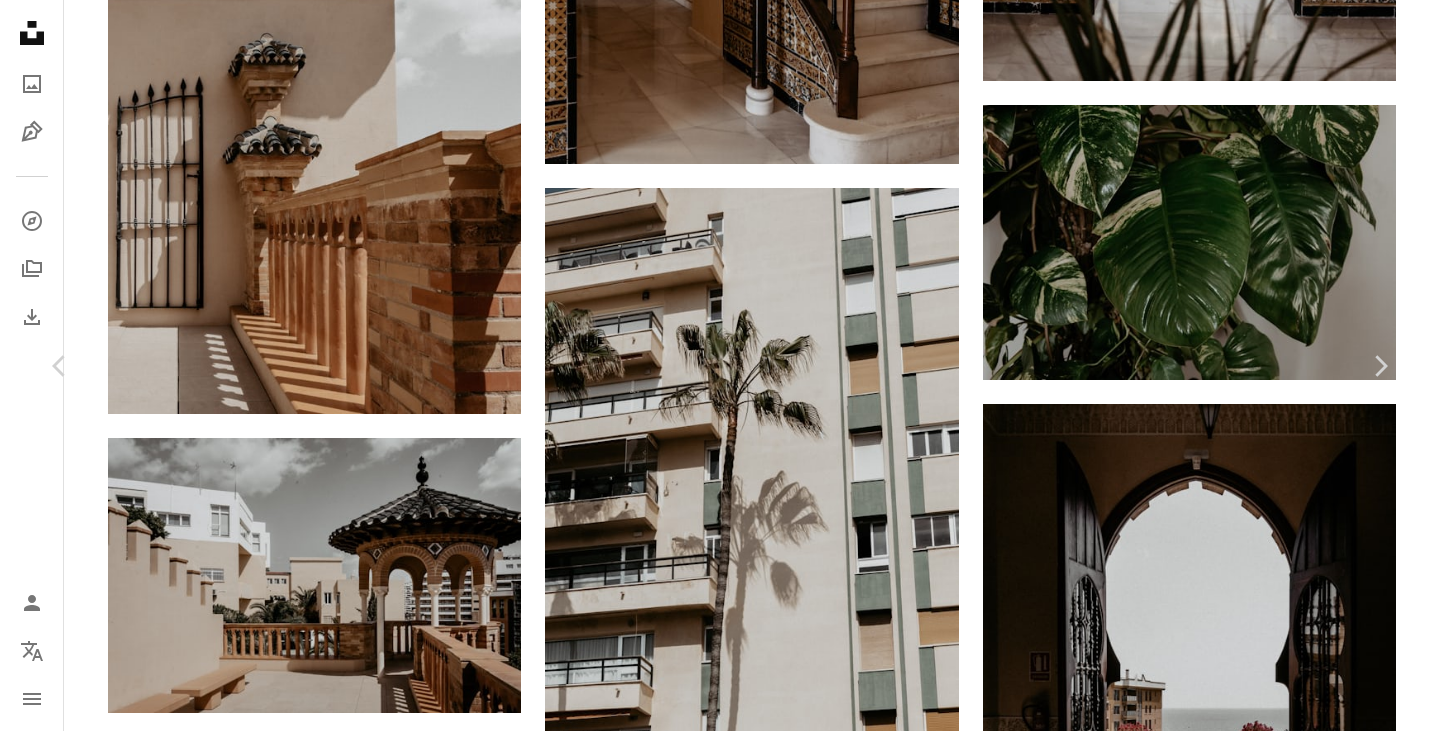 click on "Chevron down" 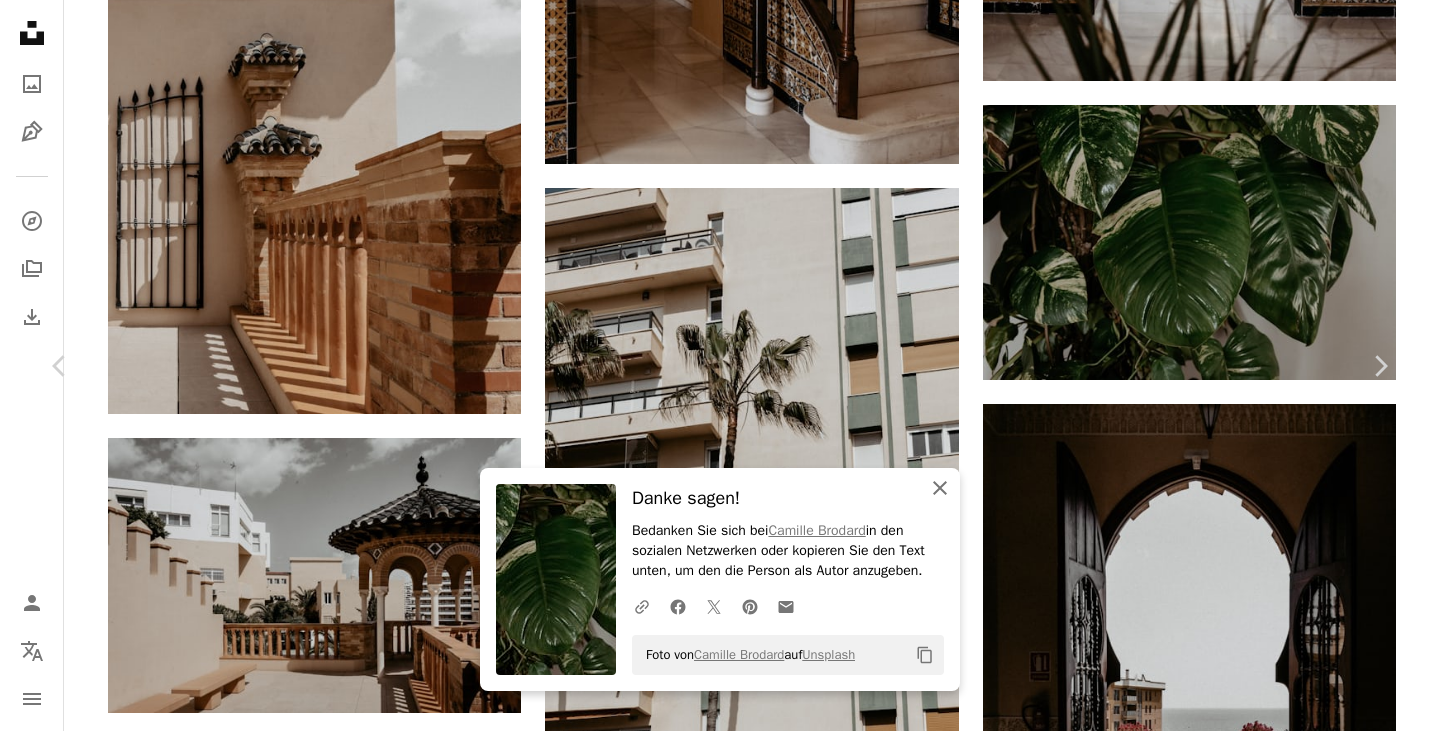 click on "An X shape" 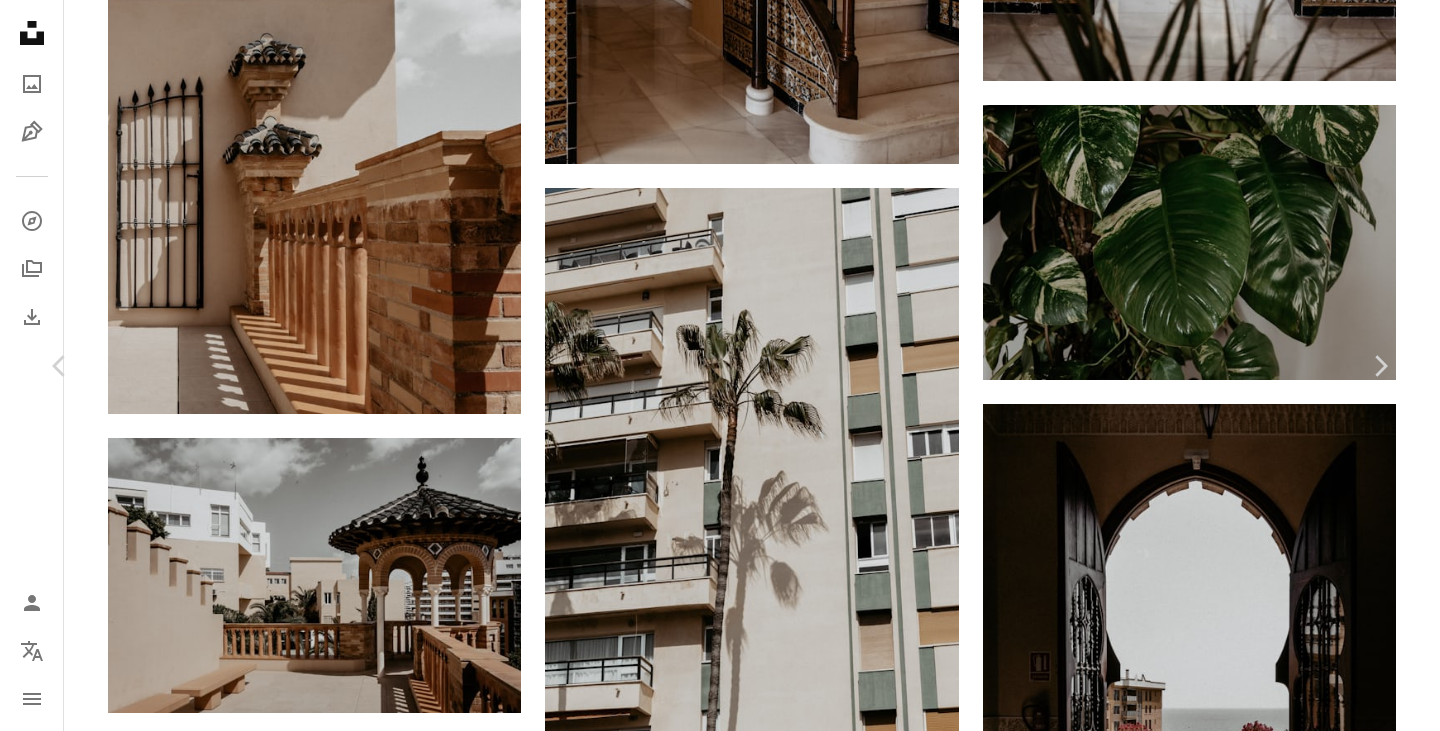 click on "An X shape" at bounding box center (20, 20) 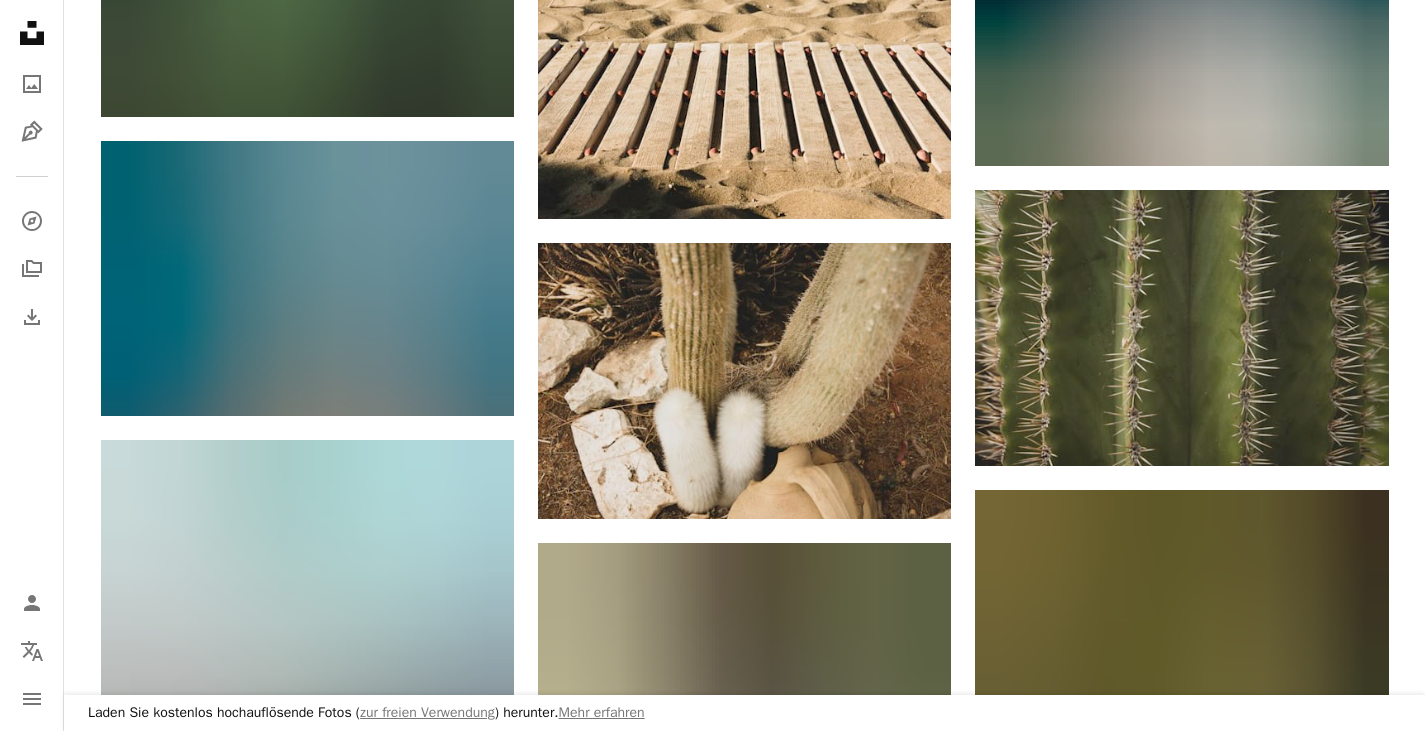 scroll, scrollTop: 26200, scrollLeft: 0, axis: vertical 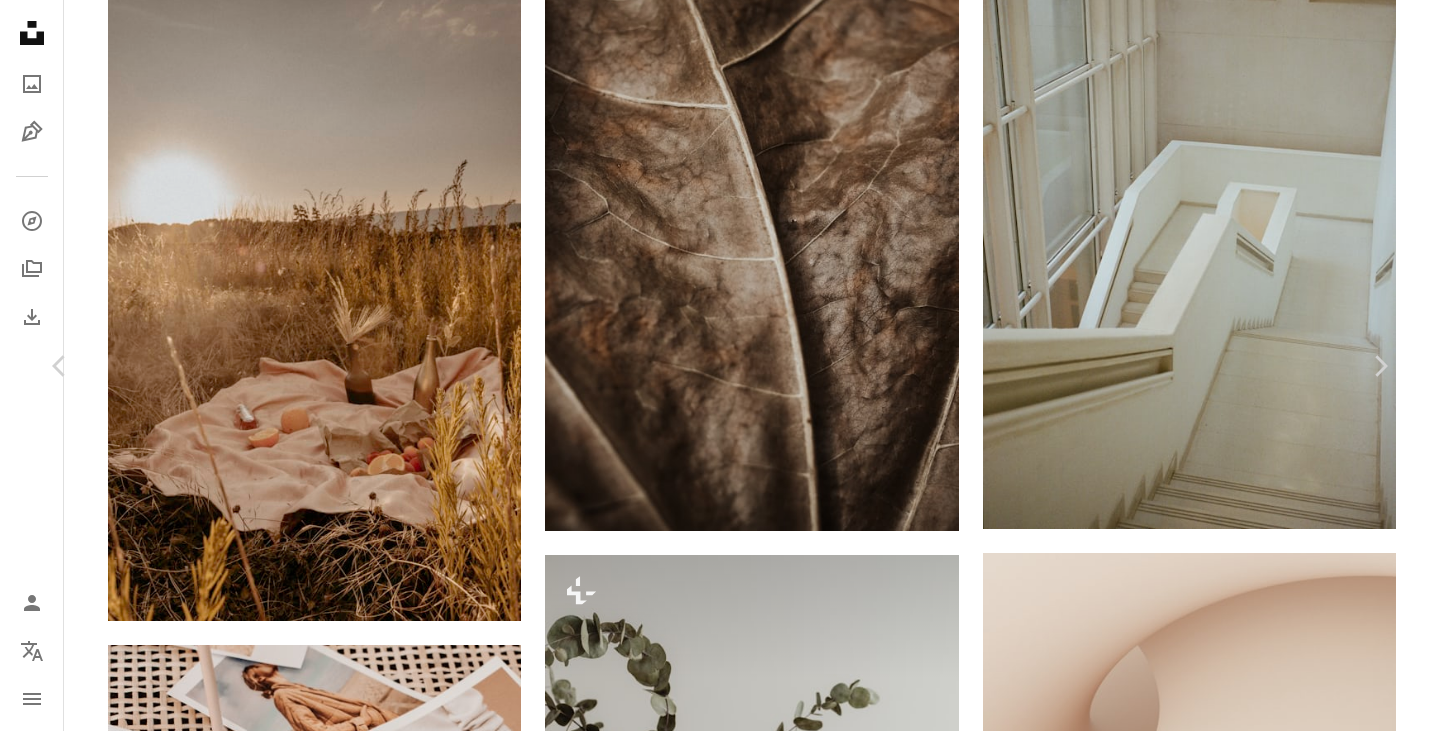 click on "An X shape" at bounding box center (20, 20) 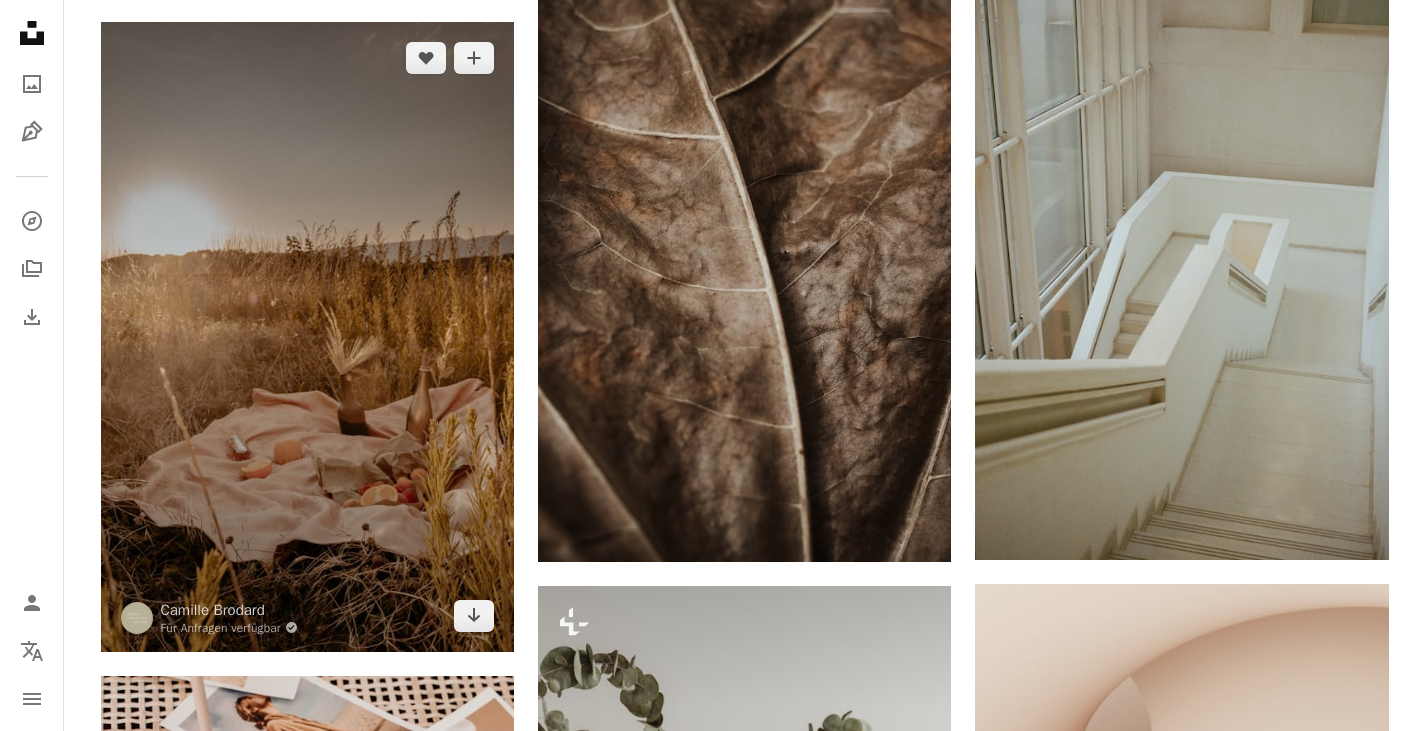 scroll, scrollTop: 45400, scrollLeft: 0, axis: vertical 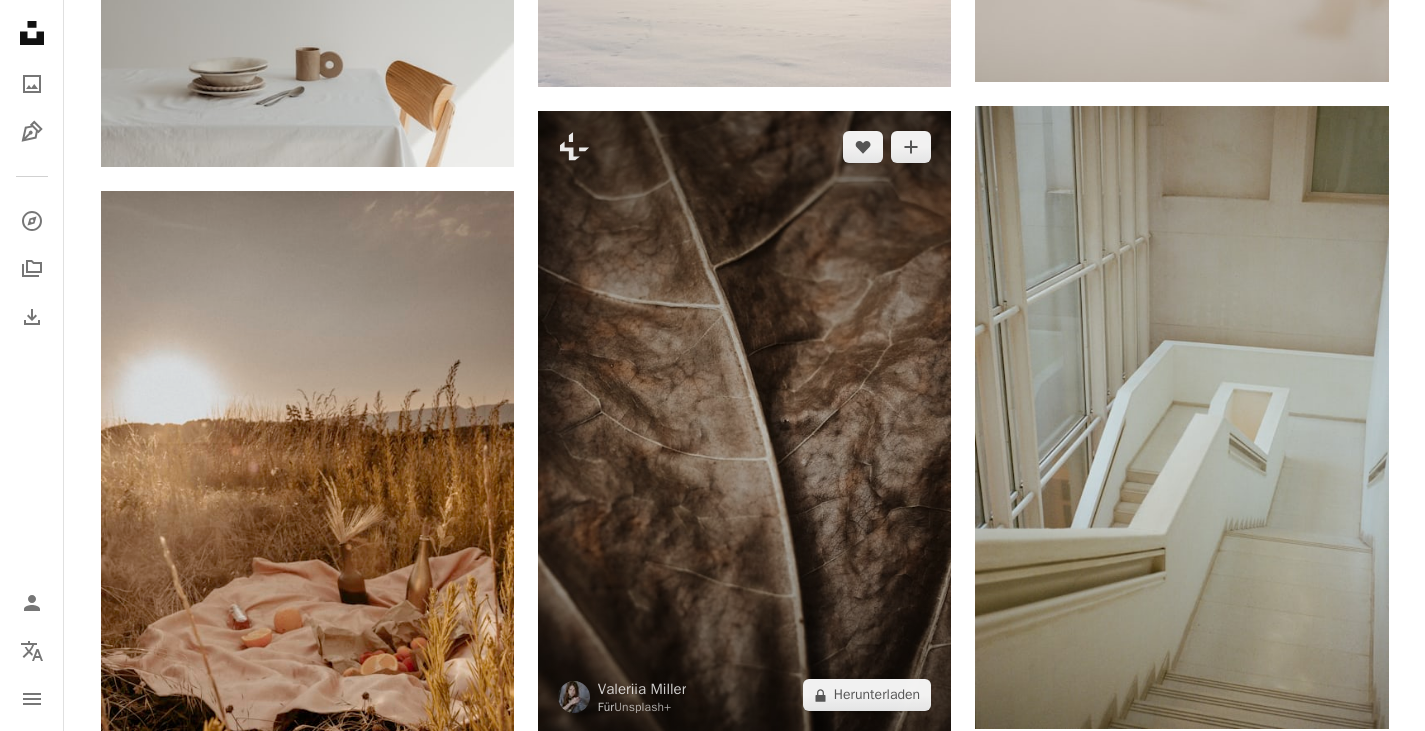 click at bounding box center [744, 421] 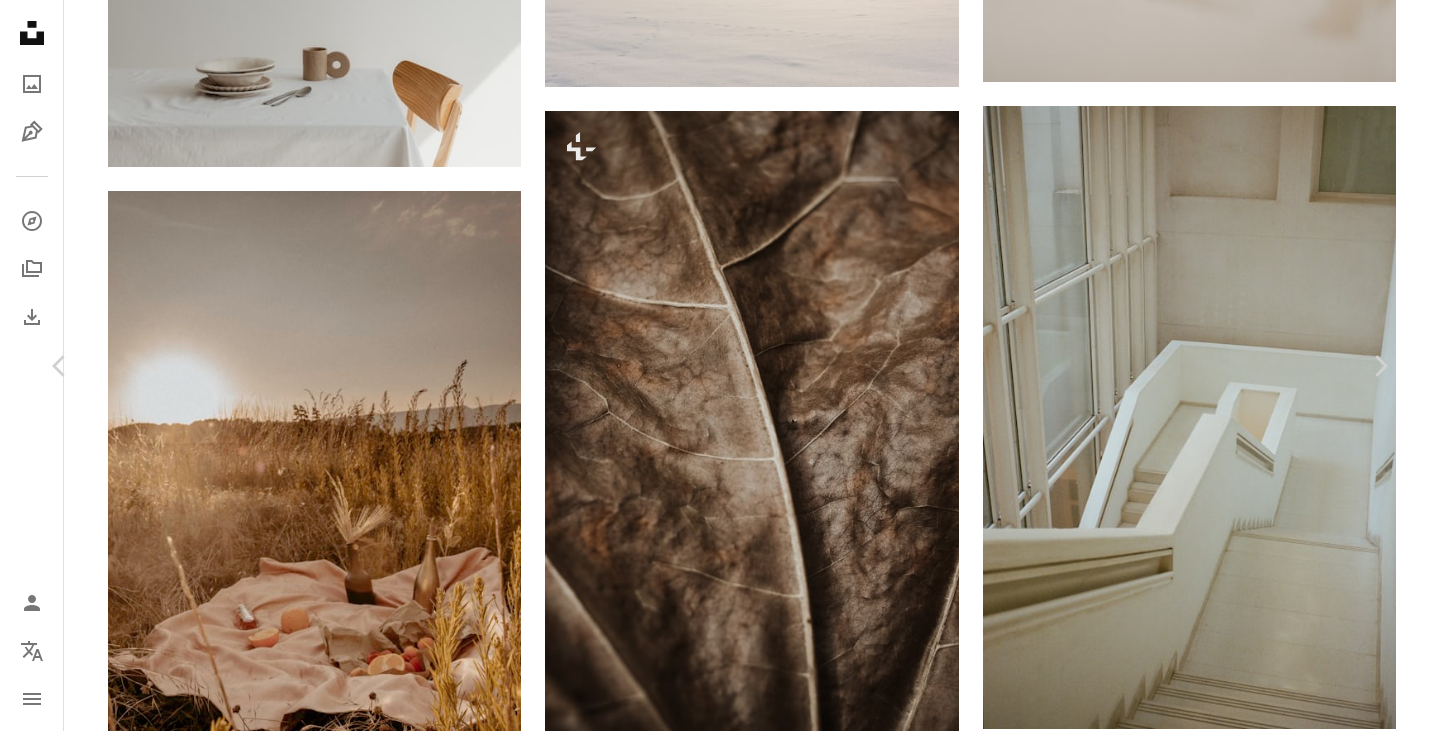 click on "A lock Herunterladen" at bounding box center [1216, 4162] 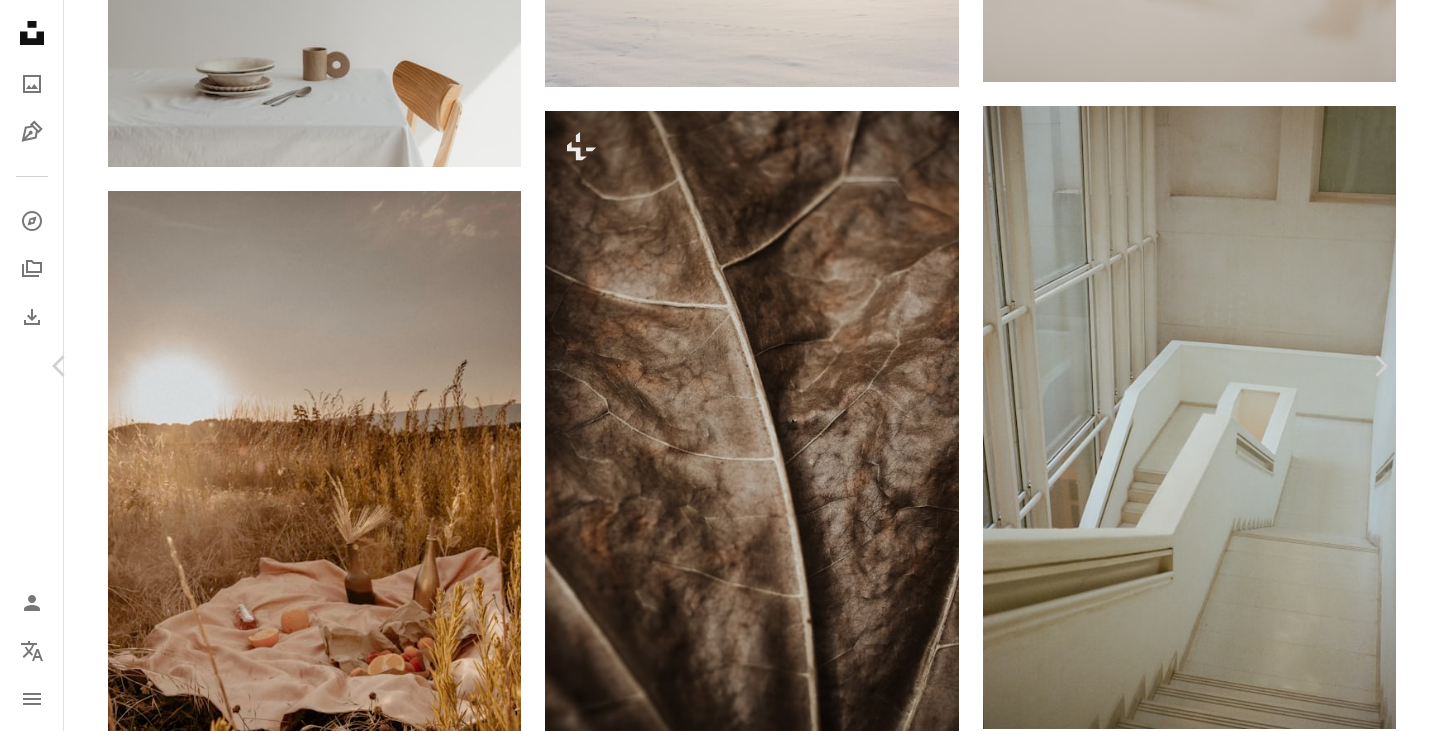click on "An X shape Gebrauchsfertige Premium-Bilder. Profitieren Sie von unbegrenztem Zugang. A plus sign Monatlich neue Inhalte nur für Mitglieder A plus sign Beliebig viele lizenzfreie Downloads A plus sign Grafiken  Neu A plus sign Verbesserter Rechtsschutz jährlich 62 %  Rabatt monatlich 16 €   6 € EUR pro Monat * Unsplash+  sichern * Bei Zahlung pro Jahr, im Voraus in Rechnung gestellt  72 € Zuzüglich der jeweiligen MwSt. Automatische Erneuerung. Sie können jederzeit kündigen." at bounding box center [720, 4480] 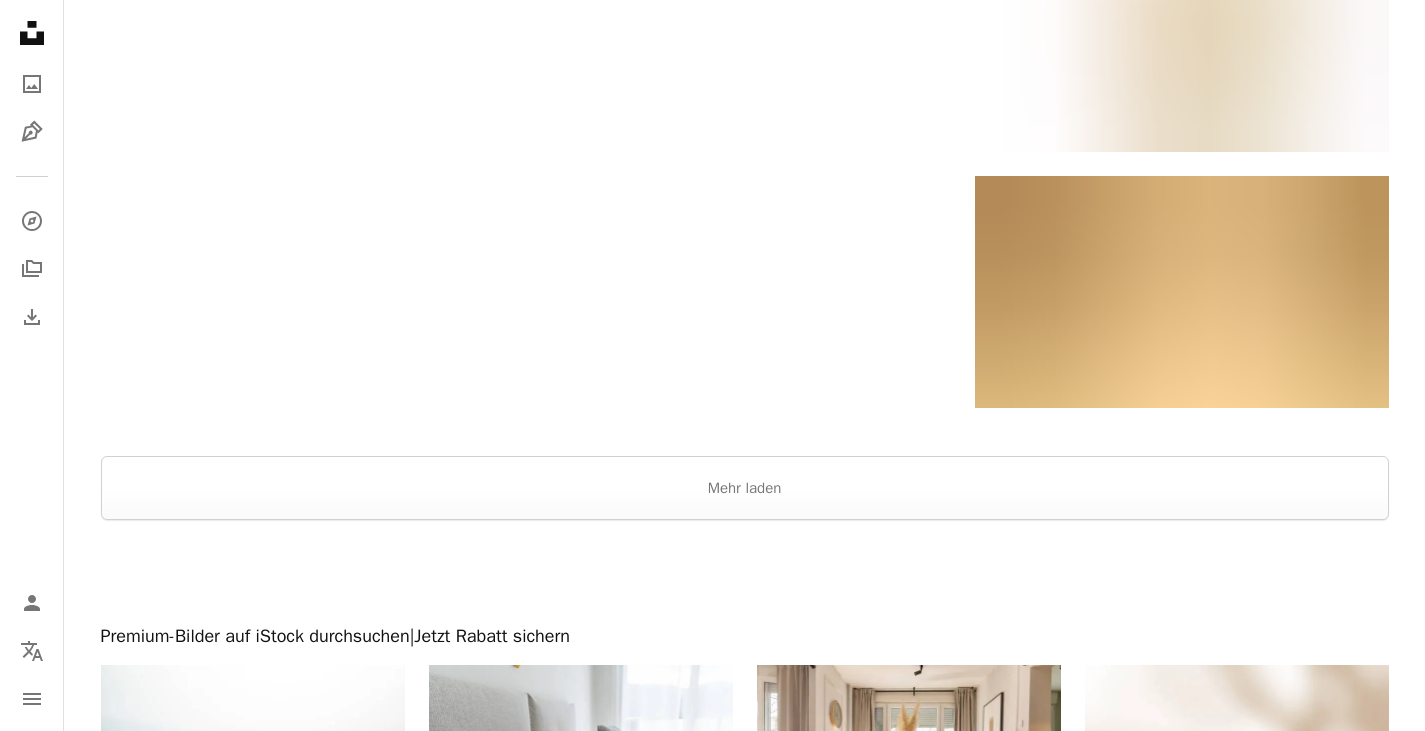 scroll, scrollTop: 48200, scrollLeft: 0, axis: vertical 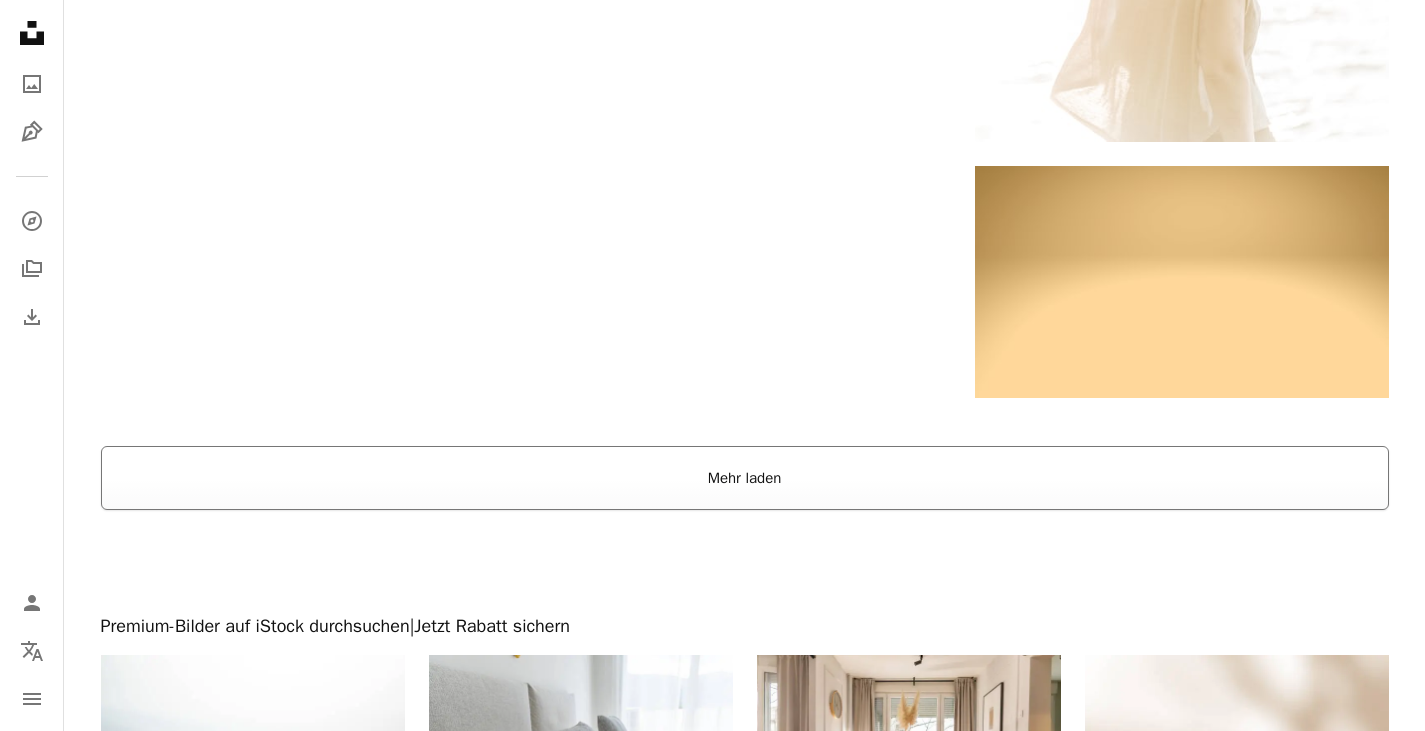 click on "Mehr laden" at bounding box center [745, 478] 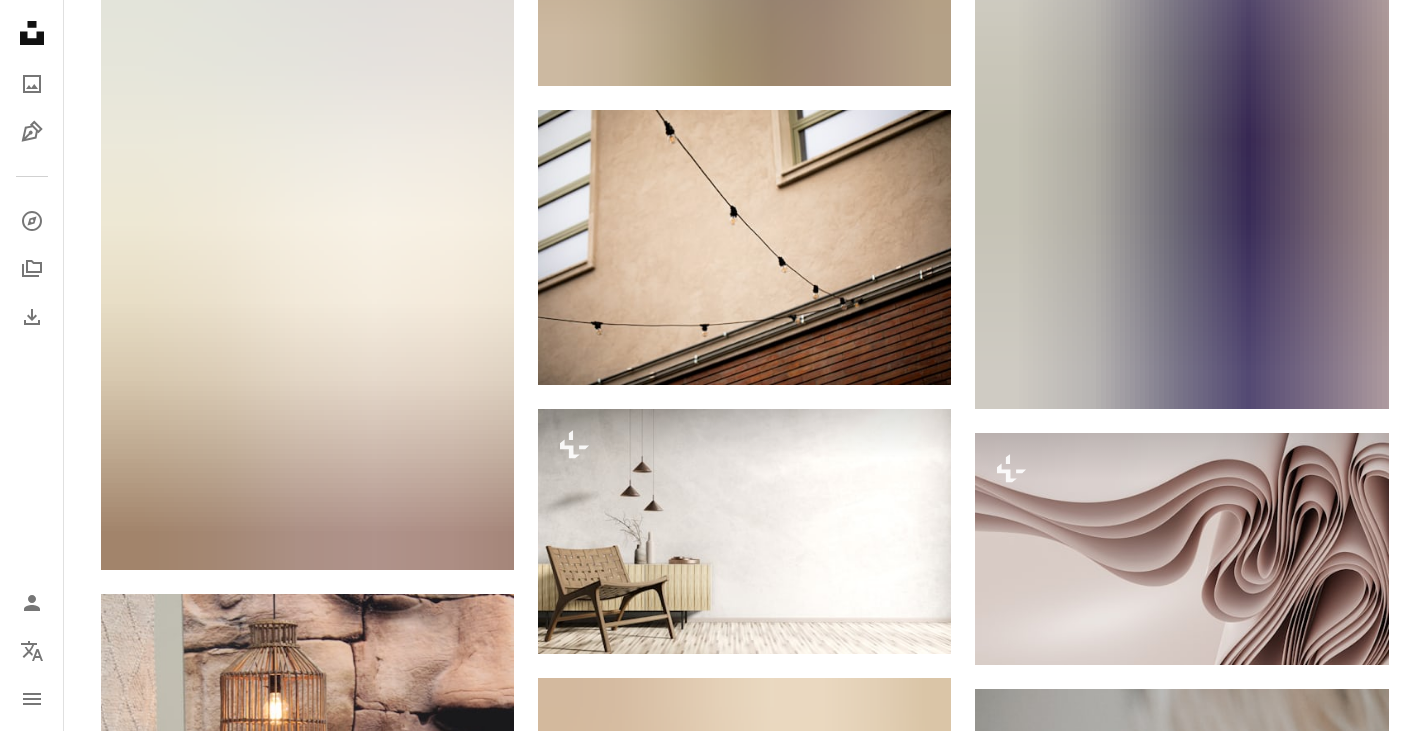 scroll, scrollTop: 49500, scrollLeft: 0, axis: vertical 